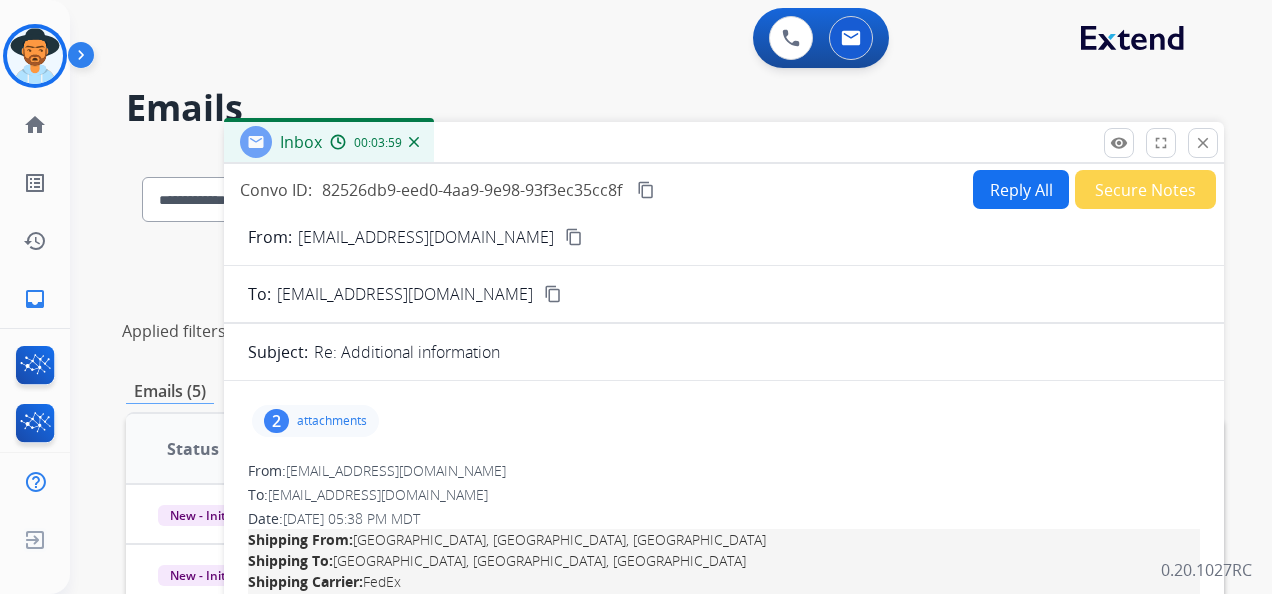 scroll, scrollTop: 0, scrollLeft: 0, axis: both 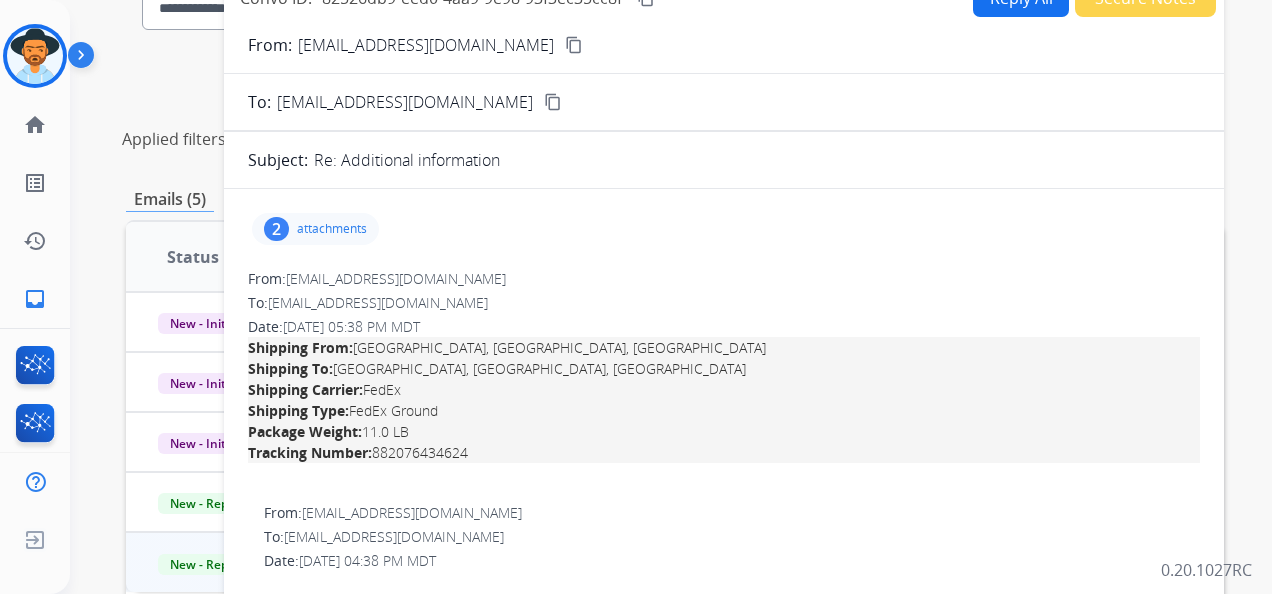 drag, startPoint x: 476, startPoint y: 449, endPoint x: 378, endPoint y: 449, distance: 98 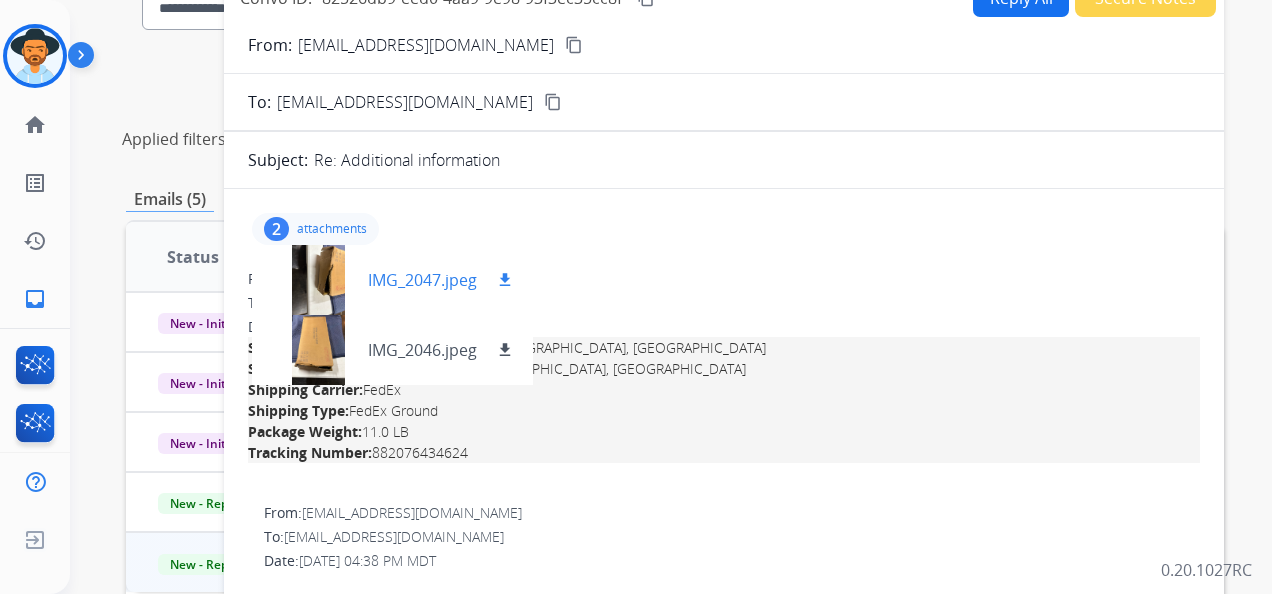 click on "download" at bounding box center [505, 280] 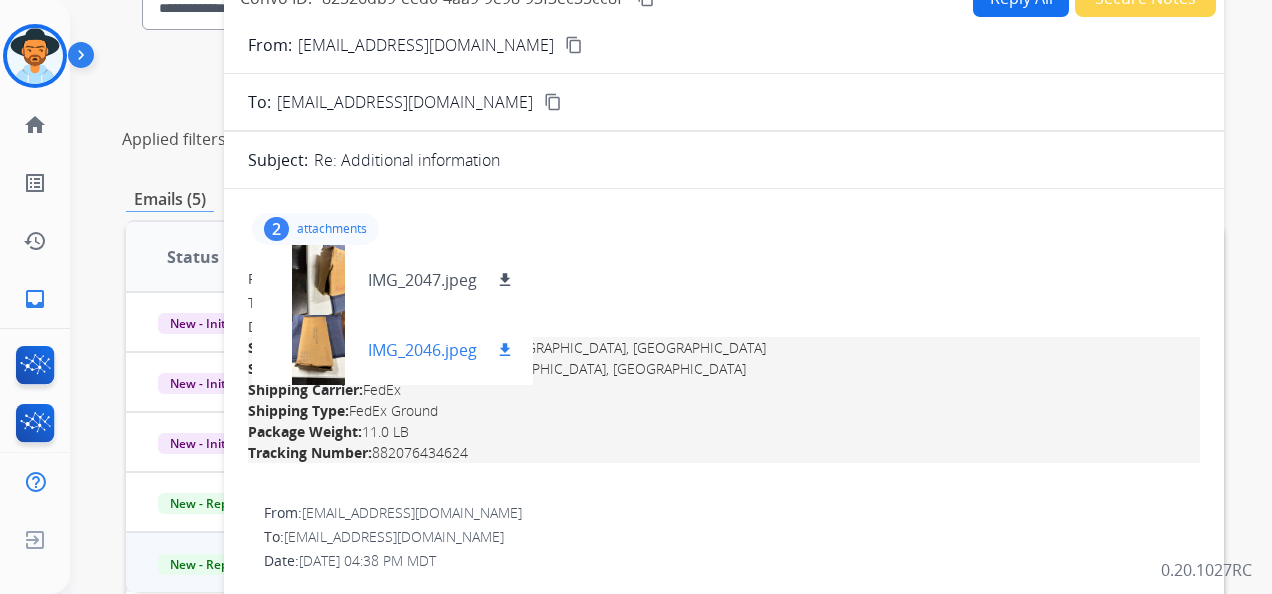 click on "download" at bounding box center (505, 350) 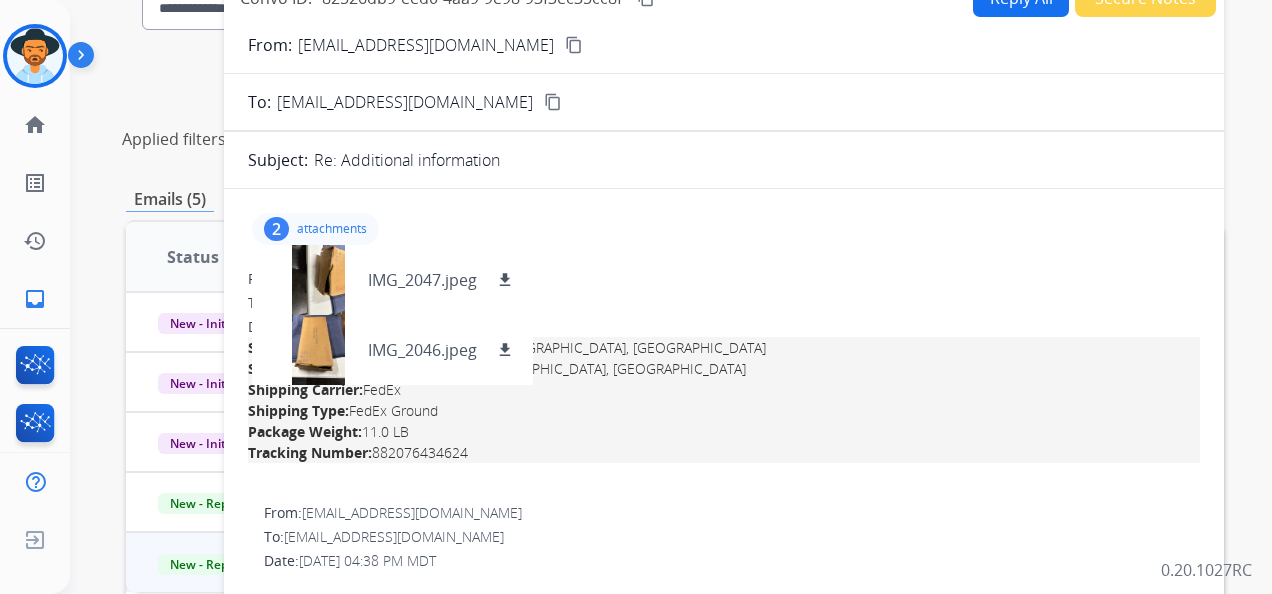 scroll, scrollTop: 0, scrollLeft: 0, axis: both 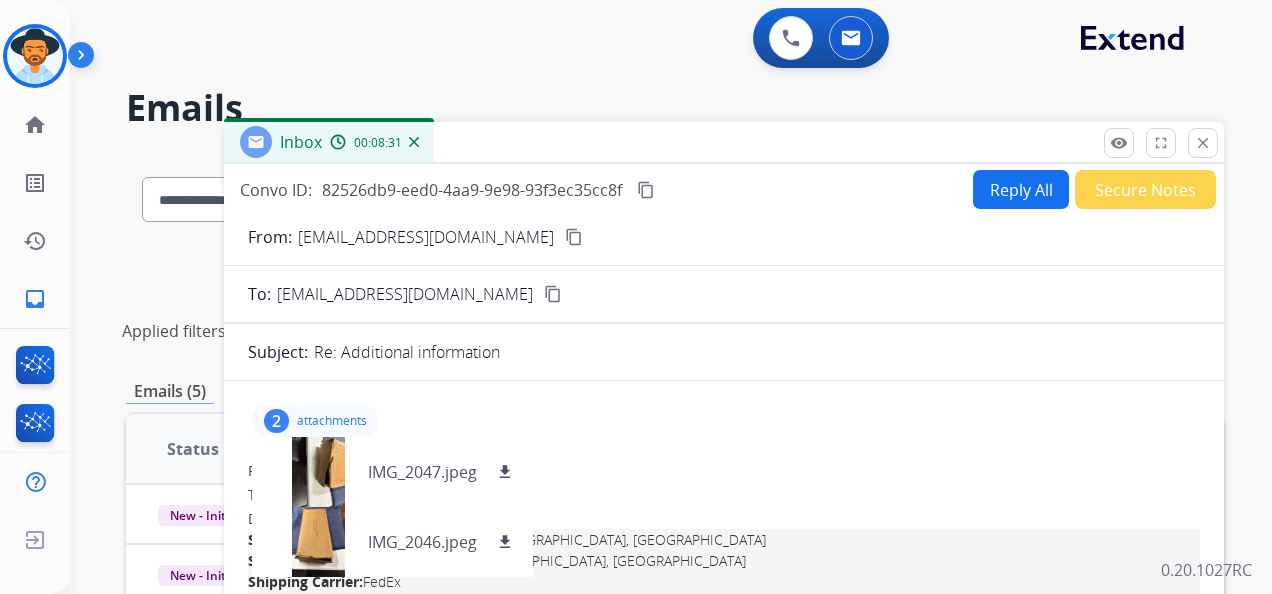 click on "Reply All" at bounding box center [1021, 189] 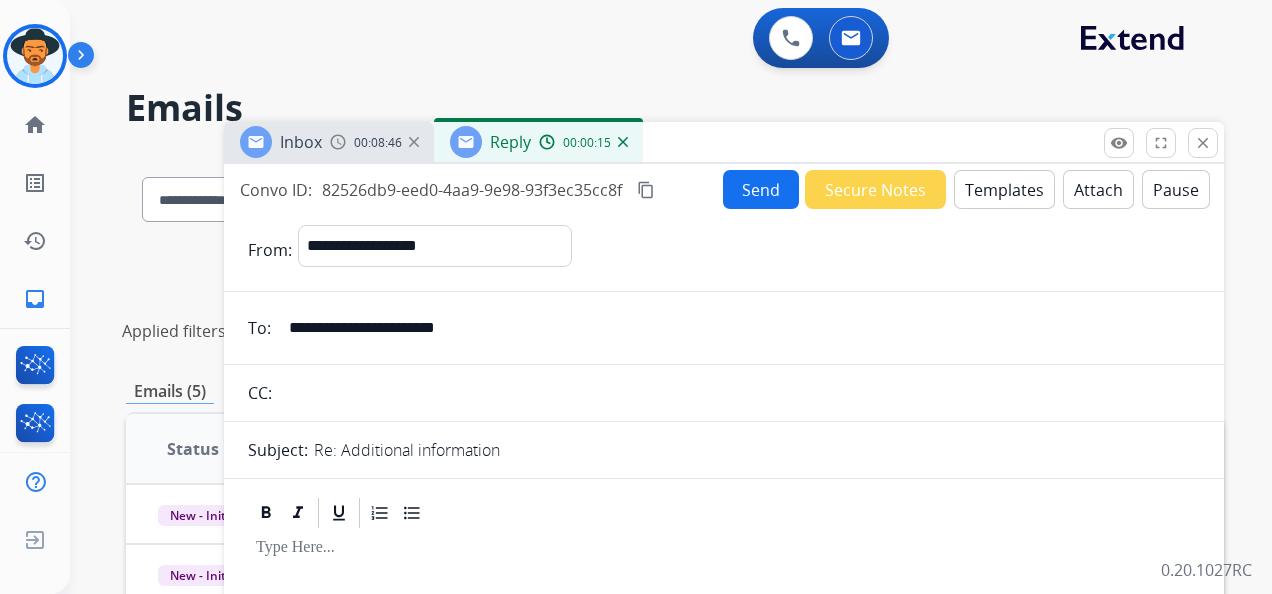 click on "Templates" at bounding box center (1004, 189) 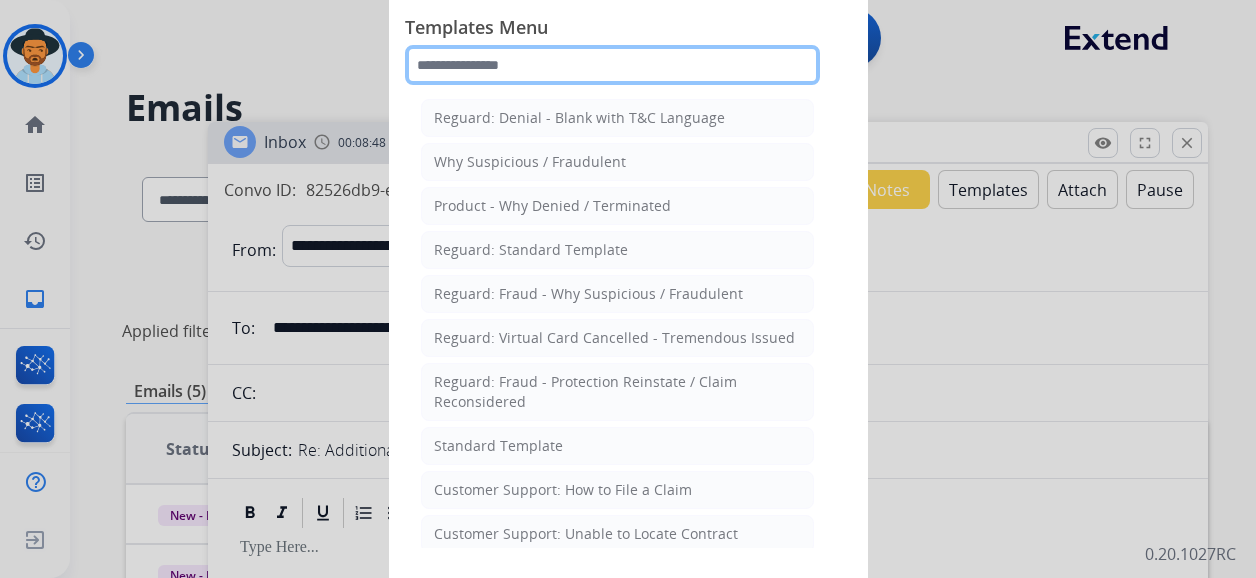 click 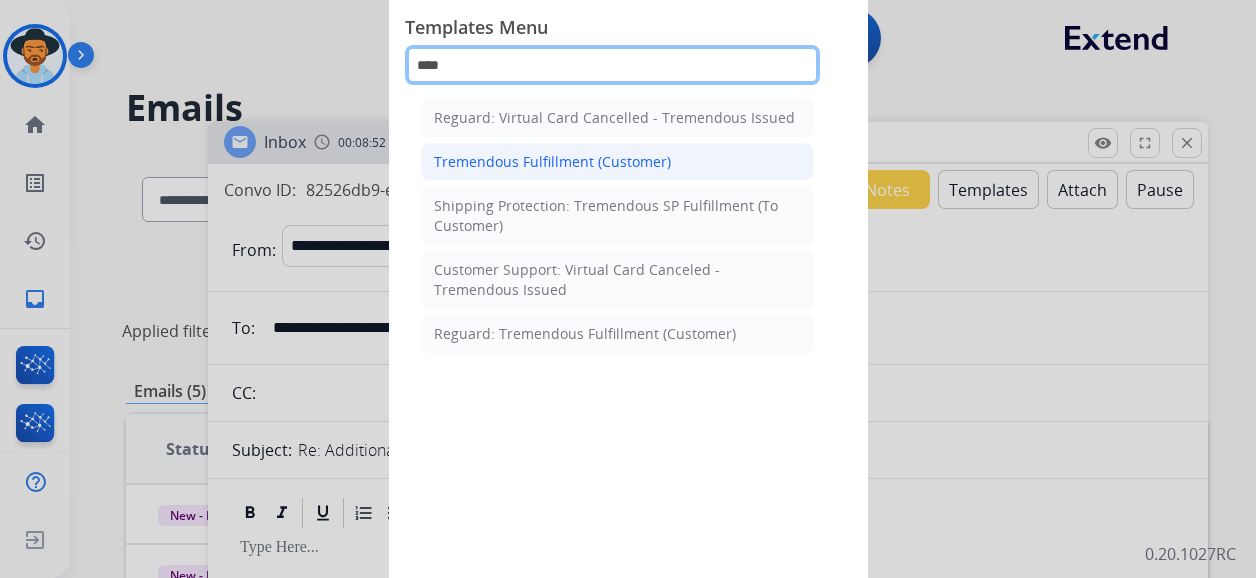 type on "****" 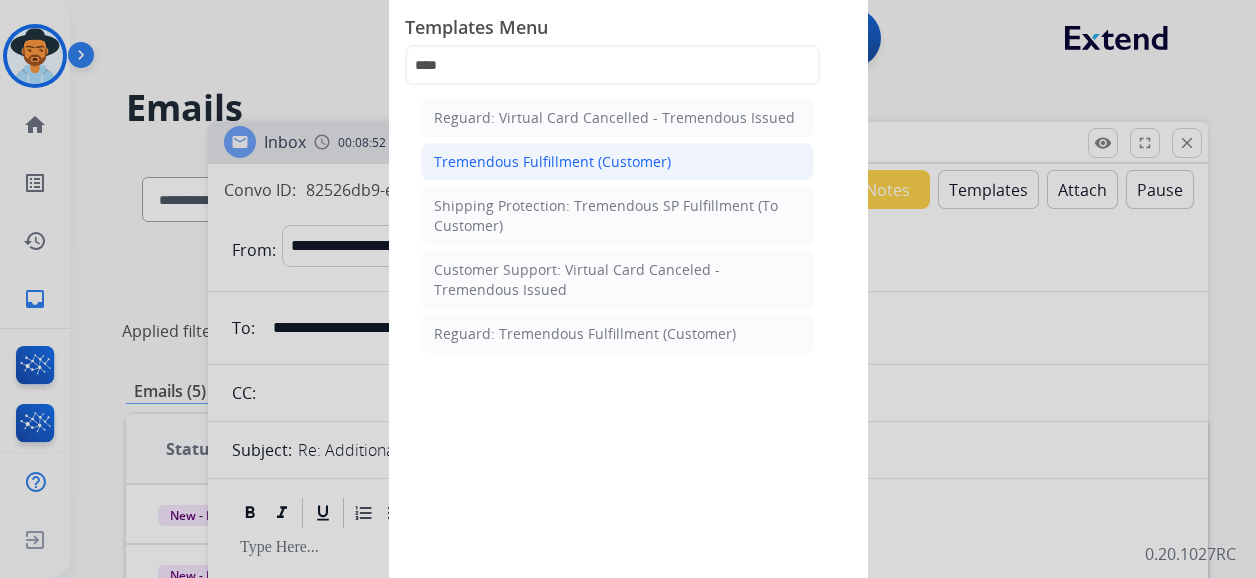 click on "Tremendous Fulfillment (Customer)" 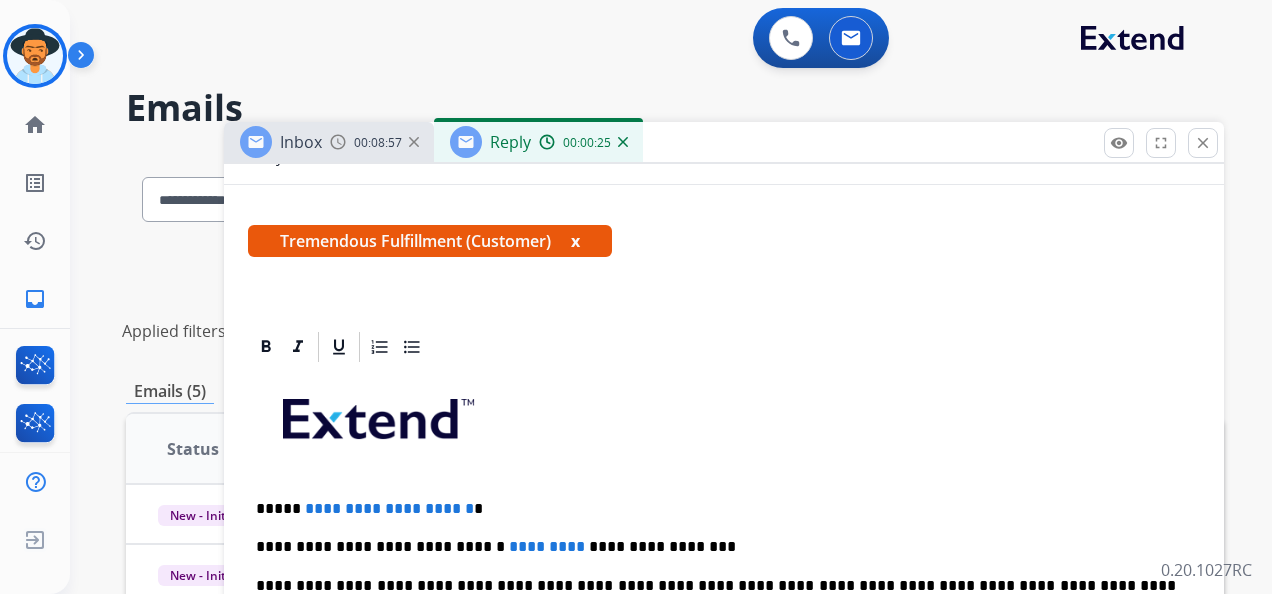 scroll, scrollTop: 300, scrollLeft: 0, axis: vertical 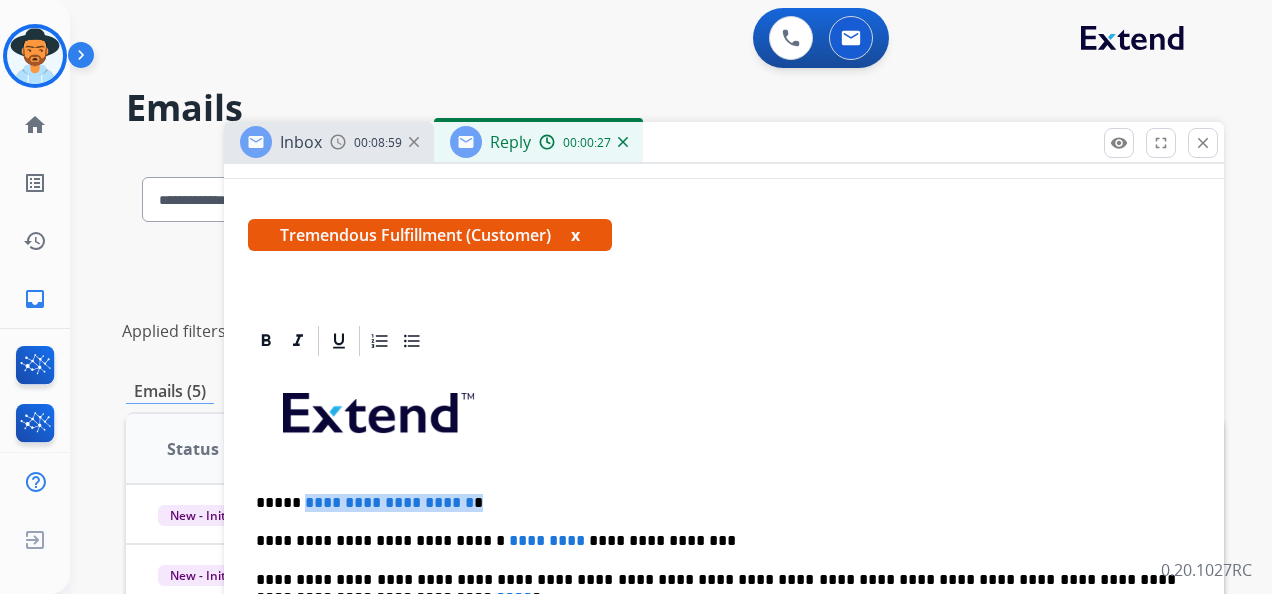 drag, startPoint x: 522, startPoint y: 490, endPoint x: 296, endPoint y: 492, distance: 226.00885 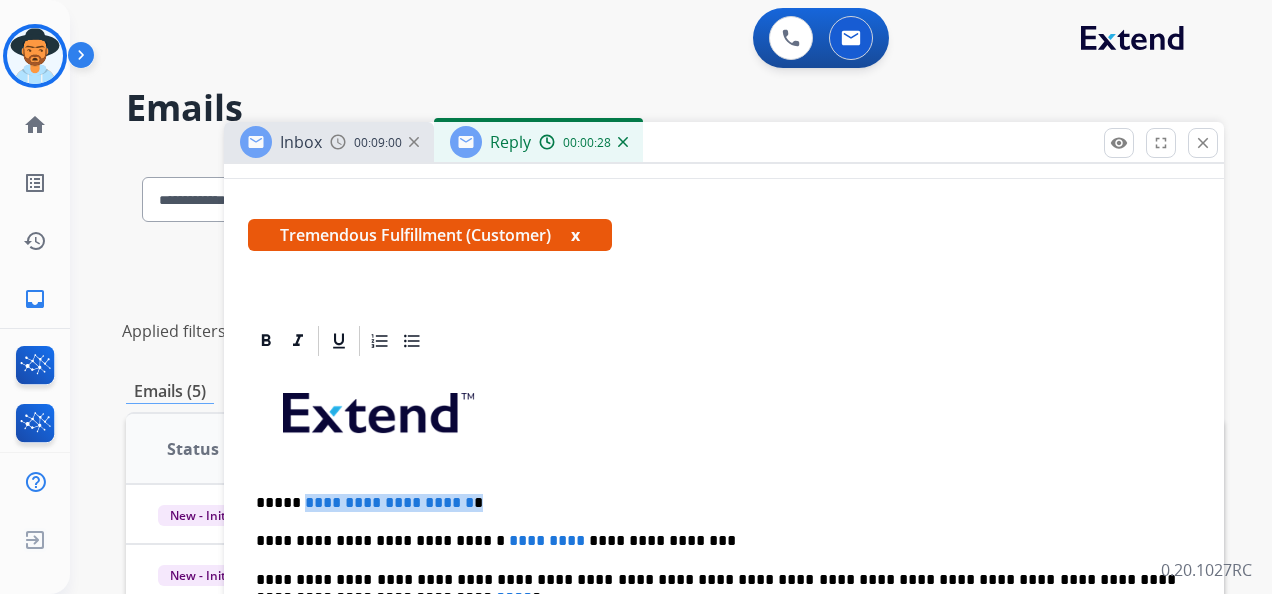 type 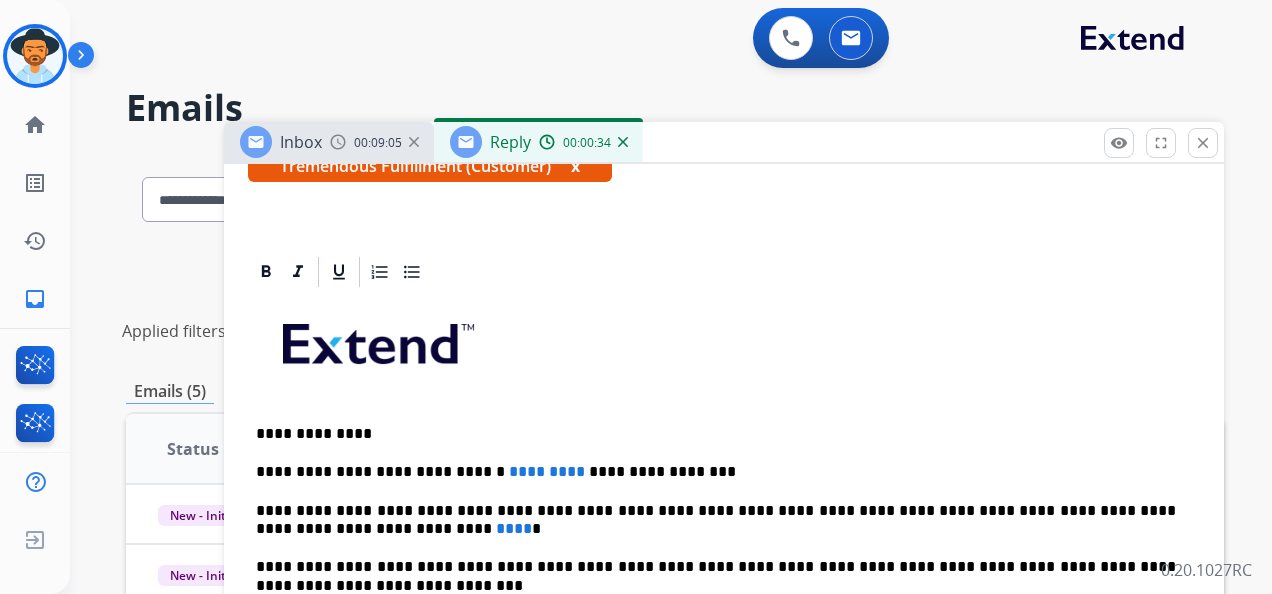 scroll, scrollTop: 400, scrollLeft: 0, axis: vertical 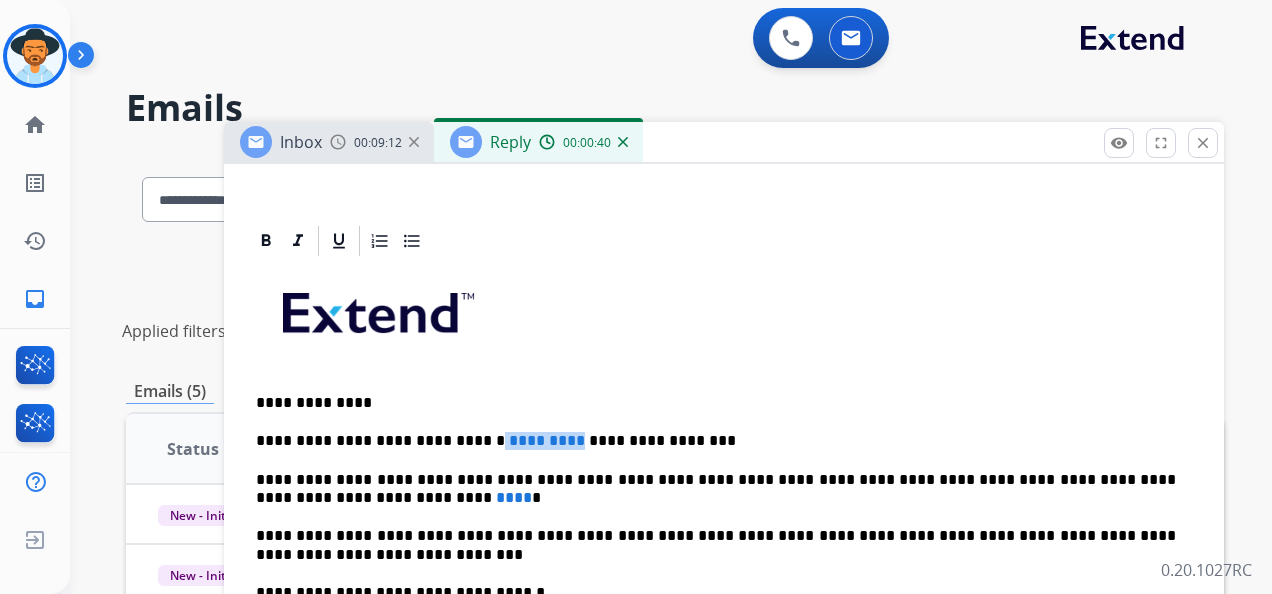 drag, startPoint x: 464, startPoint y: 435, endPoint x: 527, endPoint y: 441, distance: 63.28507 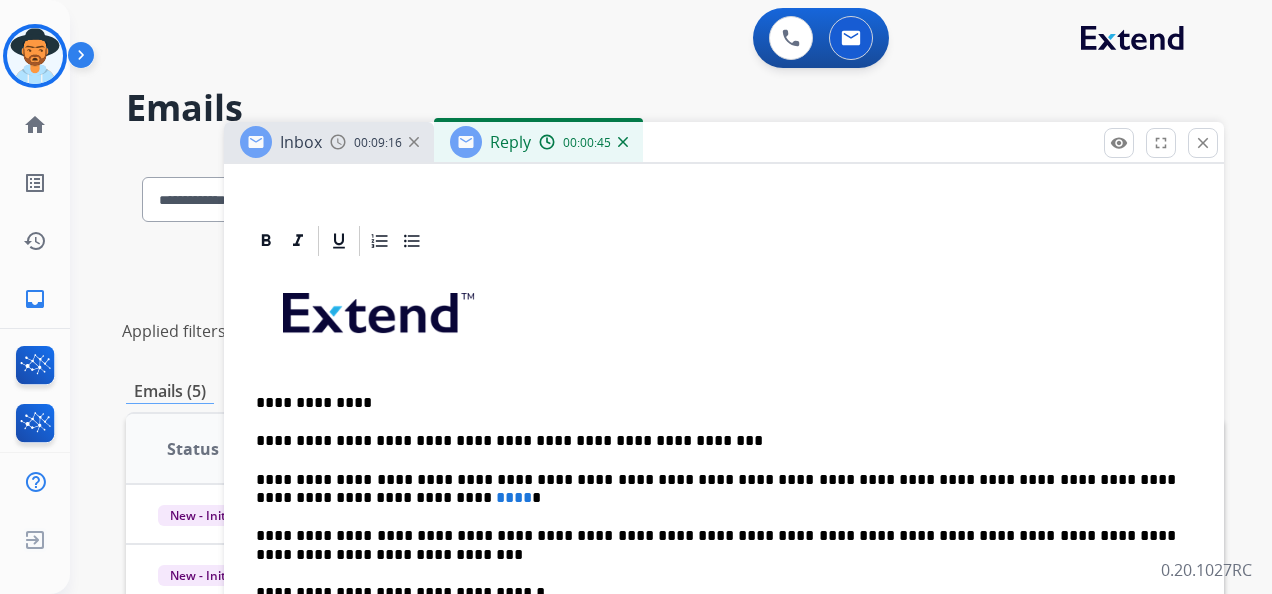 click on "**********" at bounding box center (716, 441) 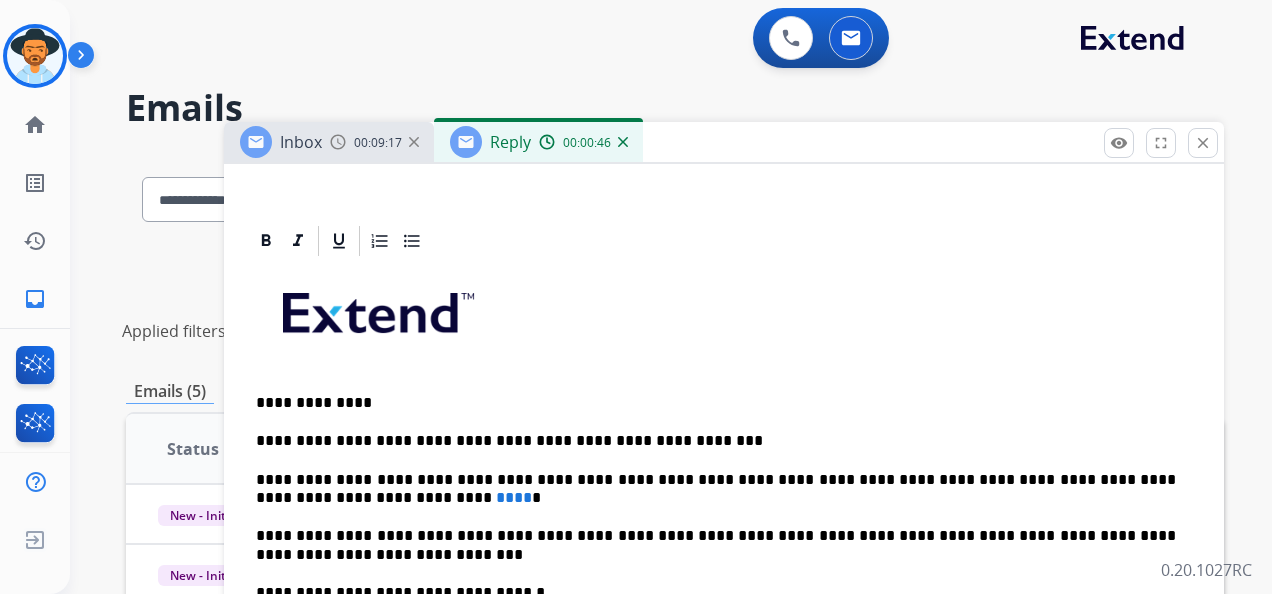 click on "**********" at bounding box center (716, 441) 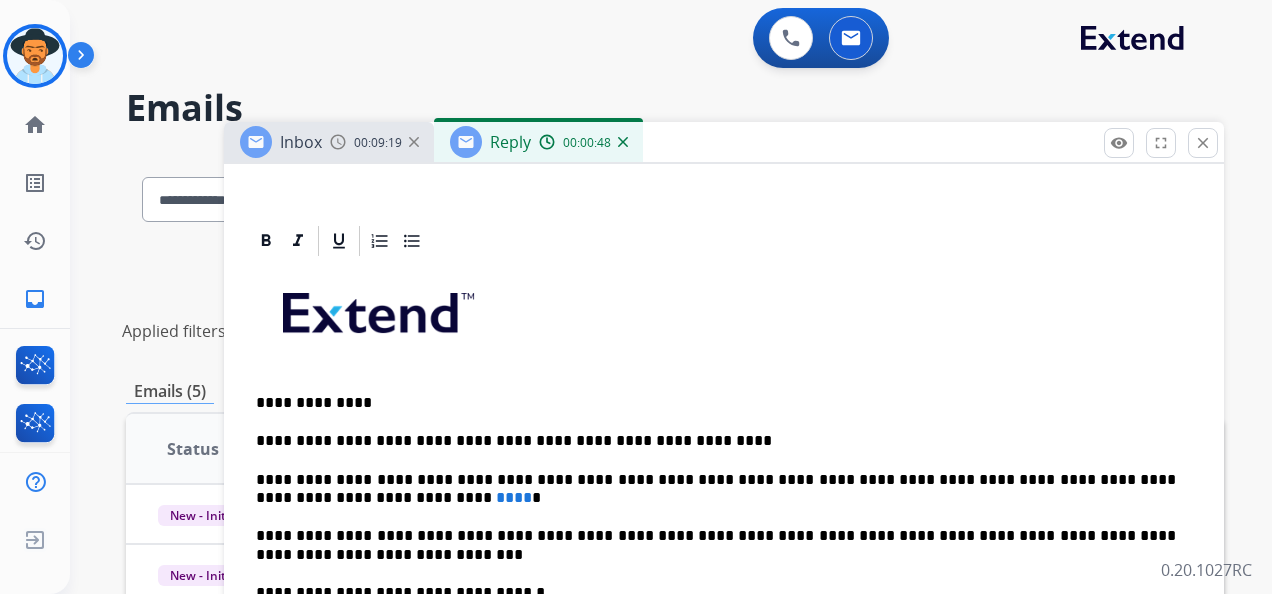 click on "**********" at bounding box center (716, 441) 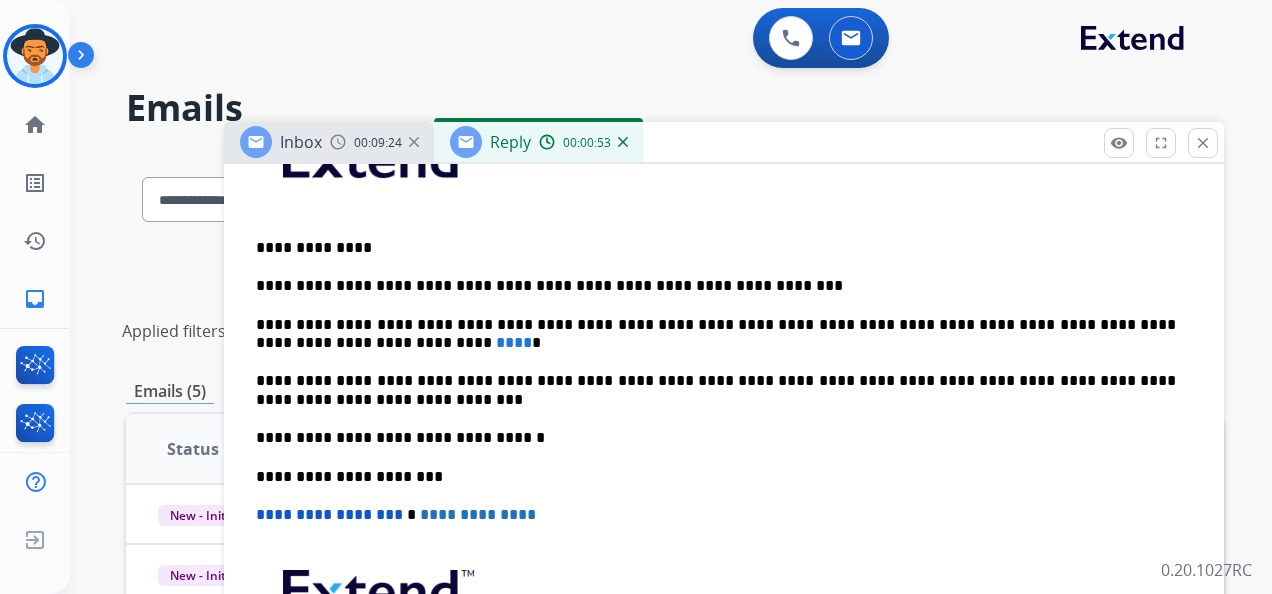 scroll, scrollTop: 600, scrollLeft: 0, axis: vertical 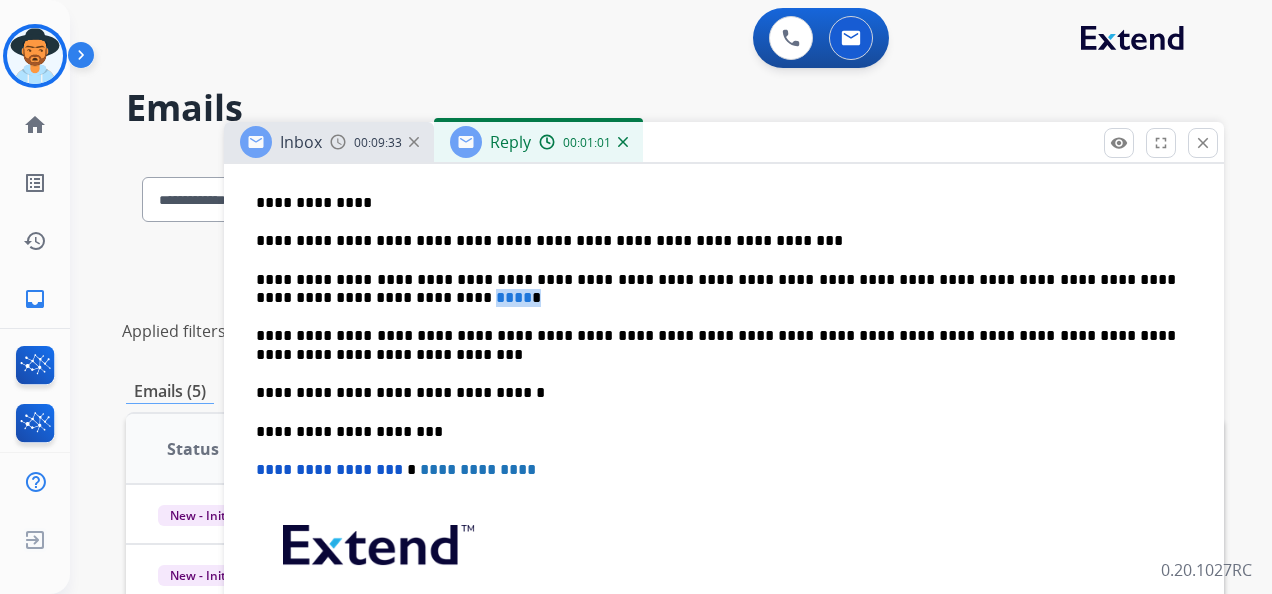 drag, startPoint x: 305, startPoint y: 298, endPoint x: 274, endPoint y: 294, distance: 31.257 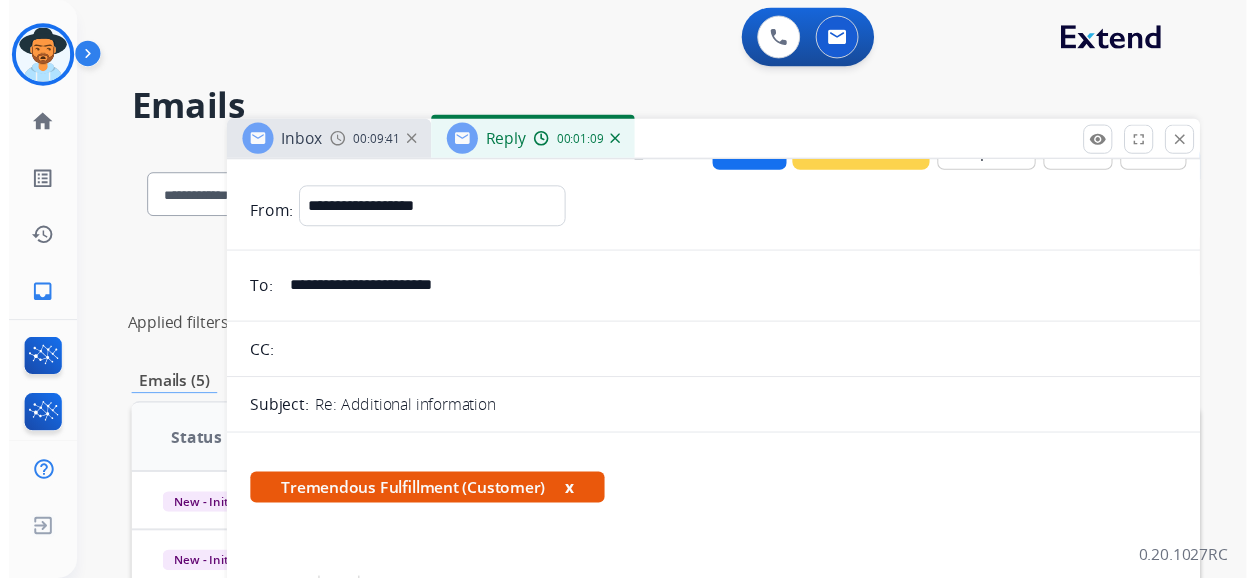 scroll, scrollTop: 0, scrollLeft: 0, axis: both 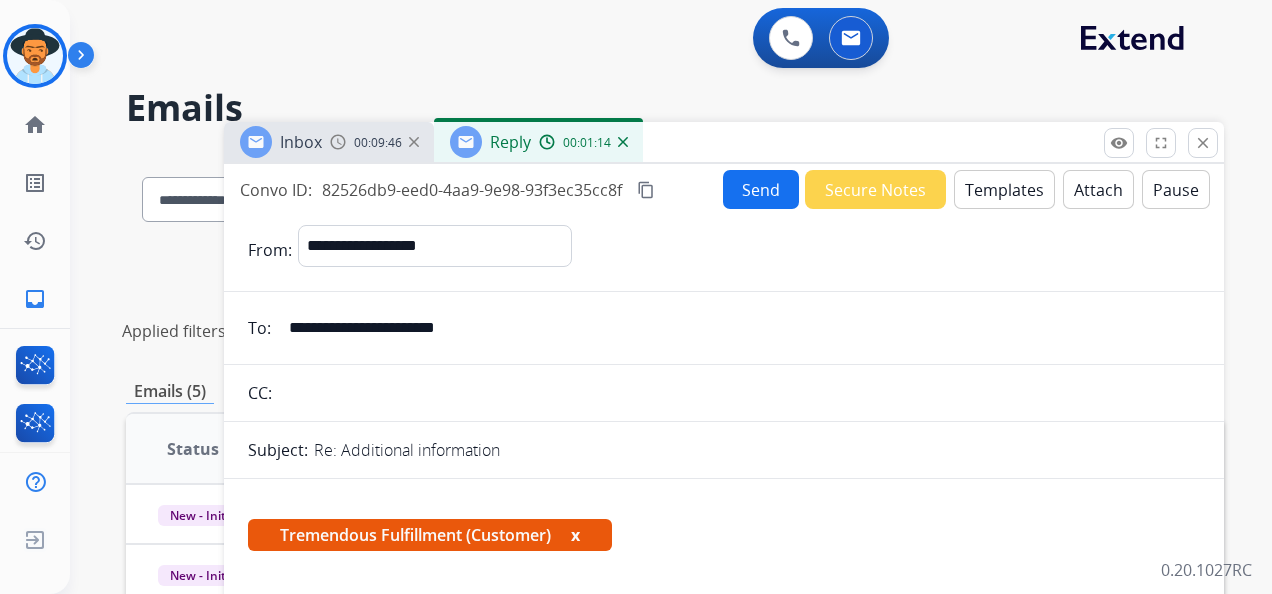 click on "Send" at bounding box center [761, 189] 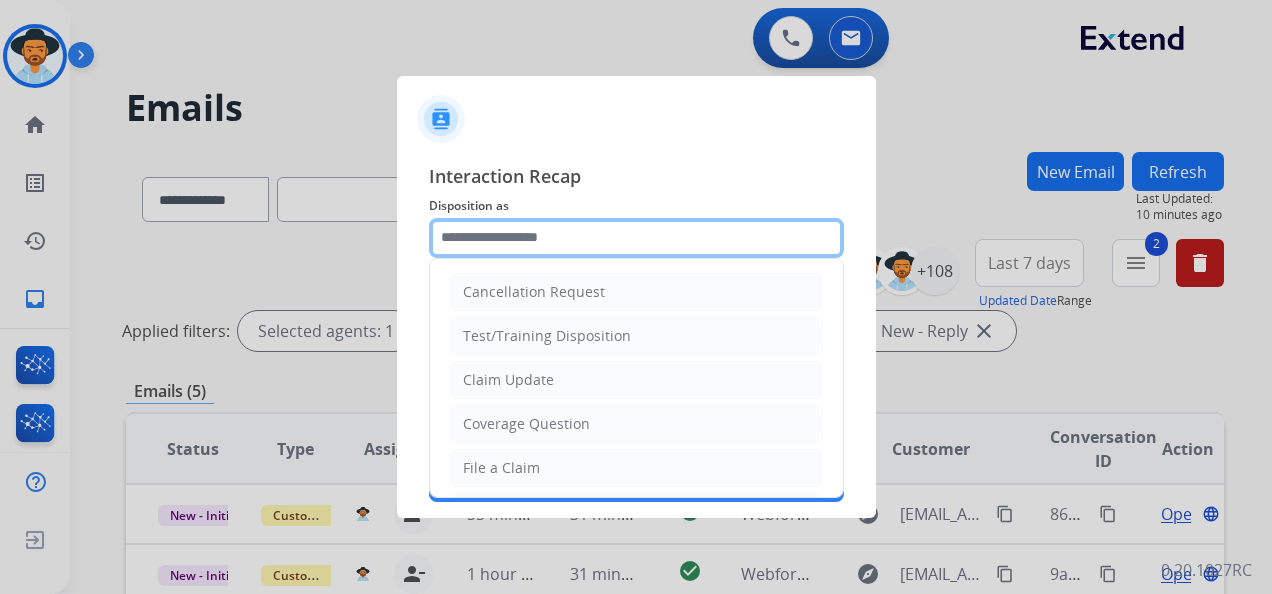 click 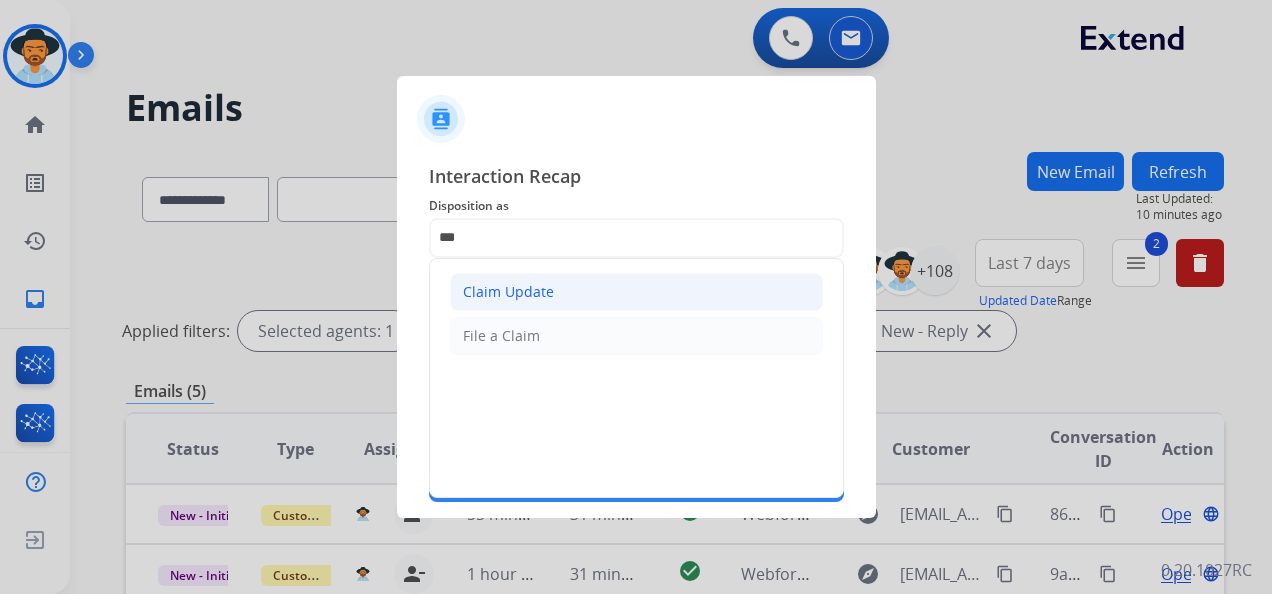 click on "Claim Update" 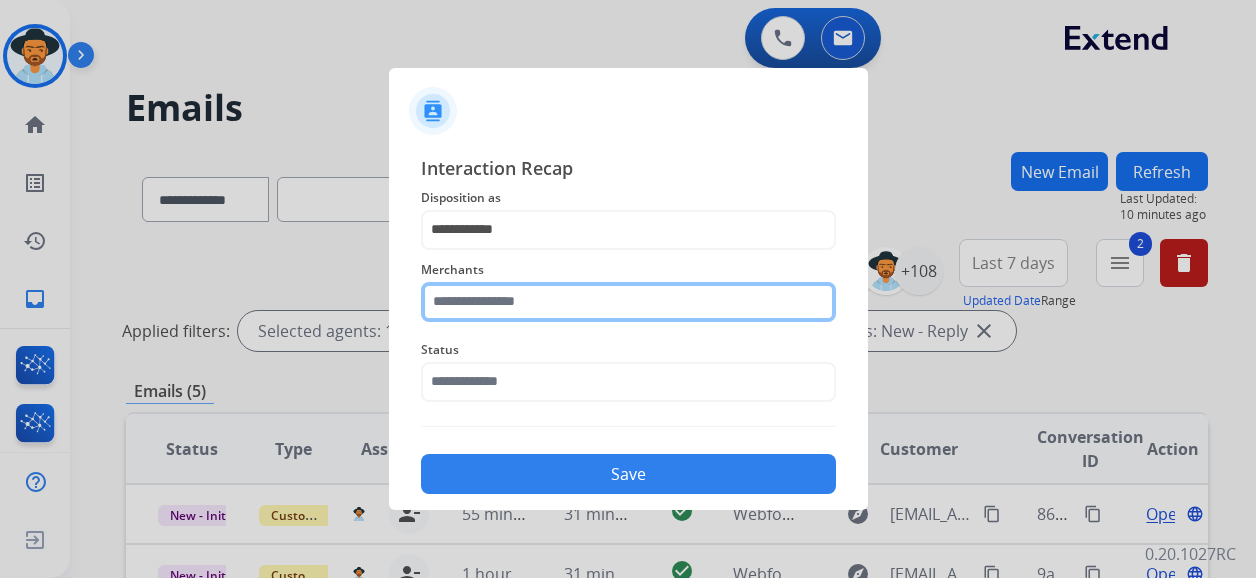 click 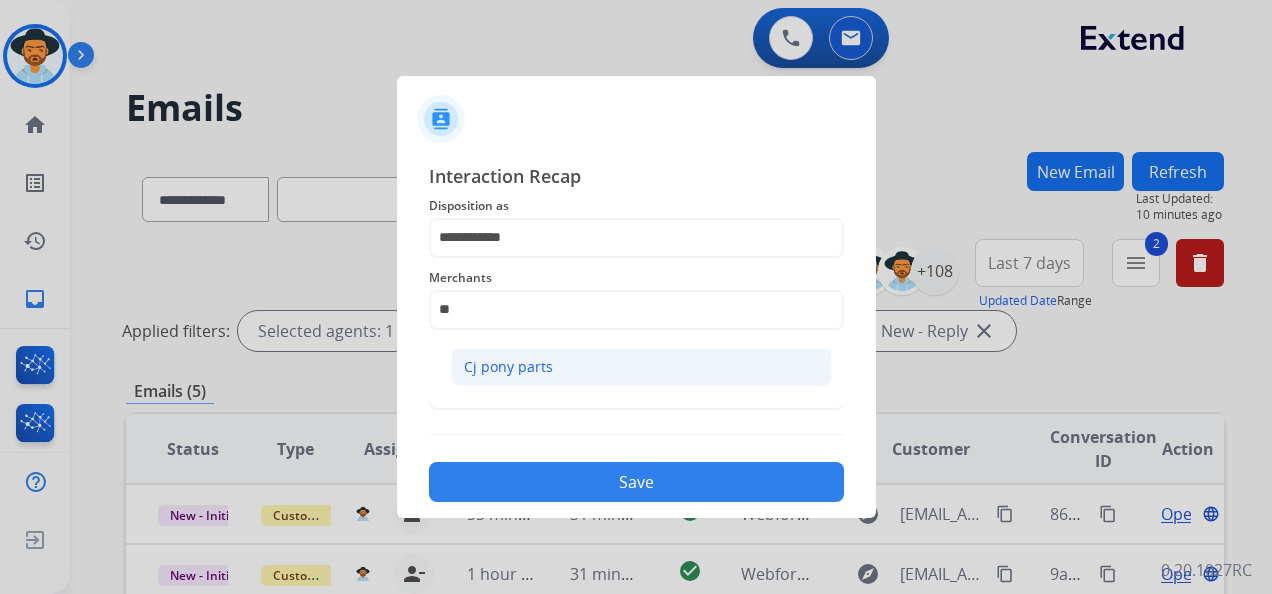 click on "Cj pony parts" 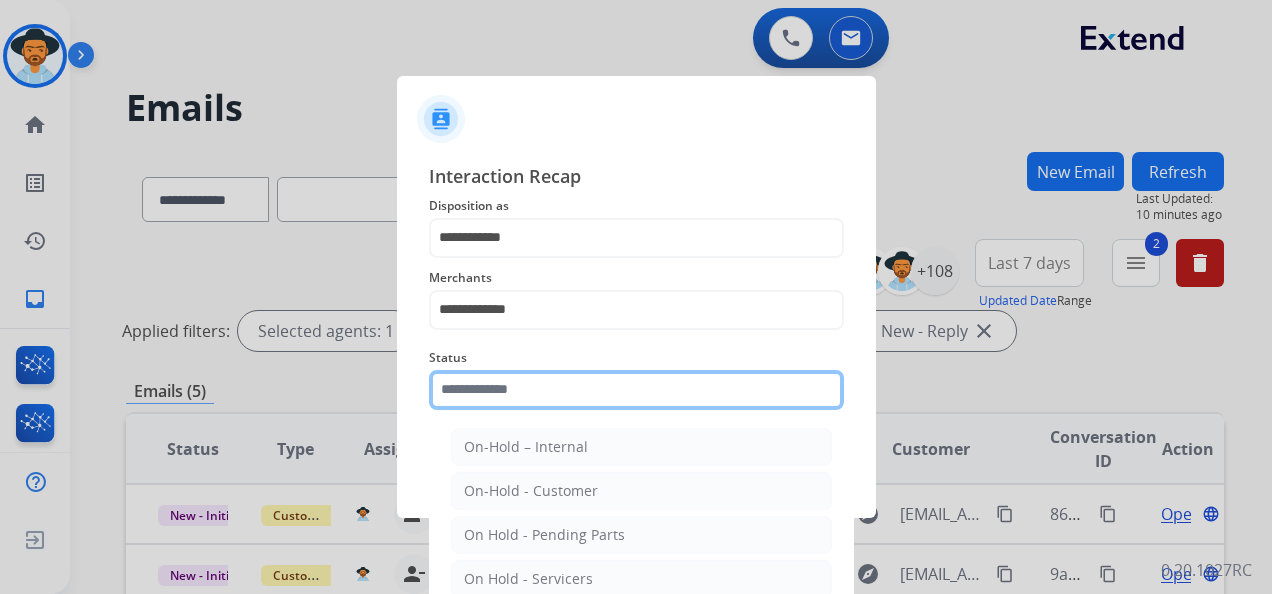 click 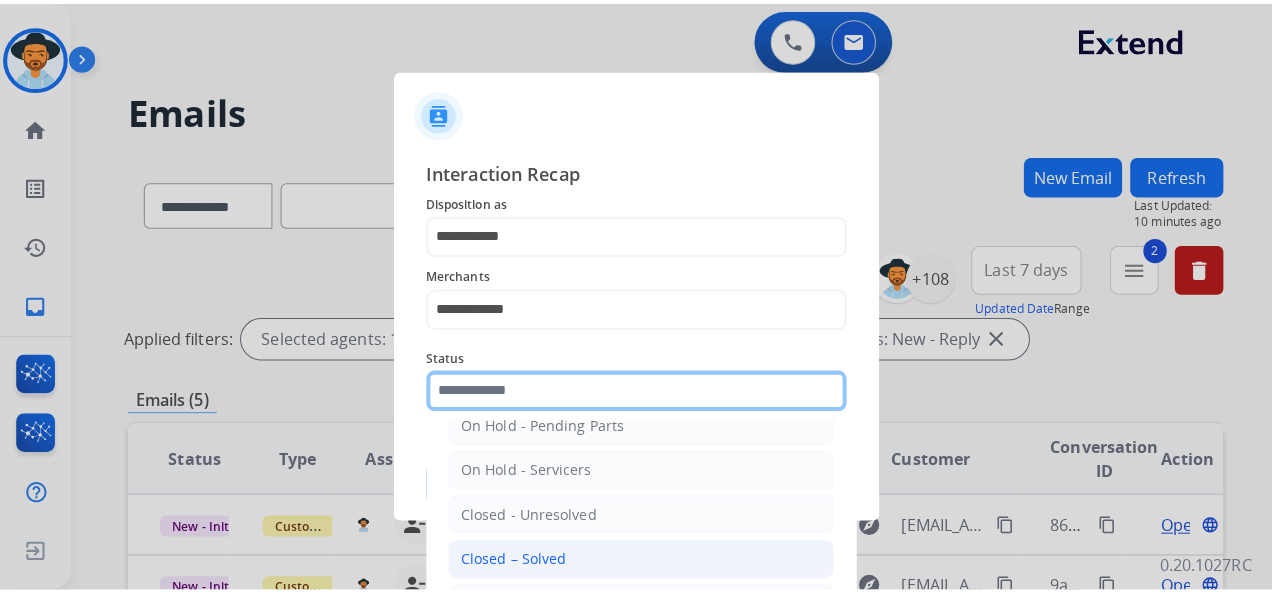 scroll, scrollTop: 114, scrollLeft: 0, axis: vertical 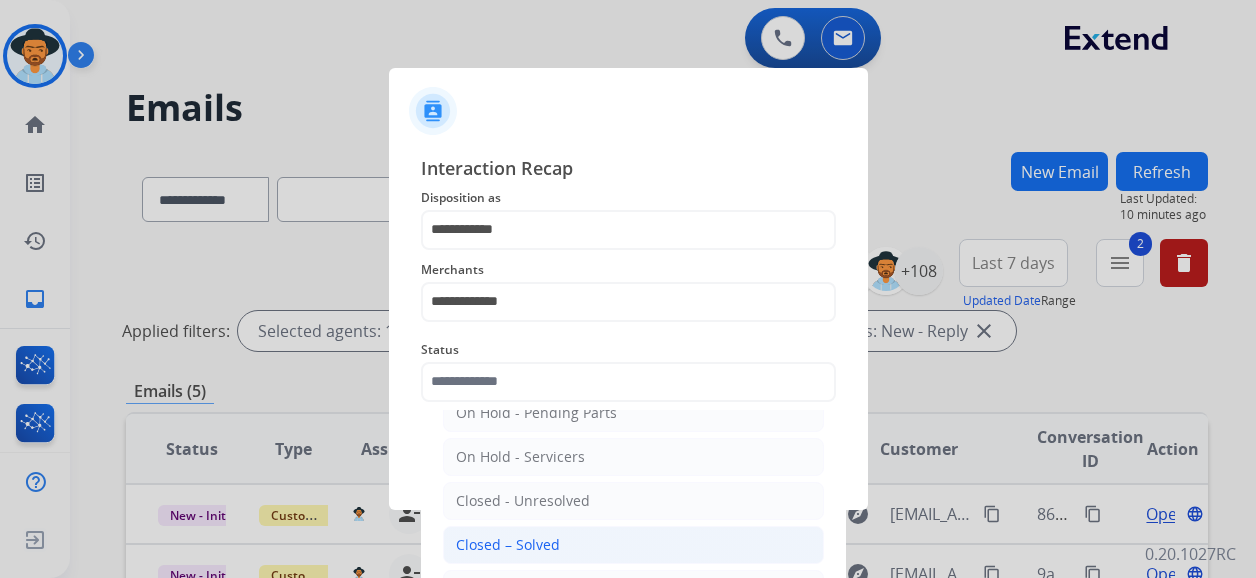 click on "Closed – Solved" 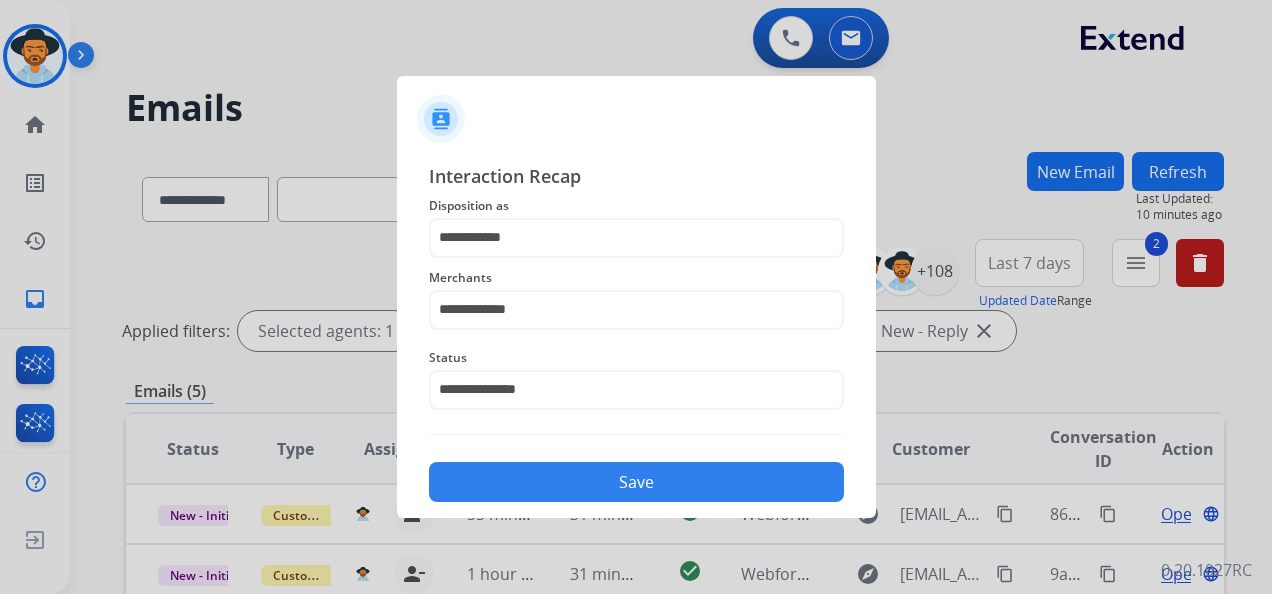click on "Save" 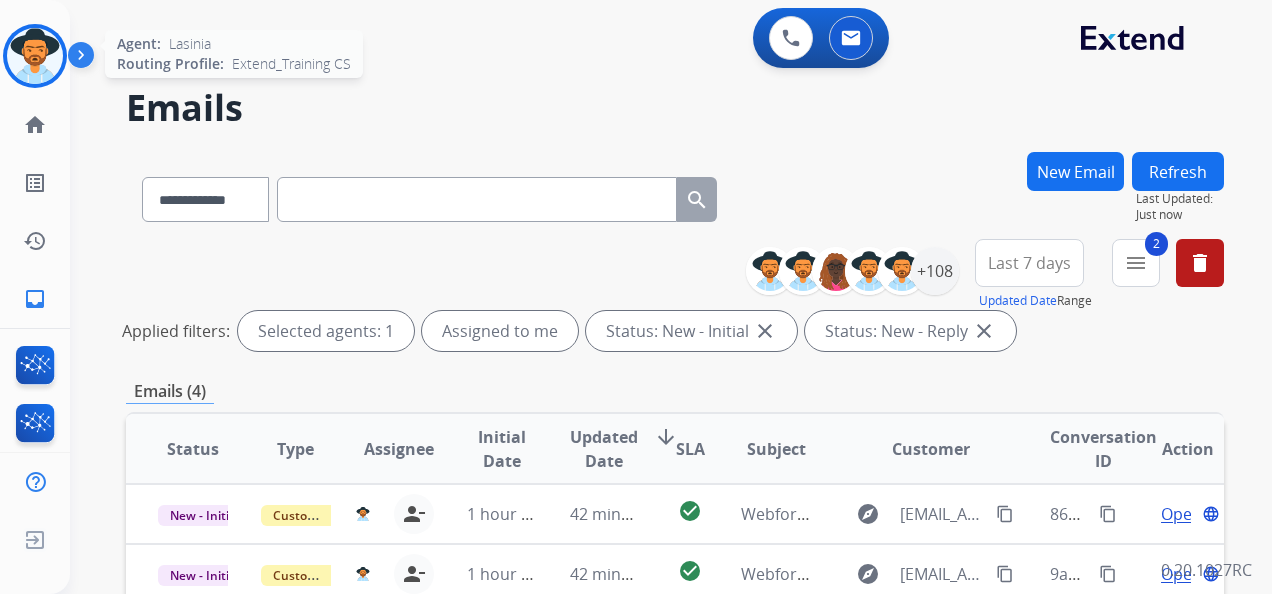 click at bounding box center (35, 56) 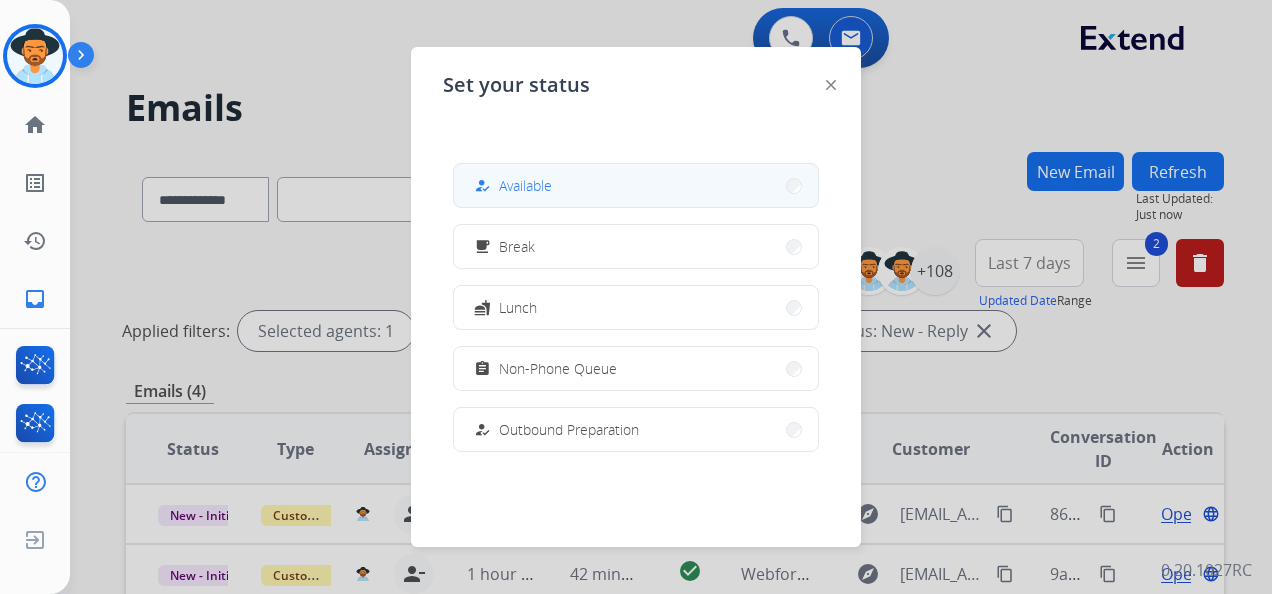 click on "how_to_reg Available" at bounding box center (636, 185) 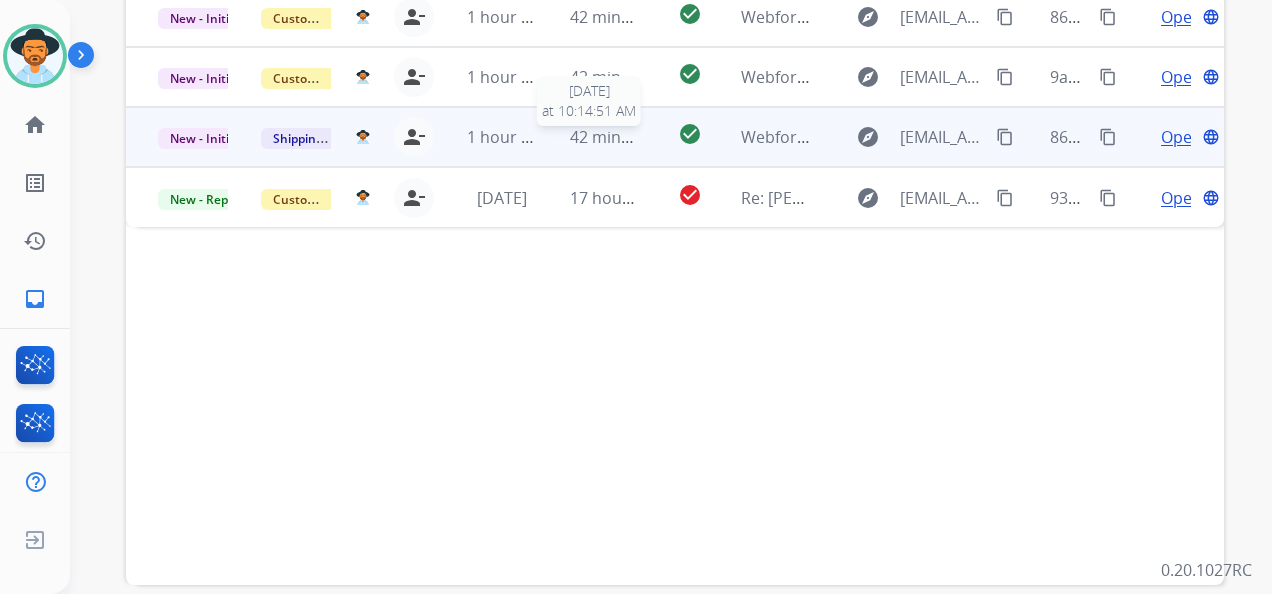 scroll, scrollTop: 500, scrollLeft: 0, axis: vertical 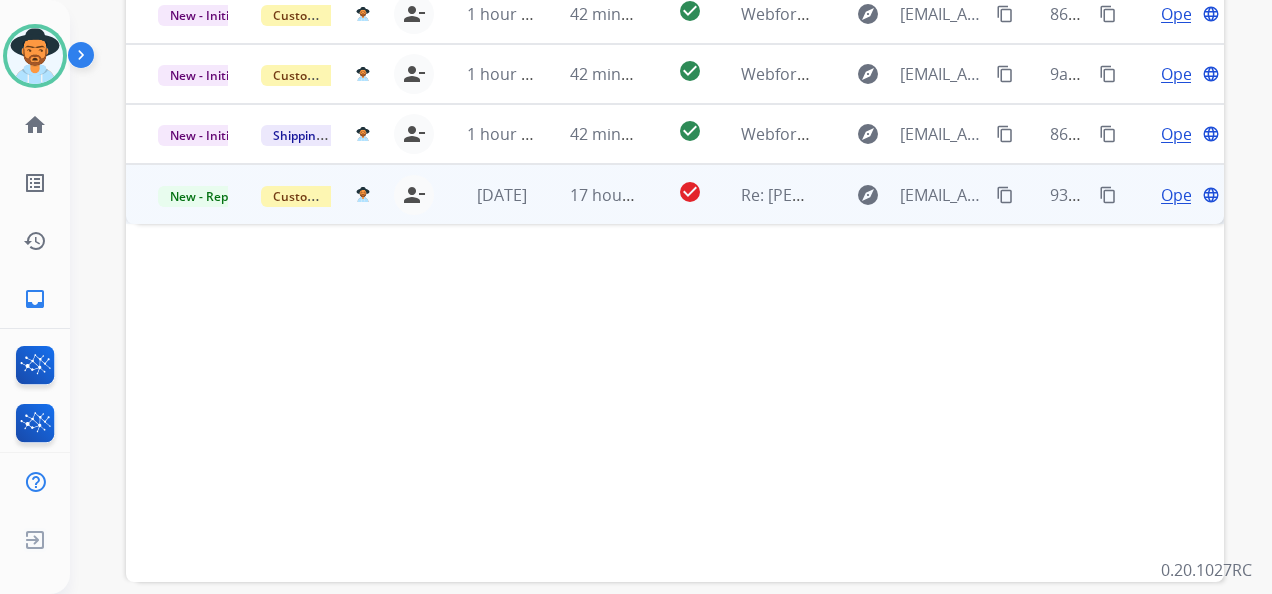 click on "Open" at bounding box center [1181, 195] 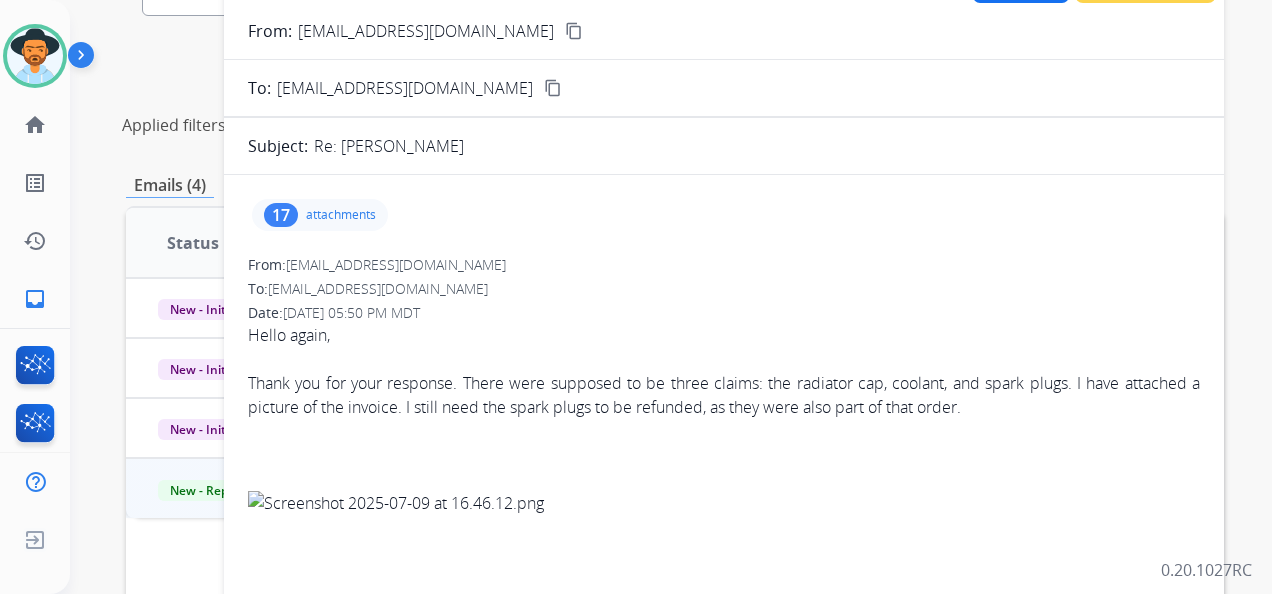 scroll, scrollTop: 200, scrollLeft: 0, axis: vertical 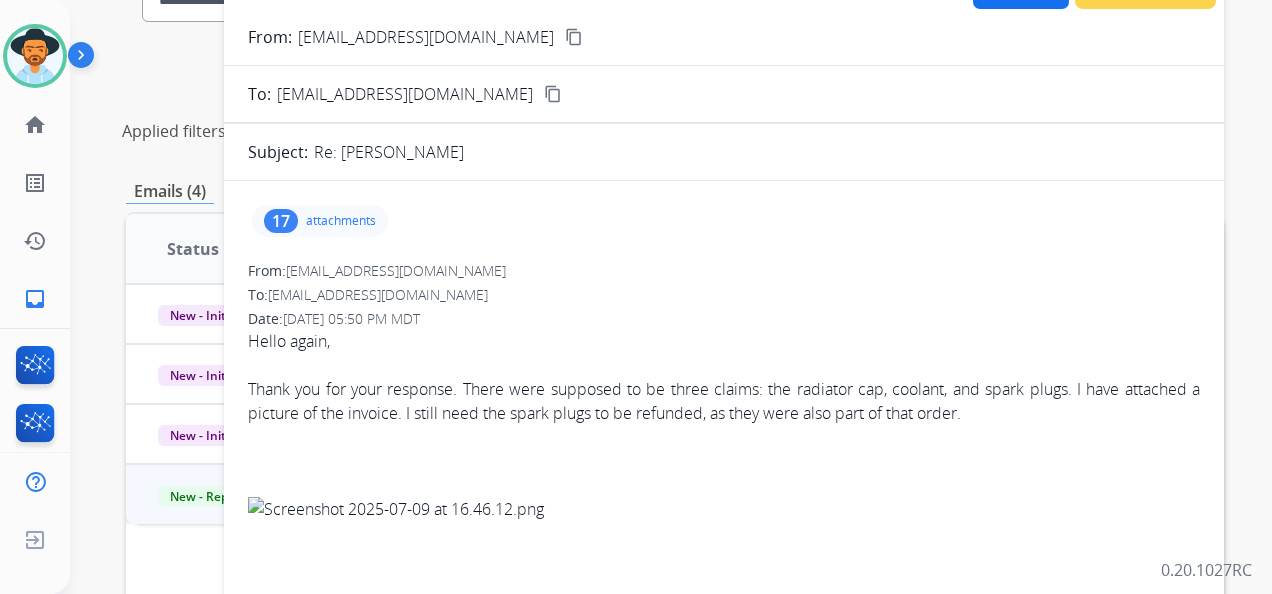 click on "content_copy" at bounding box center (574, 37) 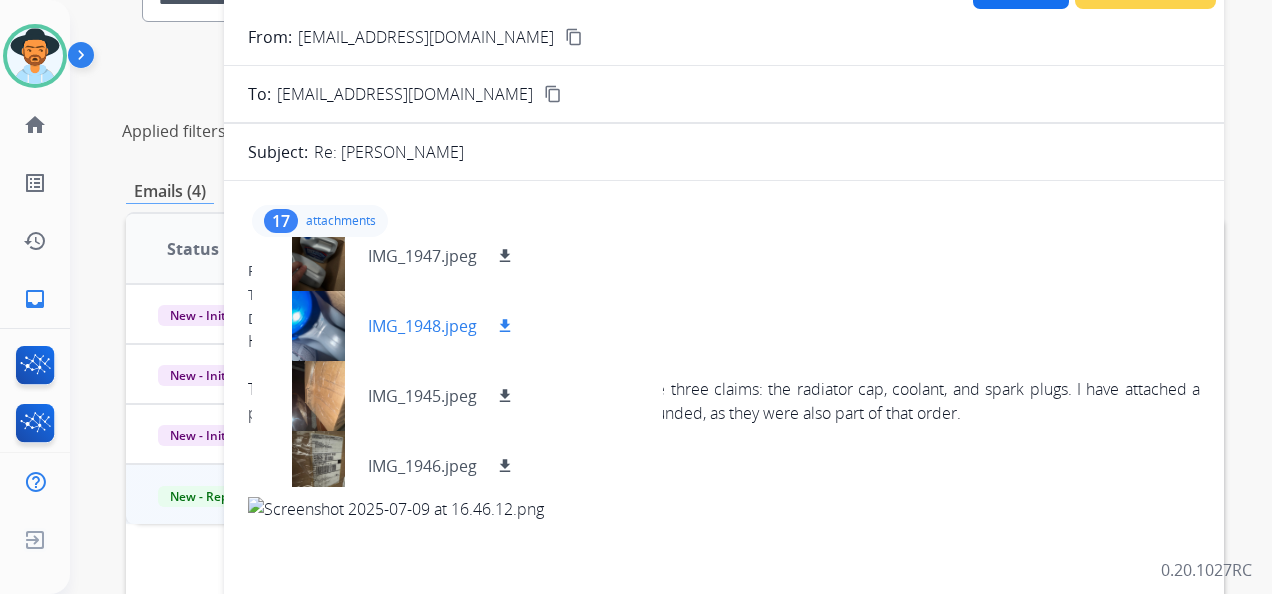 scroll, scrollTop: 900, scrollLeft: 0, axis: vertical 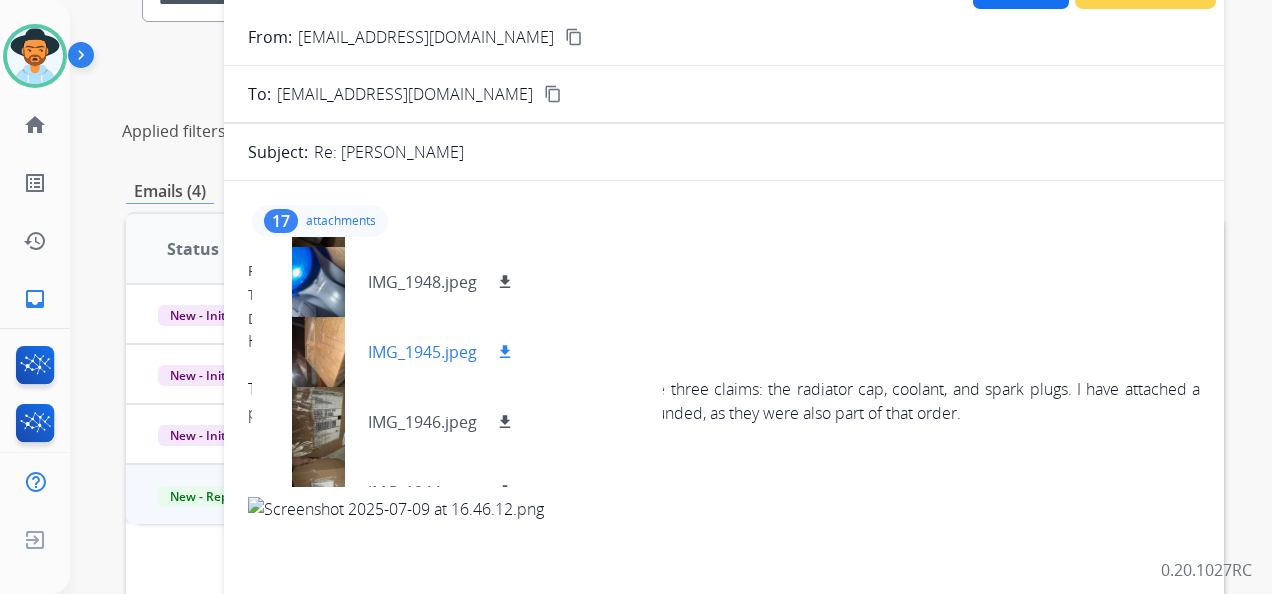 click at bounding box center [318, 352] 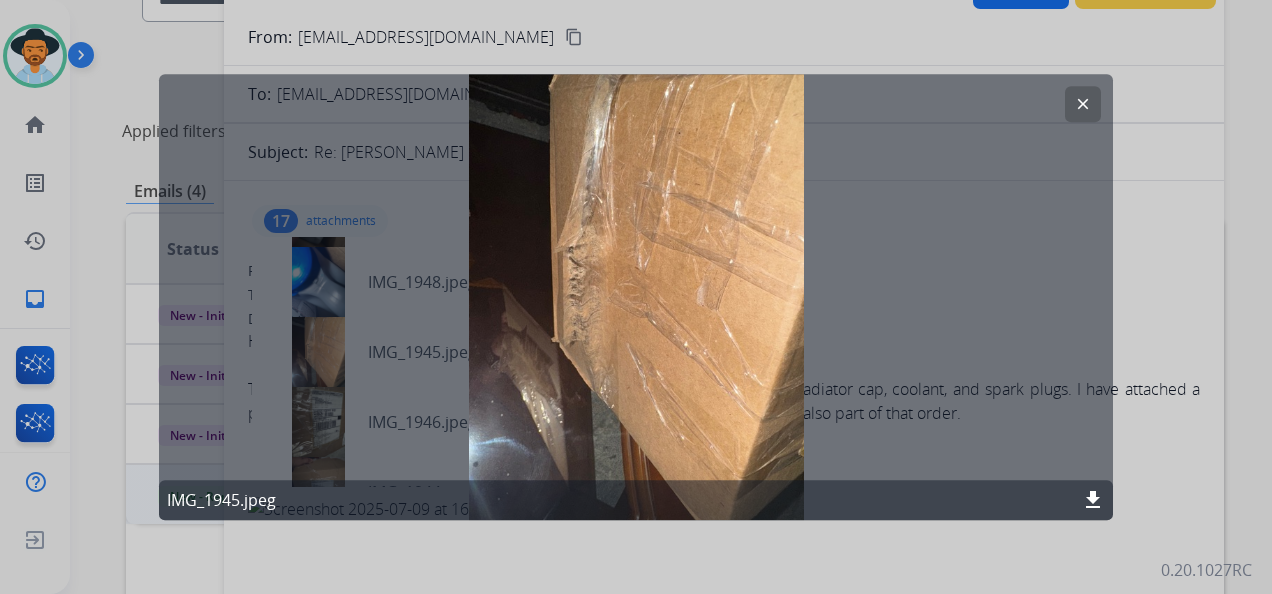 click on "clear" 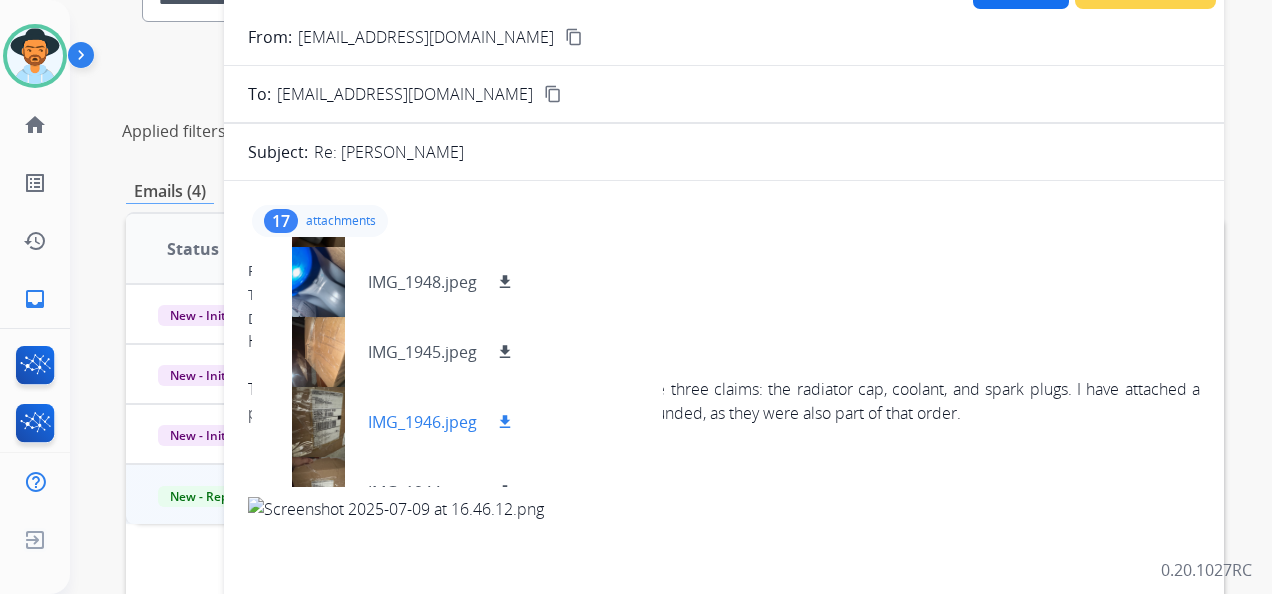 click at bounding box center [318, 422] 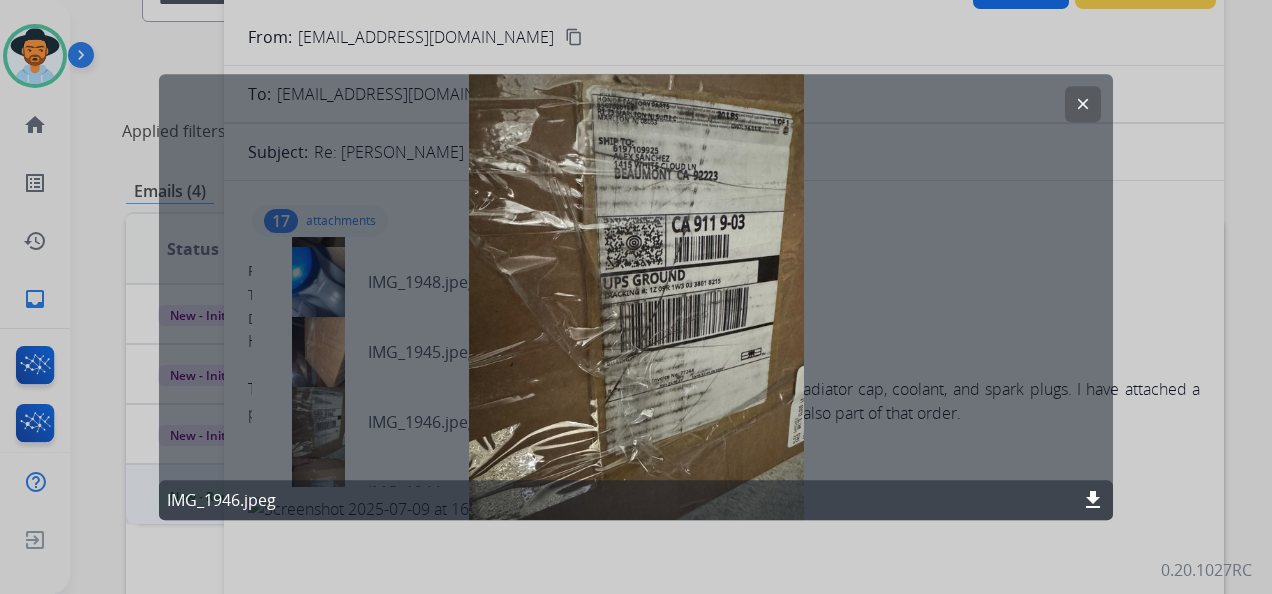 click on "clear" 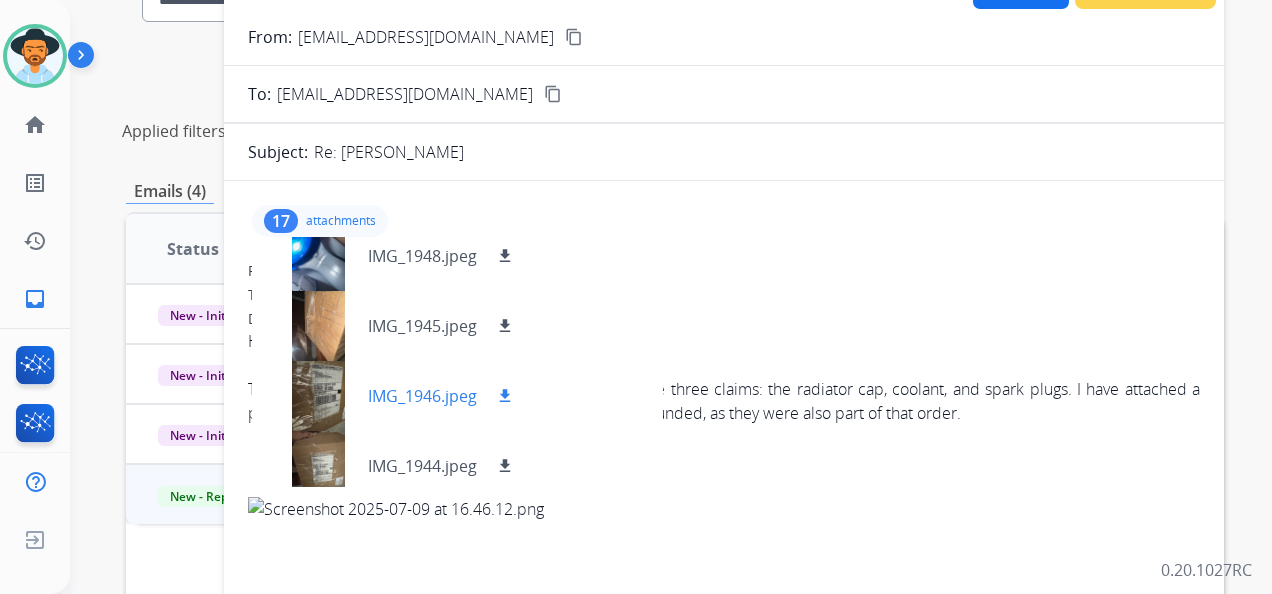 scroll, scrollTop: 940, scrollLeft: 0, axis: vertical 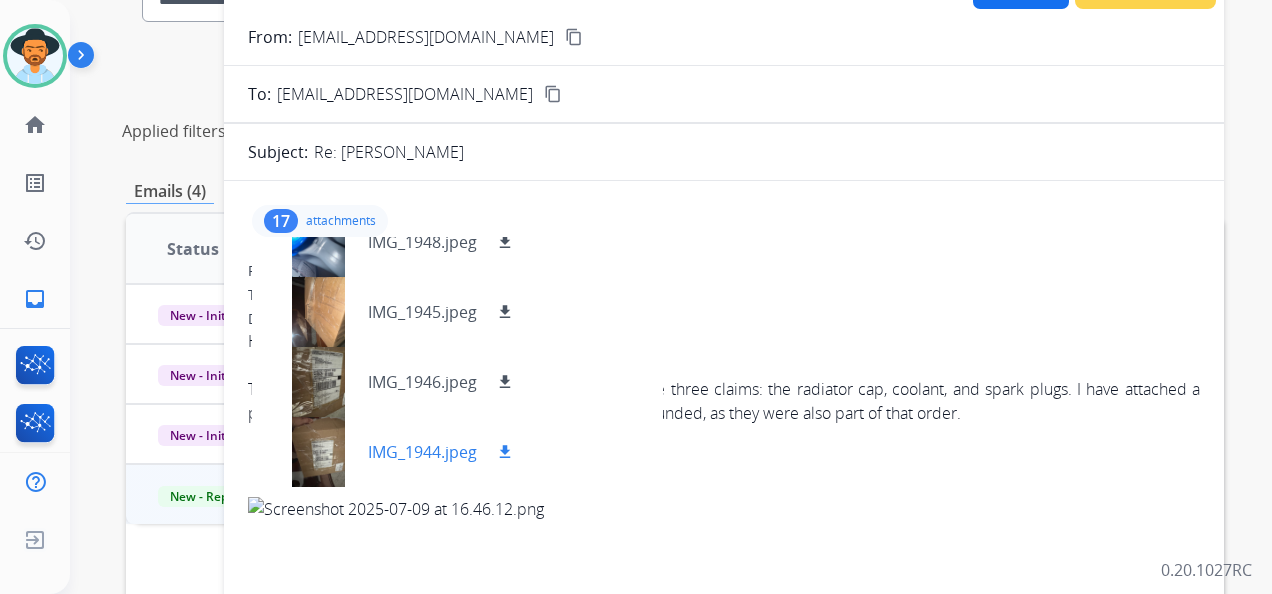 click at bounding box center [318, 452] 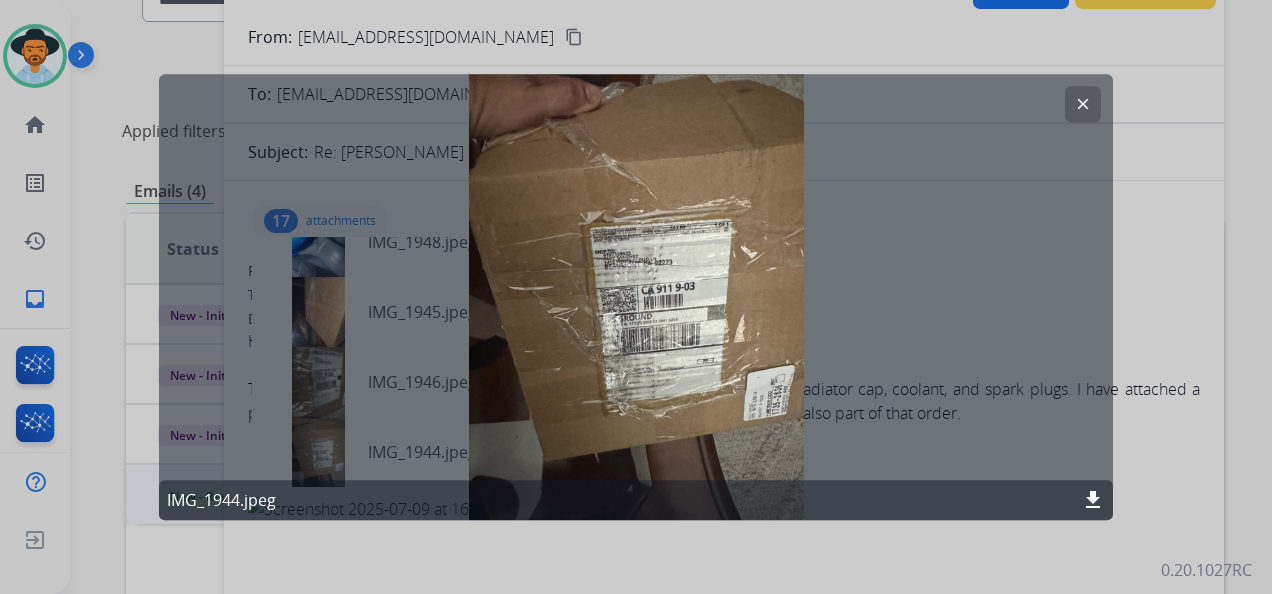 click on "clear" 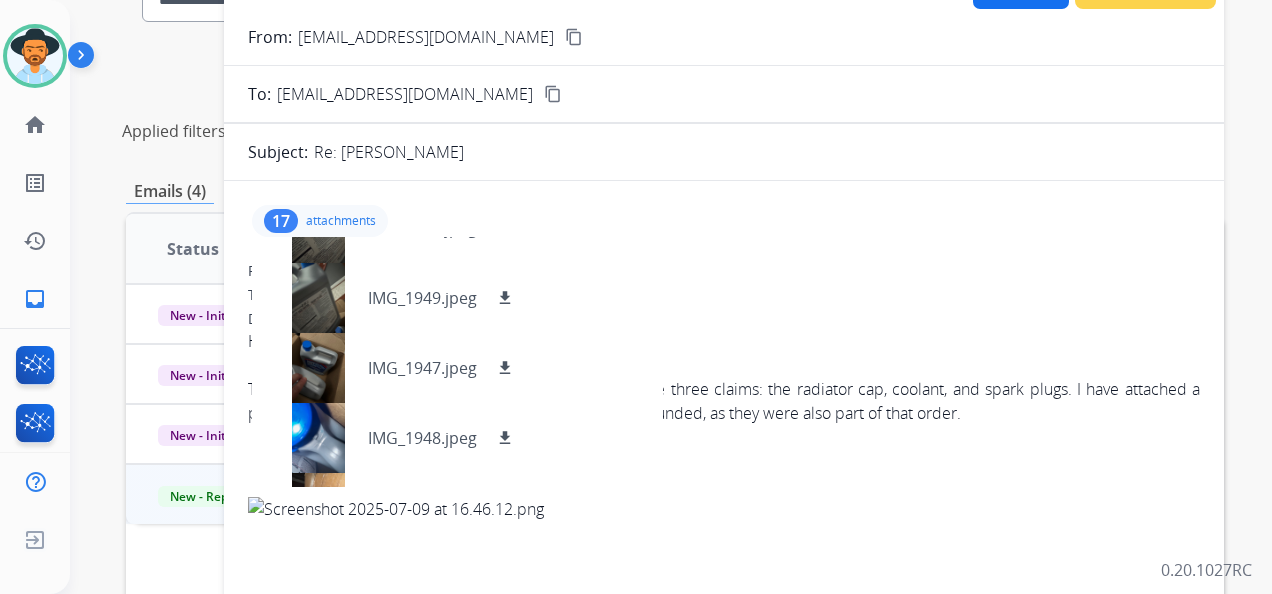 scroll, scrollTop: 740, scrollLeft: 0, axis: vertical 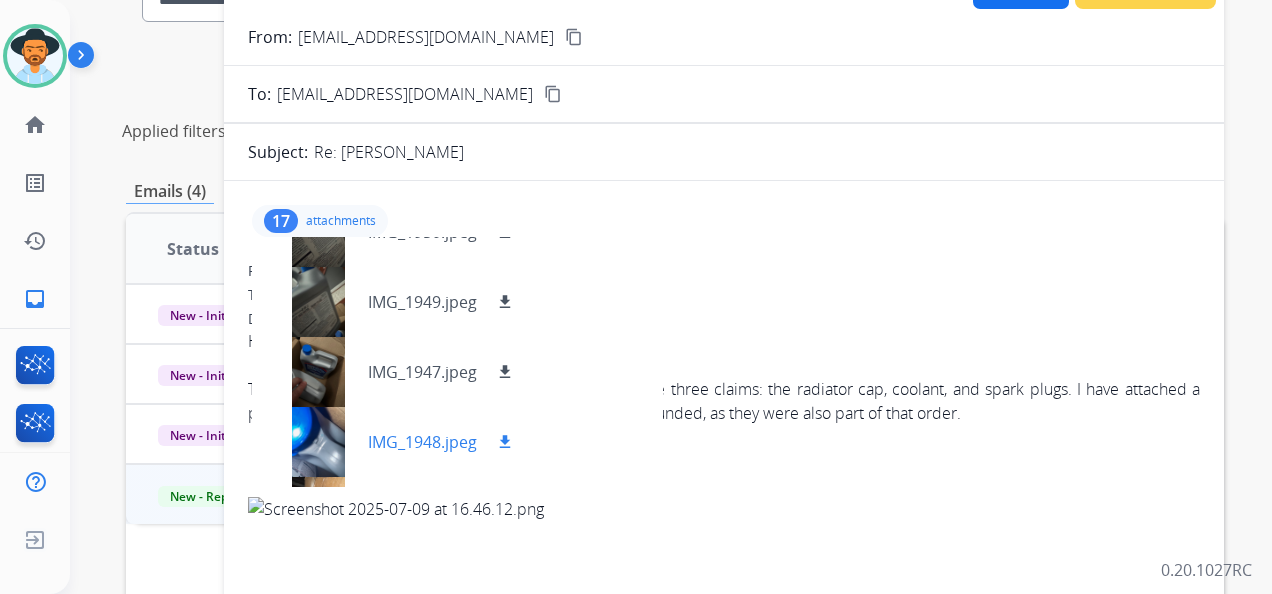 click at bounding box center [318, 442] 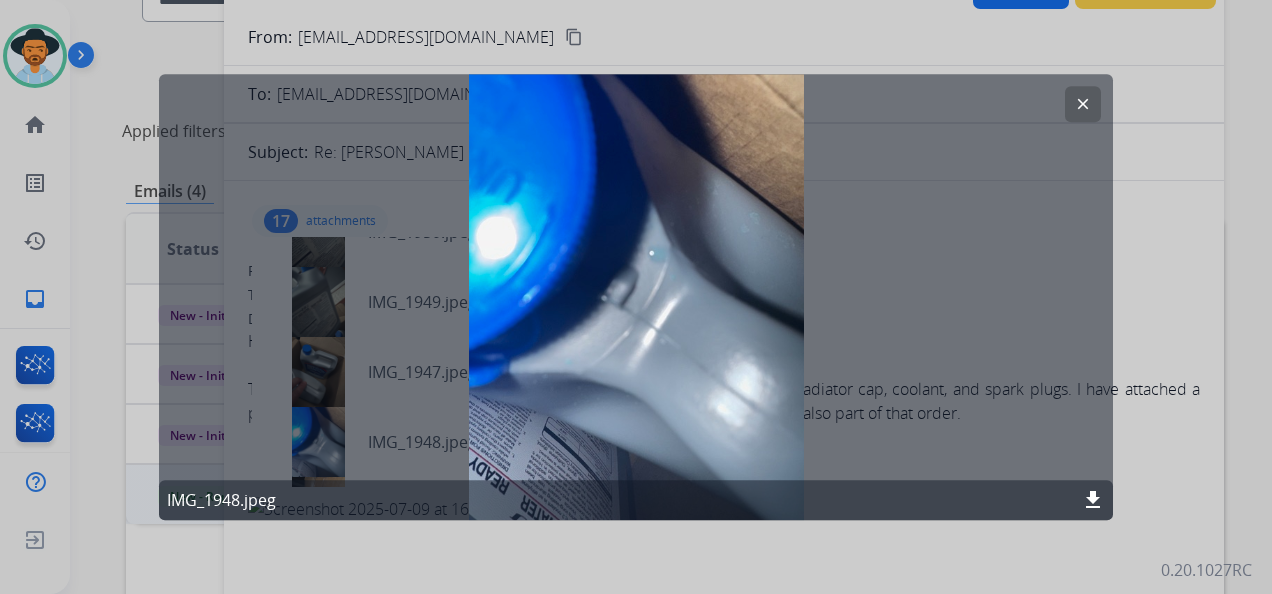 click on "clear" 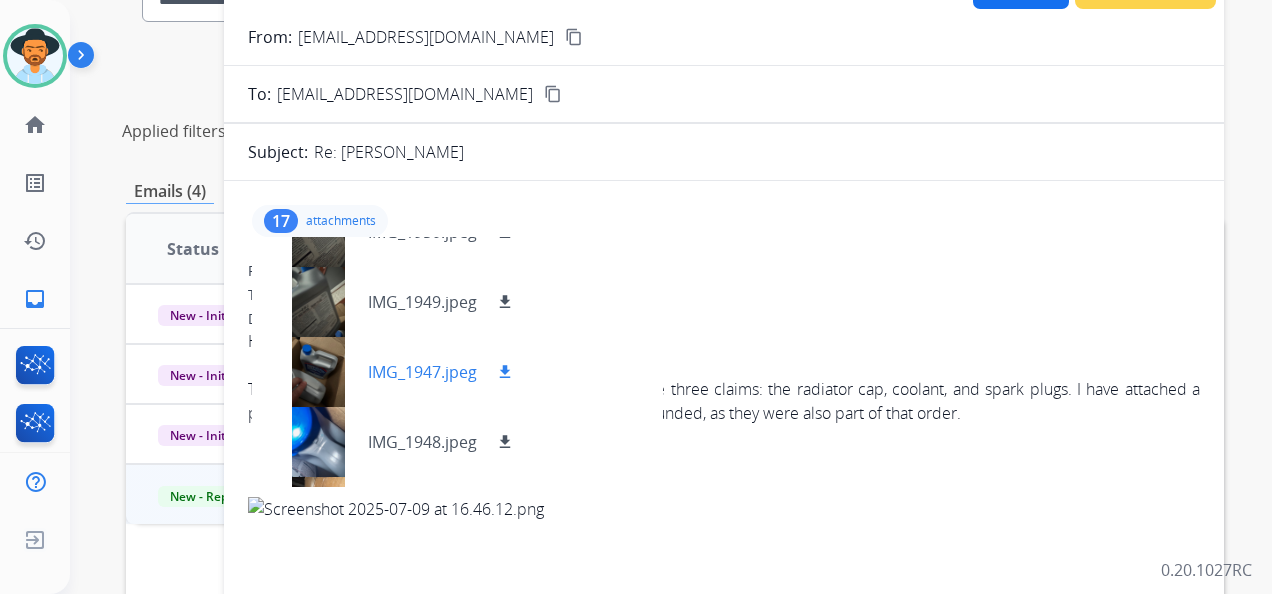 click at bounding box center [318, 372] 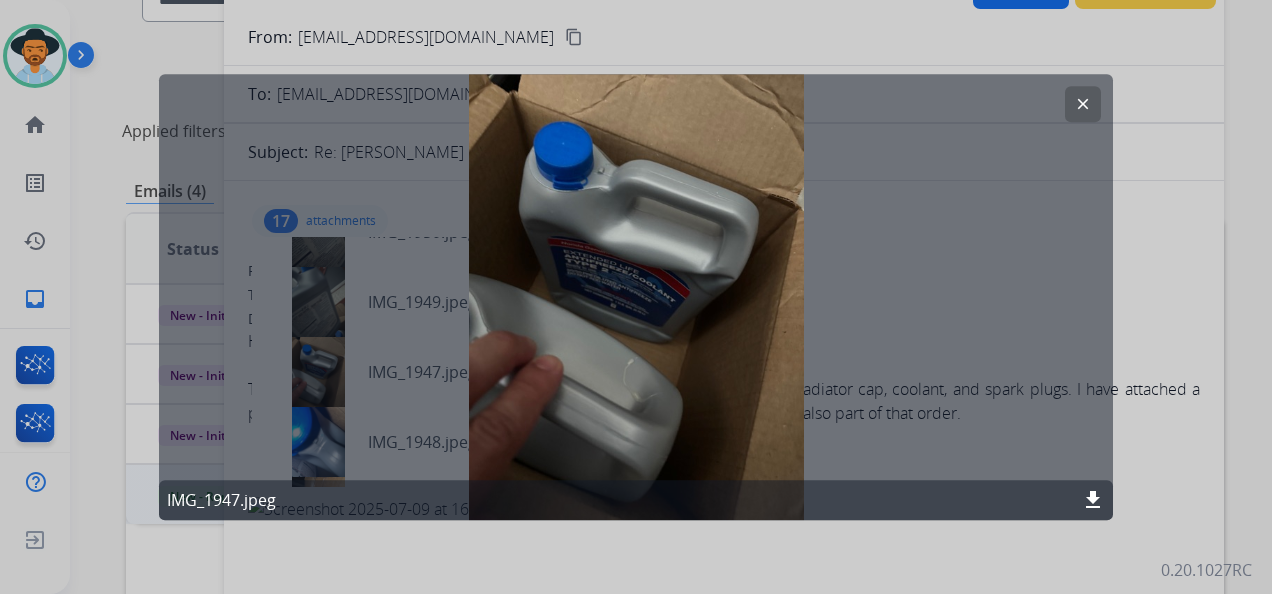 click on "clear" 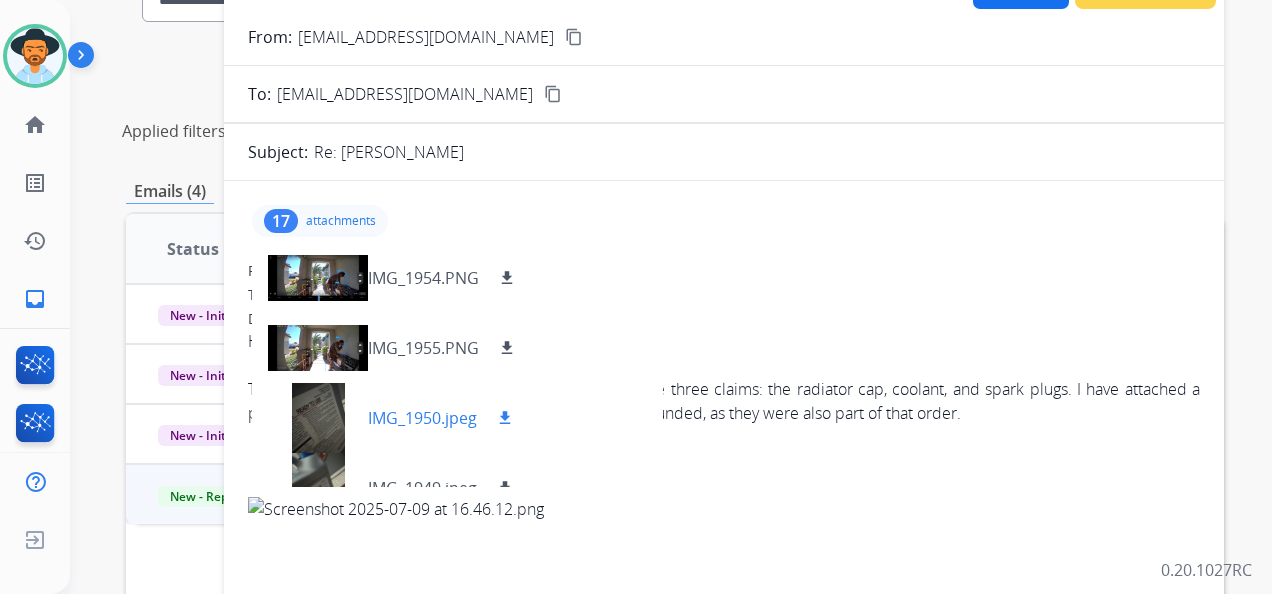 scroll, scrollTop: 540, scrollLeft: 0, axis: vertical 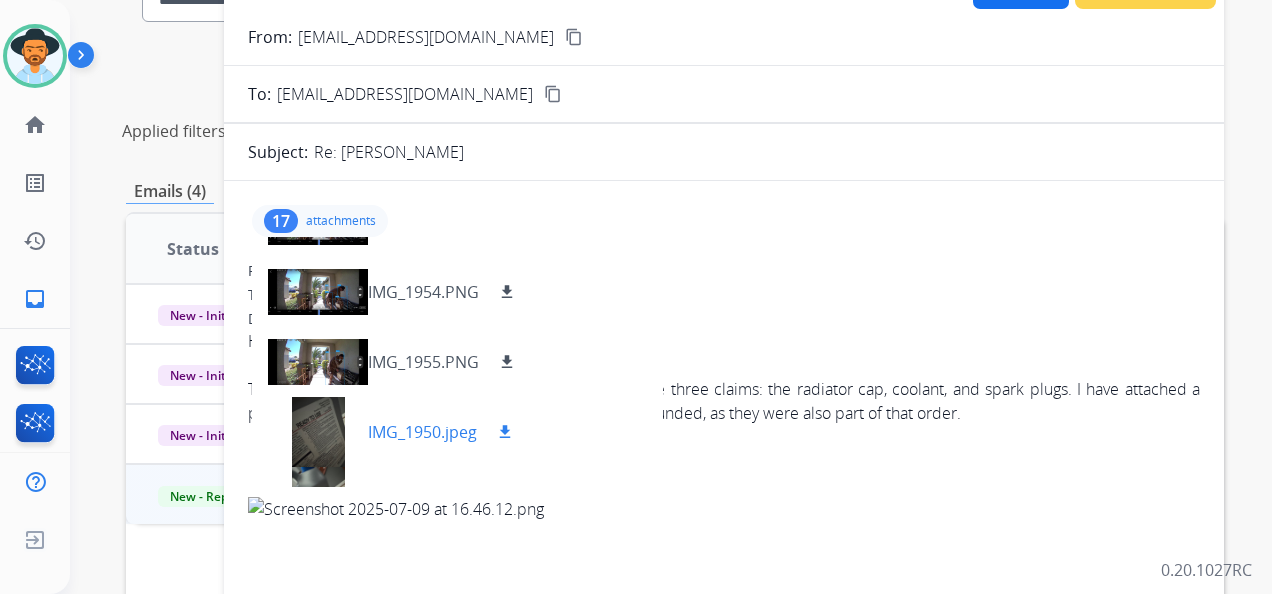 click at bounding box center [318, 432] 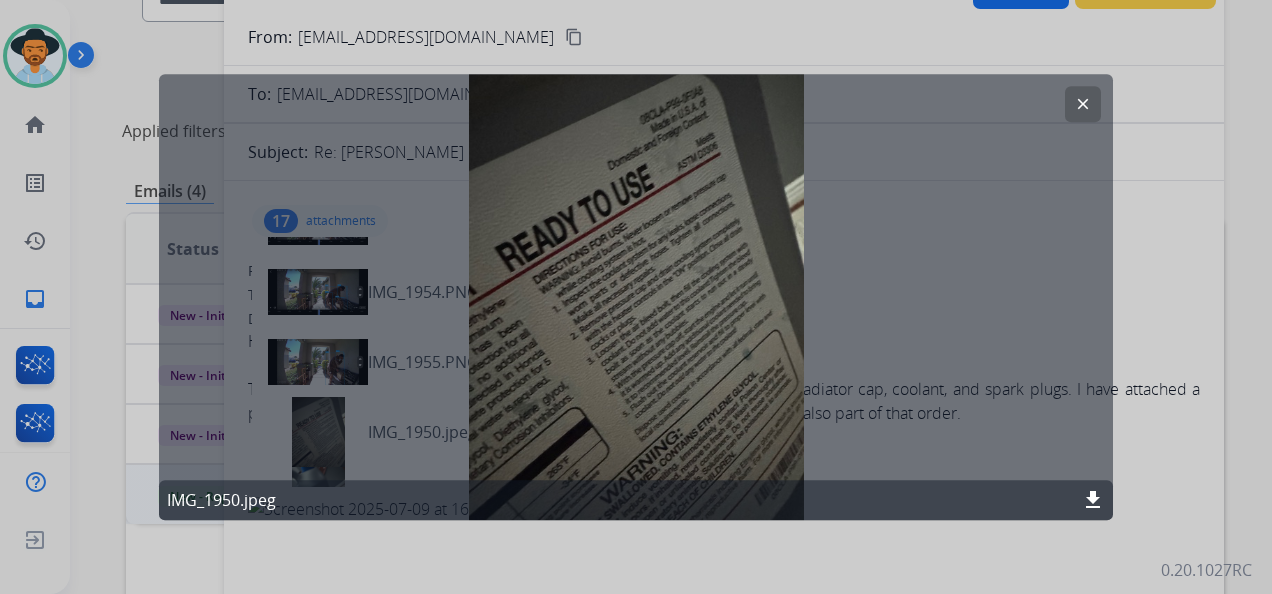 click on "clear" 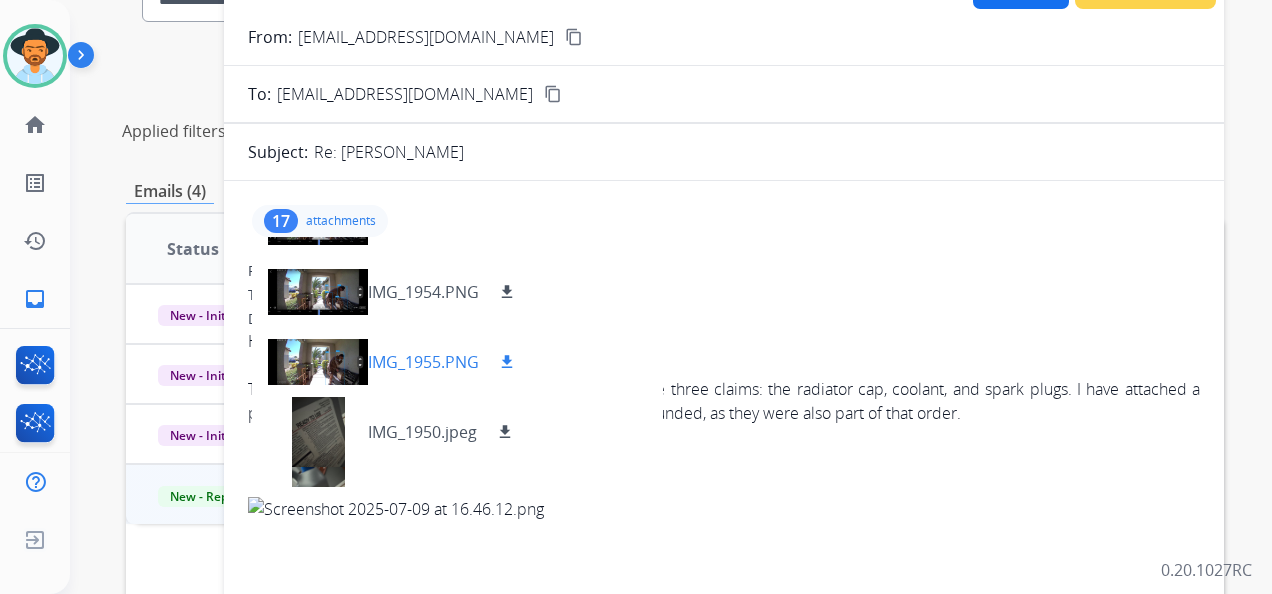 click at bounding box center (318, 362) 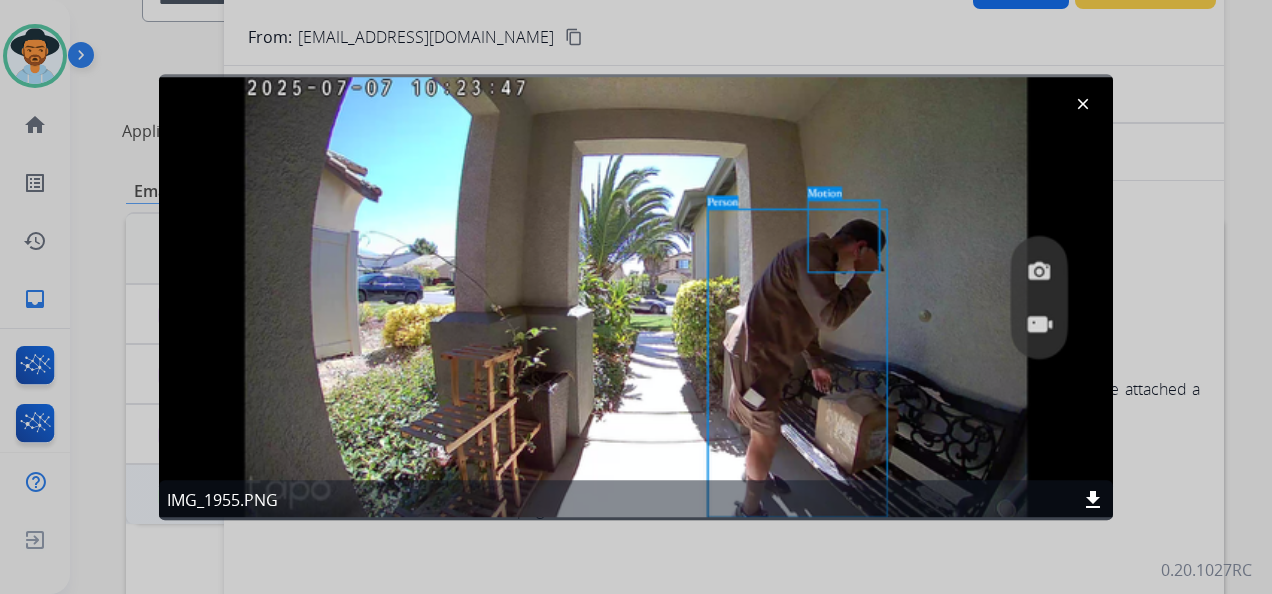 click on "clear" 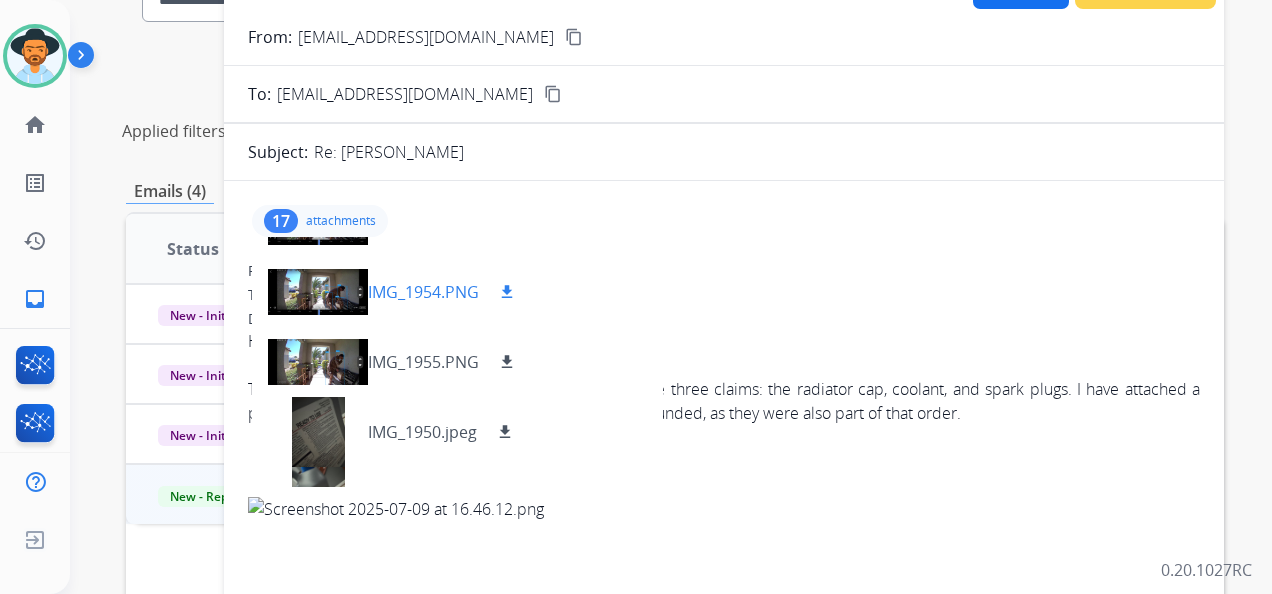 click at bounding box center (318, 292) 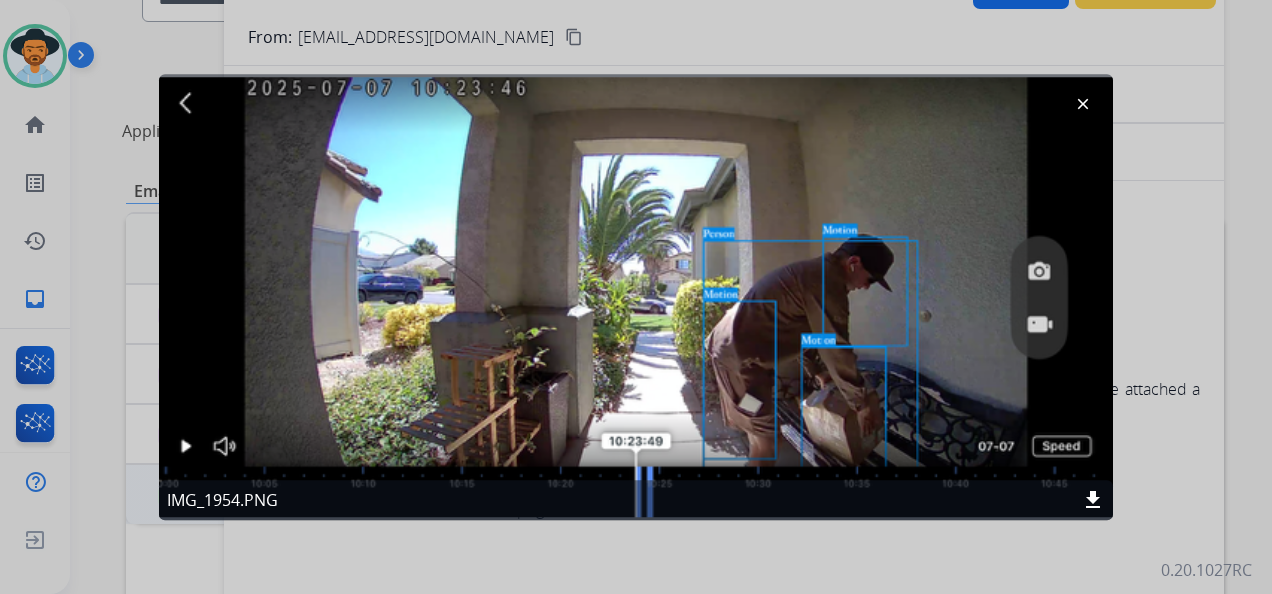 click on "clear" 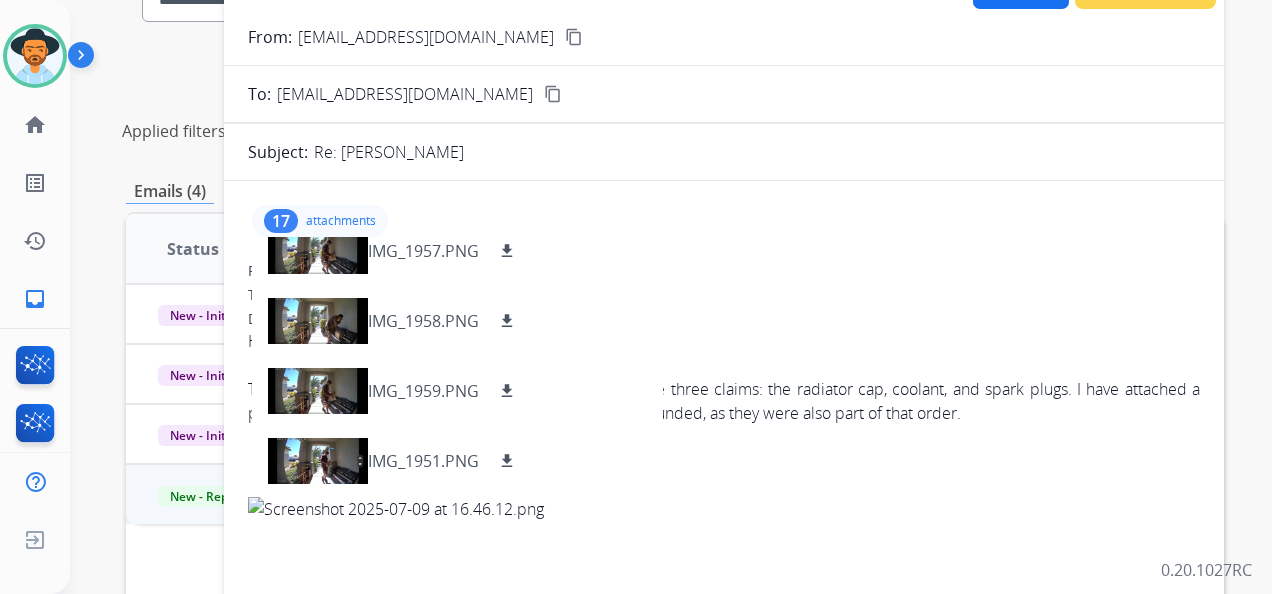 scroll, scrollTop: 40, scrollLeft: 0, axis: vertical 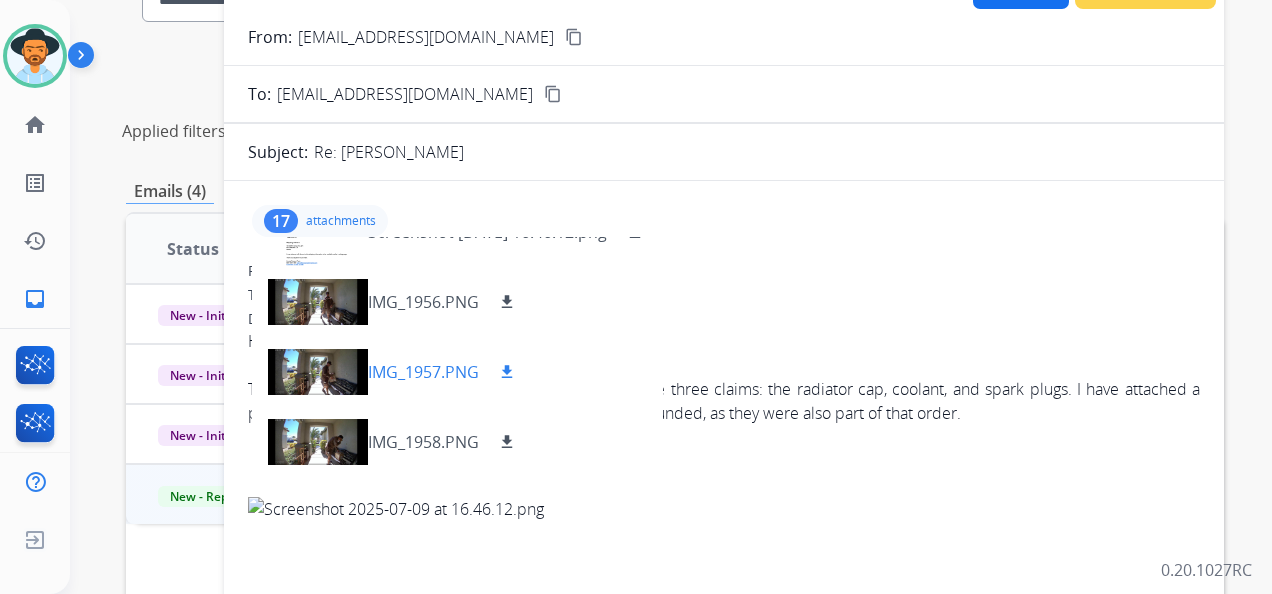 click at bounding box center (318, 372) 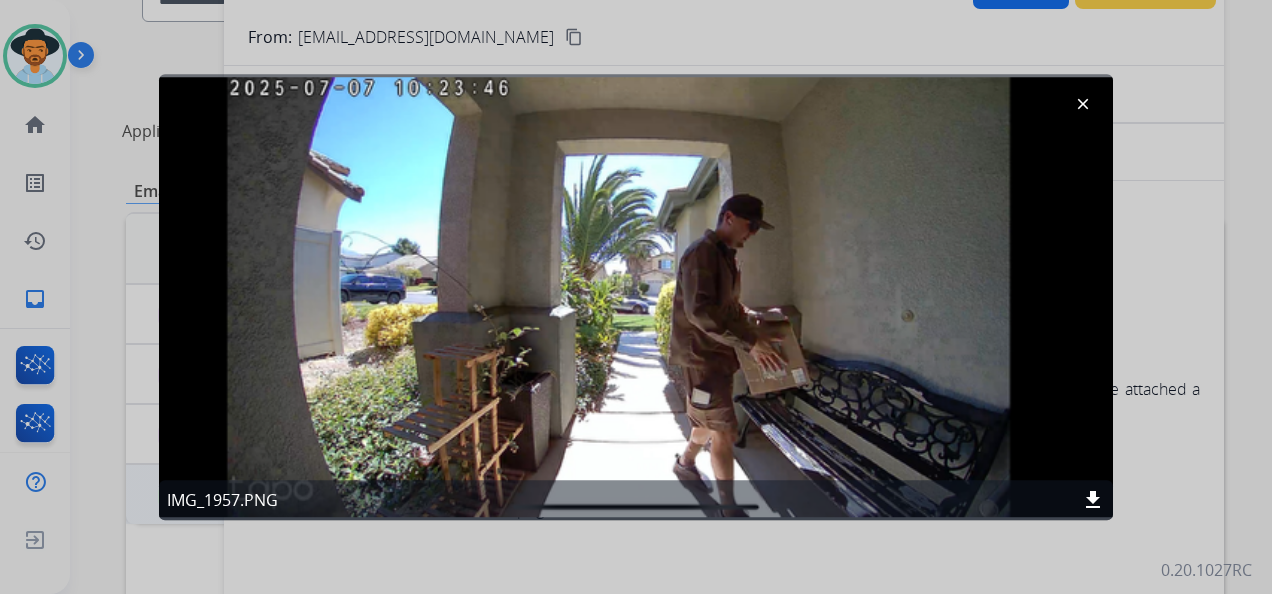 click on "clear" 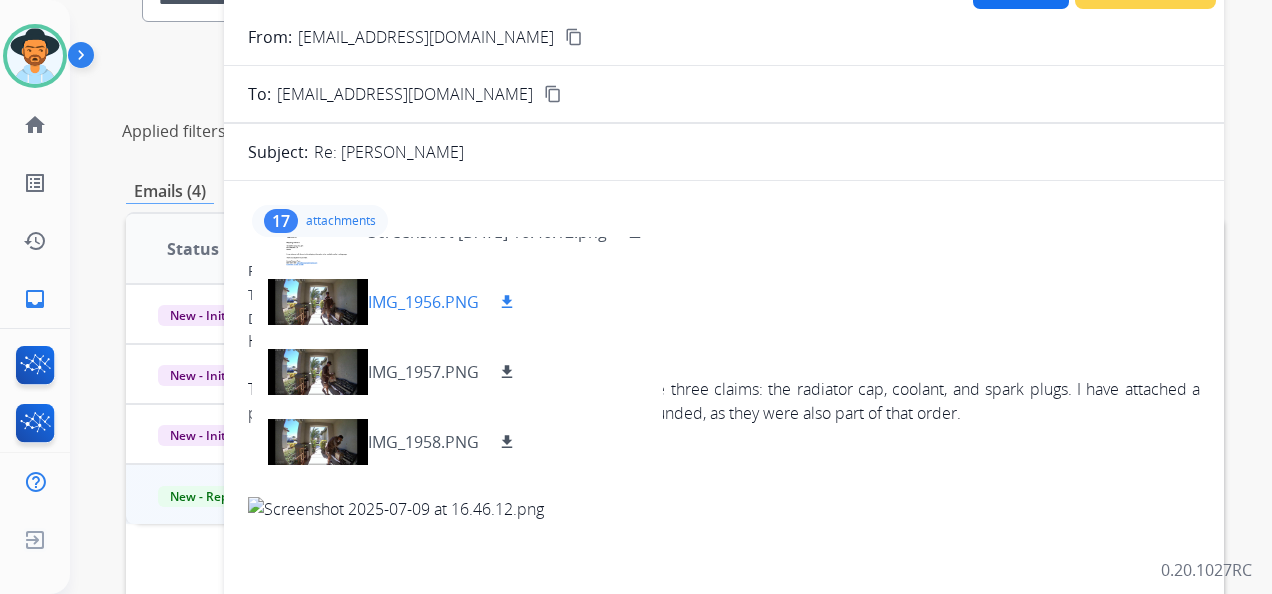 click at bounding box center [318, 302] 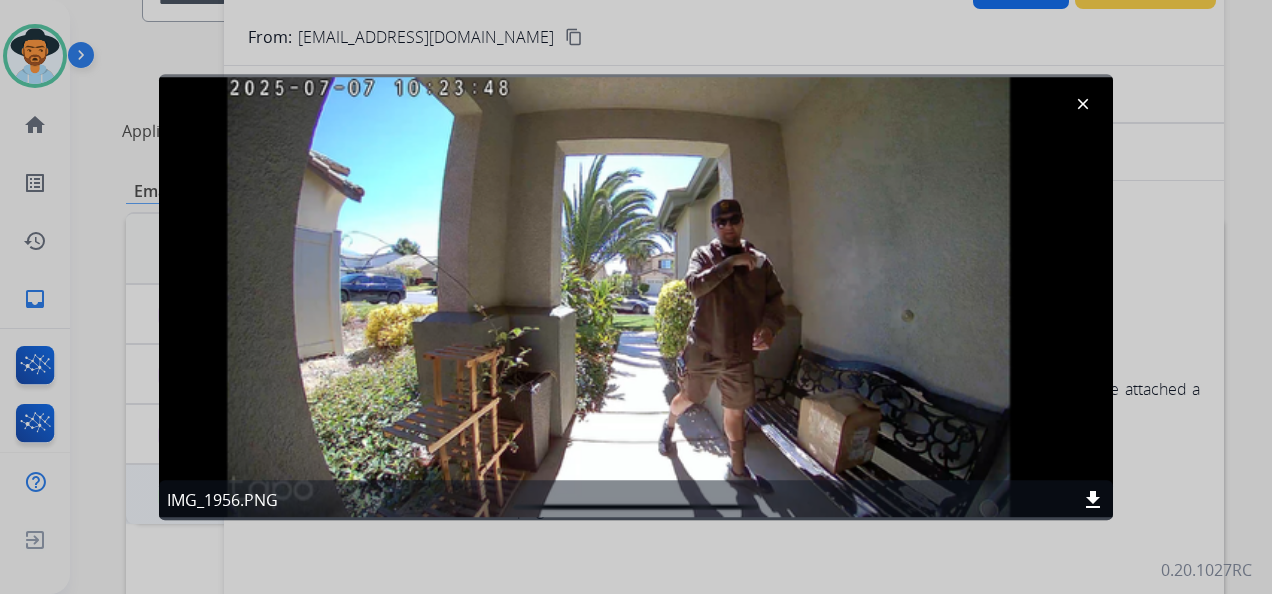 click on "clear" 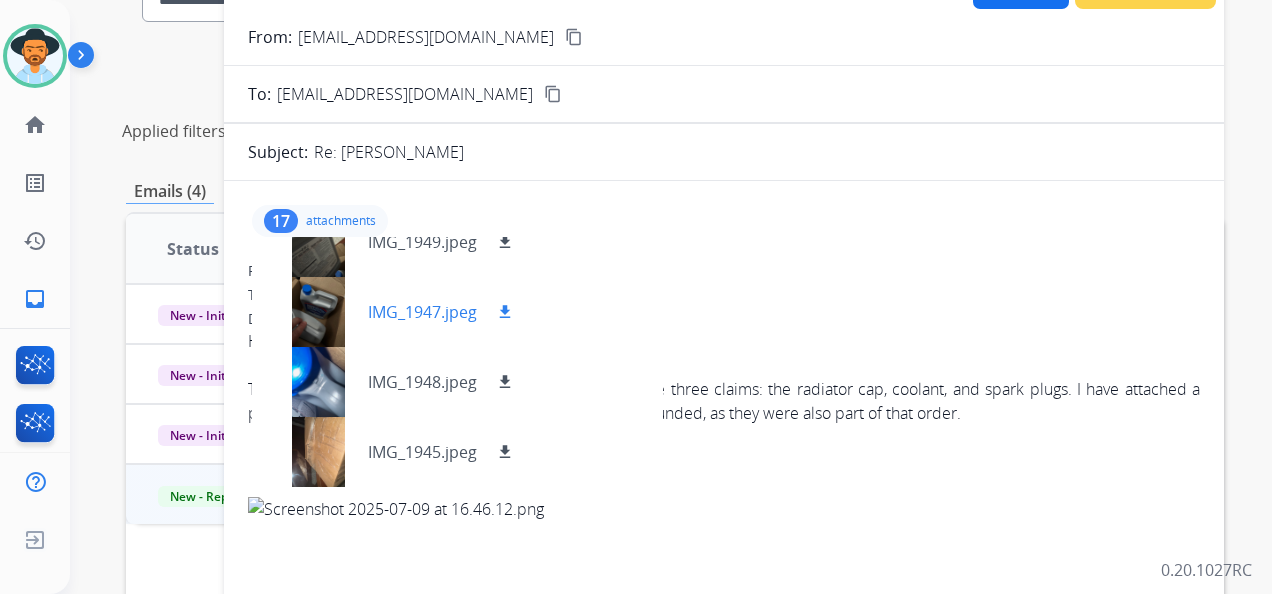 scroll, scrollTop: 700, scrollLeft: 0, axis: vertical 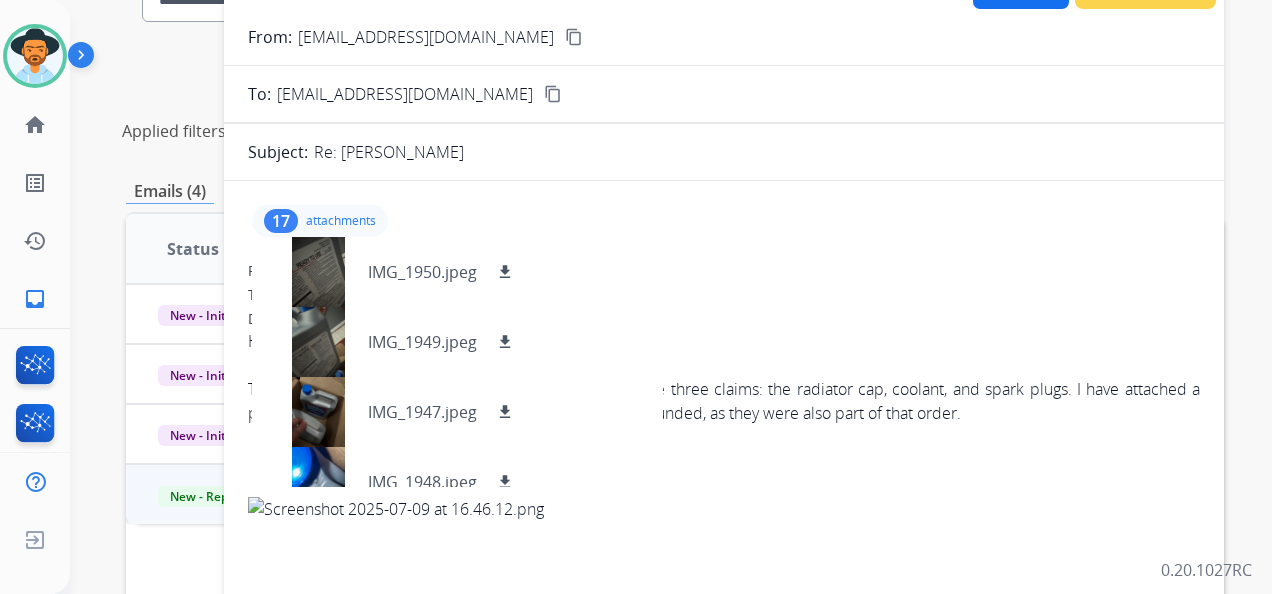 click on "**********" at bounding box center [675, 99] 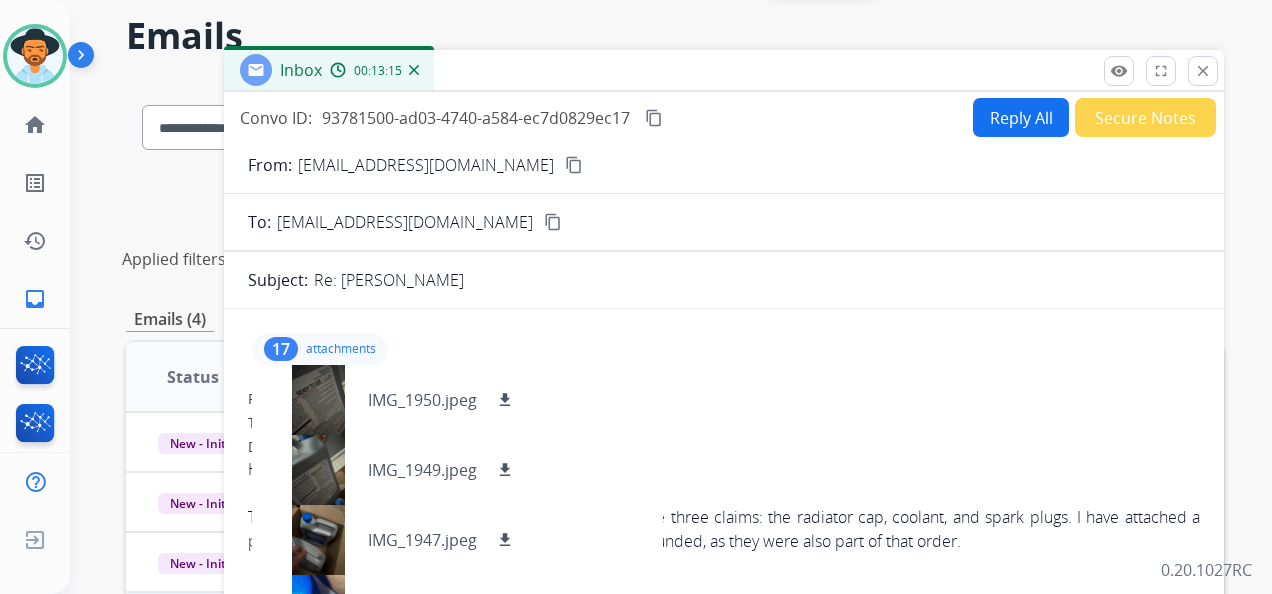 scroll, scrollTop: 0, scrollLeft: 0, axis: both 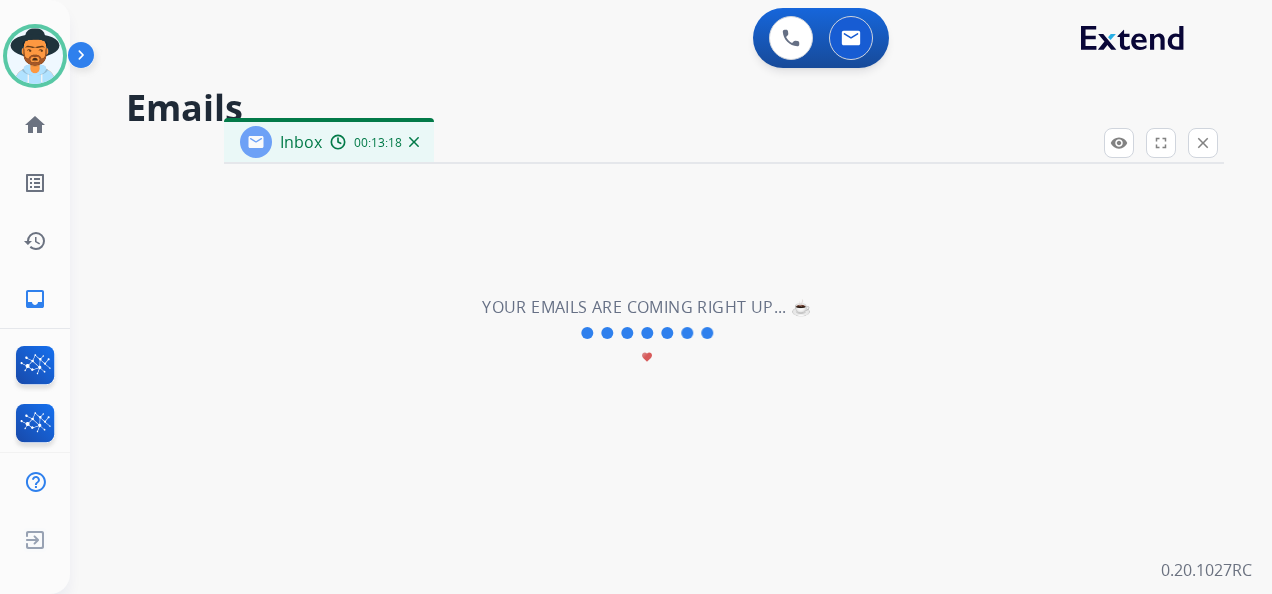 click on "close" at bounding box center [1203, 143] 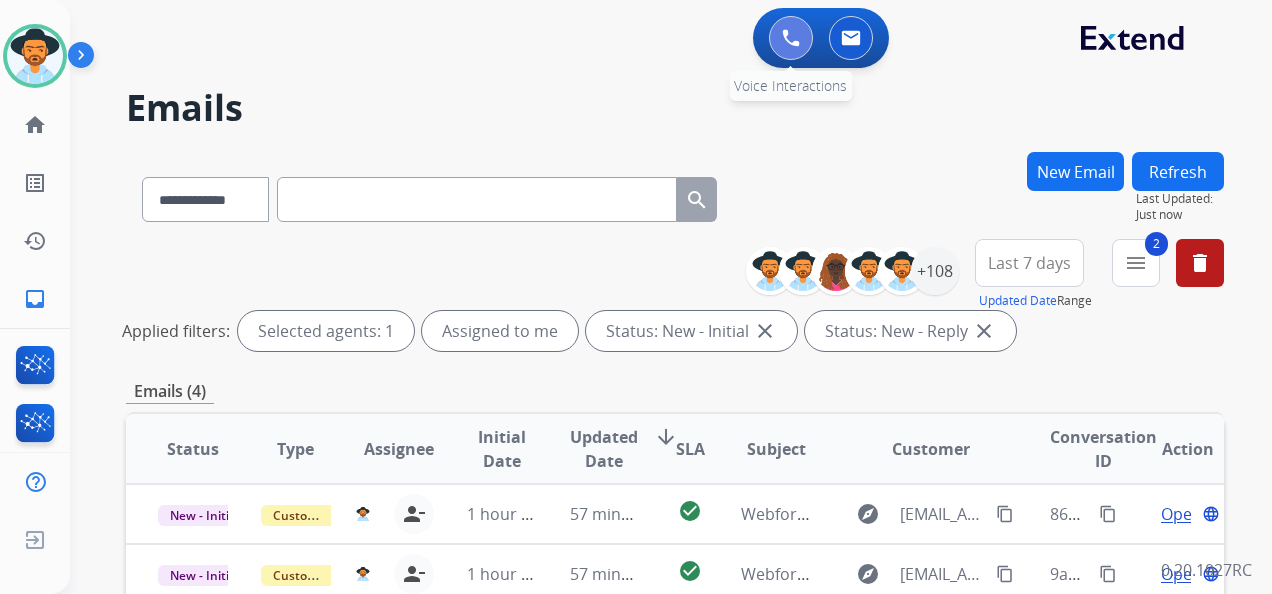 click at bounding box center [791, 38] 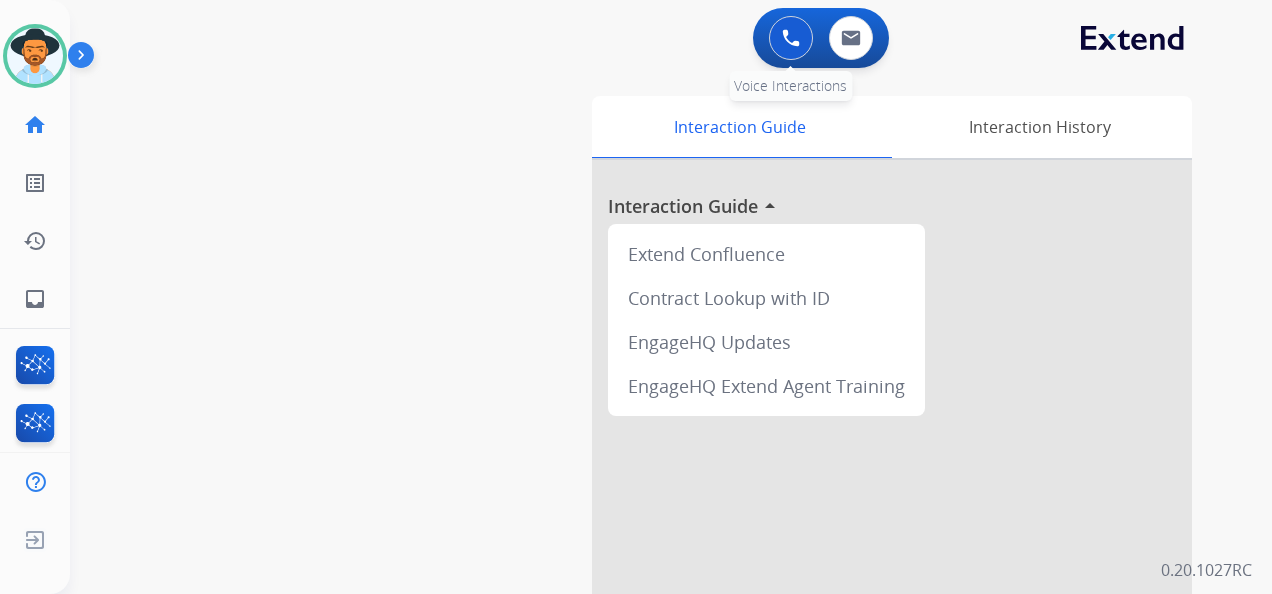 click at bounding box center (791, 38) 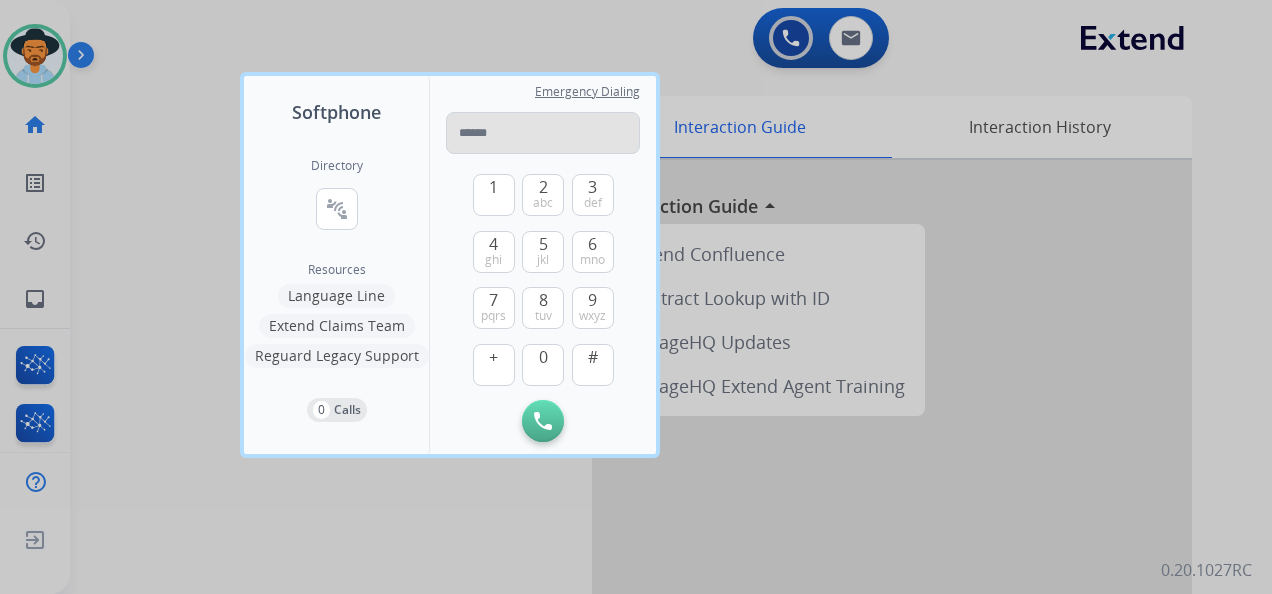 click at bounding box center (543, 133) 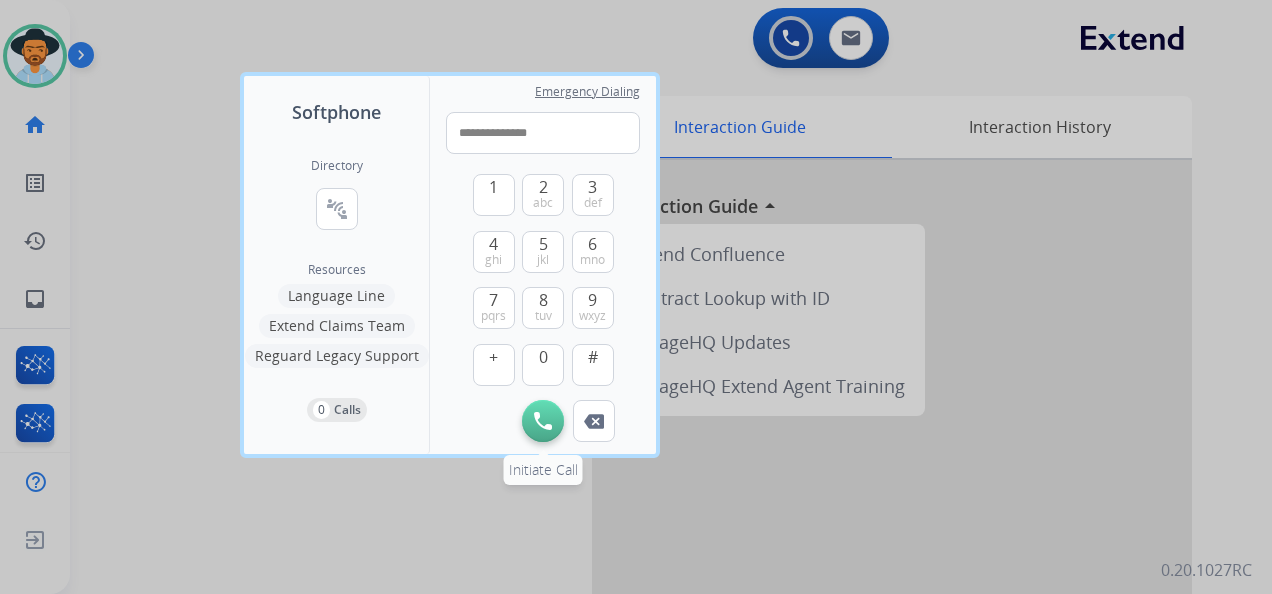 type on "**********" 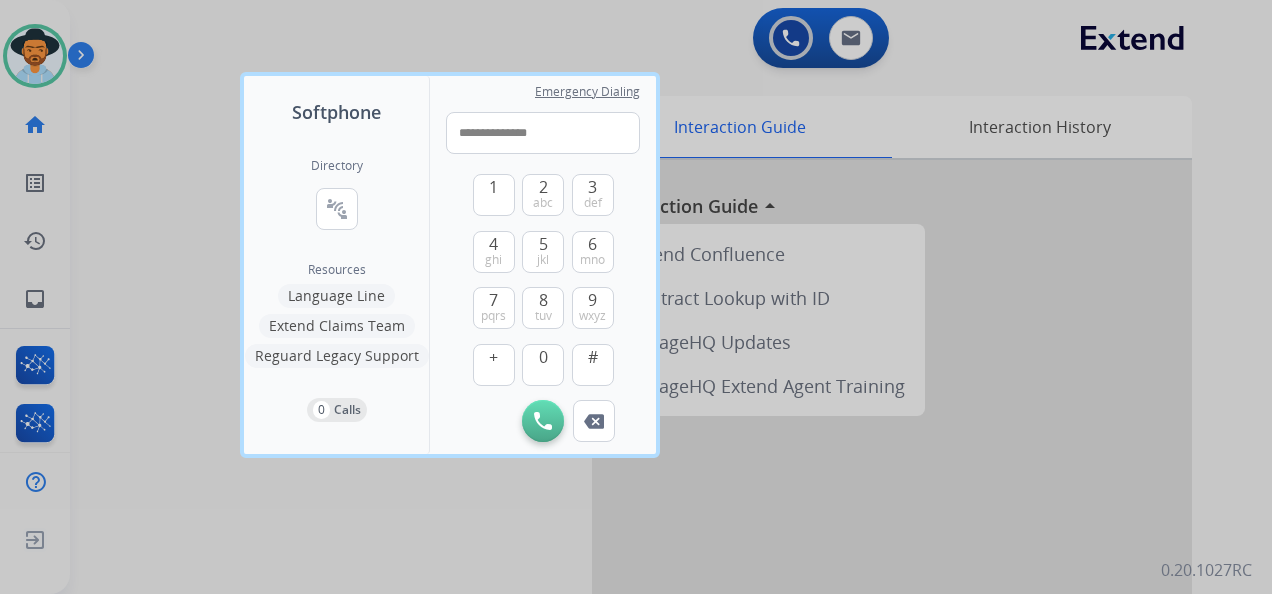 click on "Initiate Call" at bounding box center [543, 421] 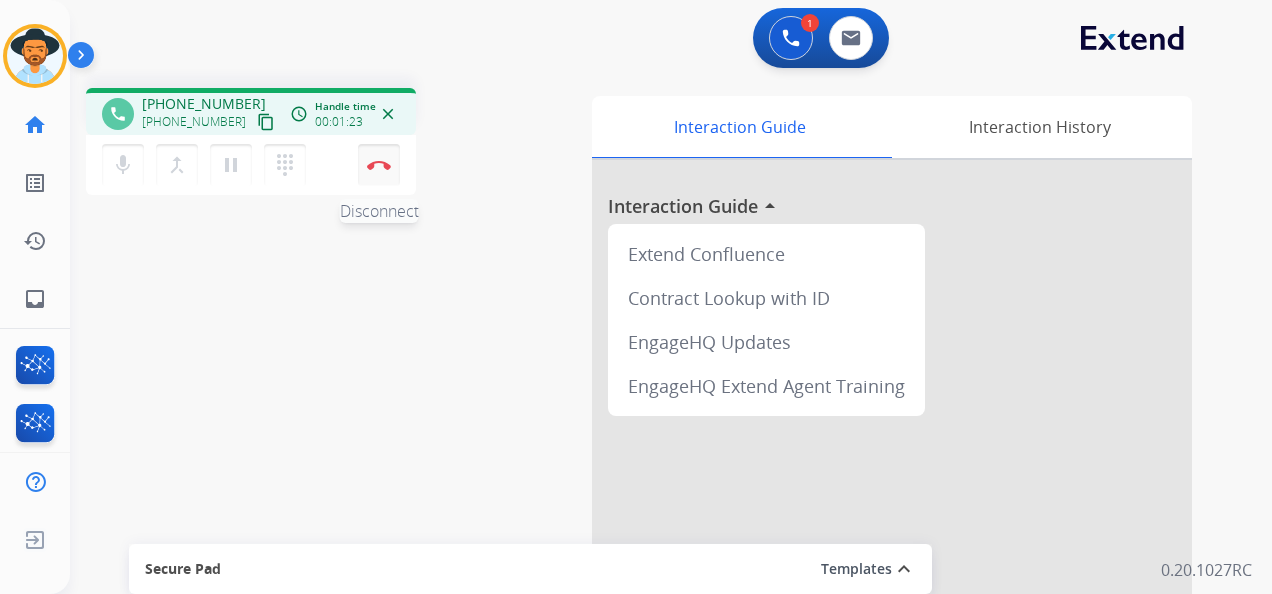 click on "Disconnect" at bounding box center [379, 165] 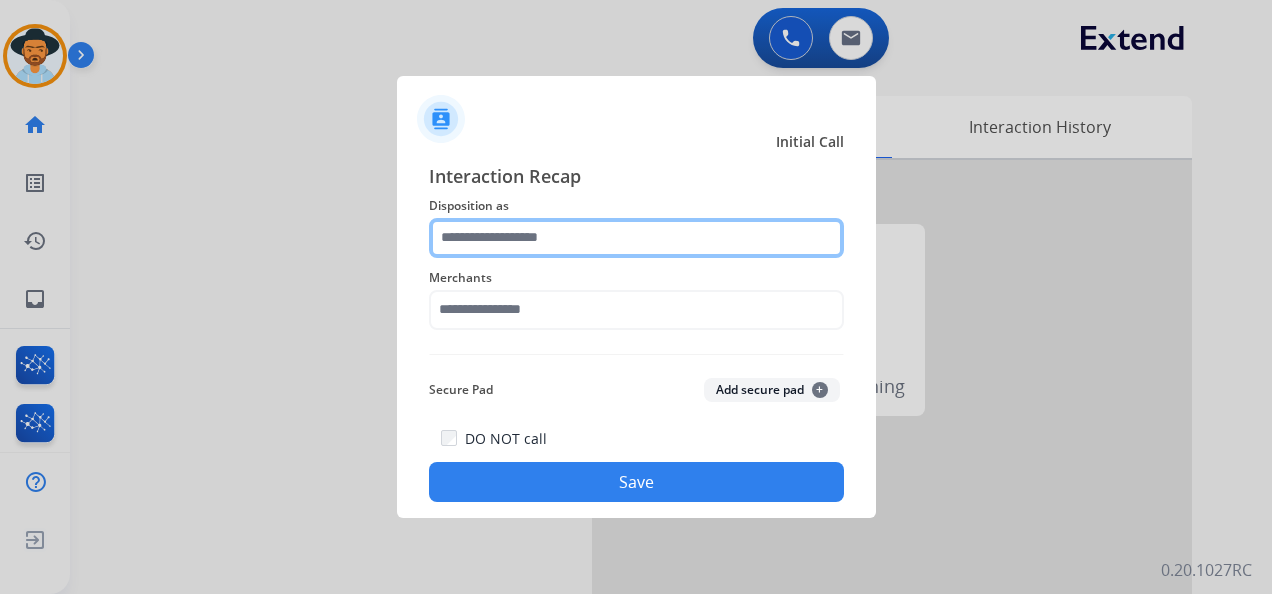click 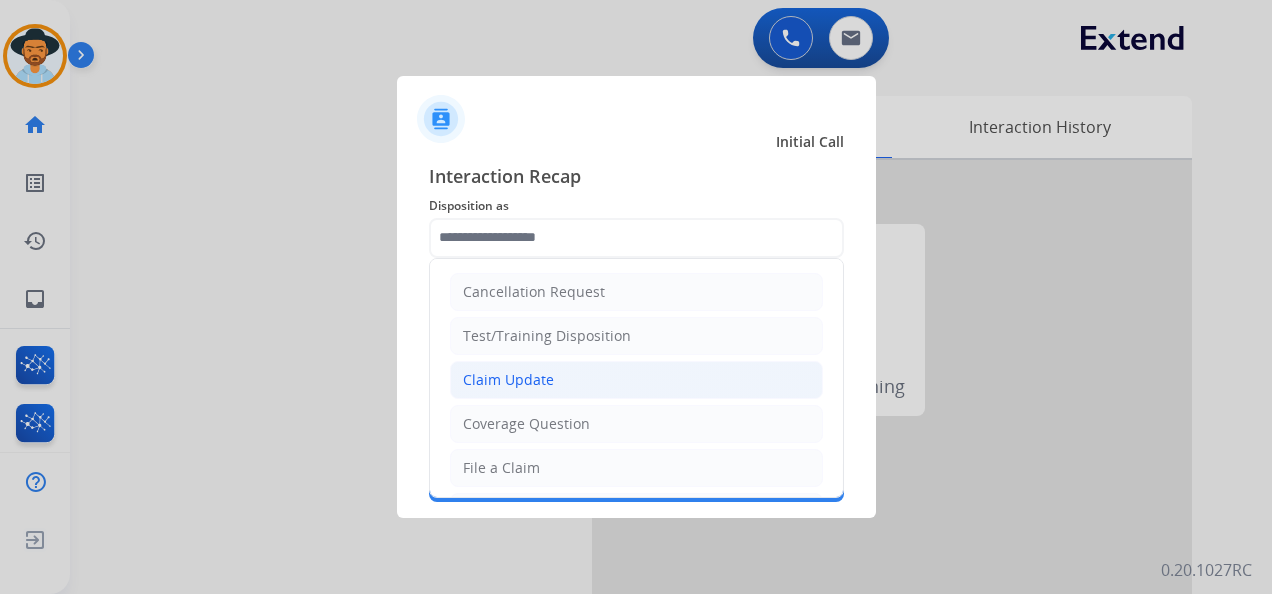 click on "Claim Update" 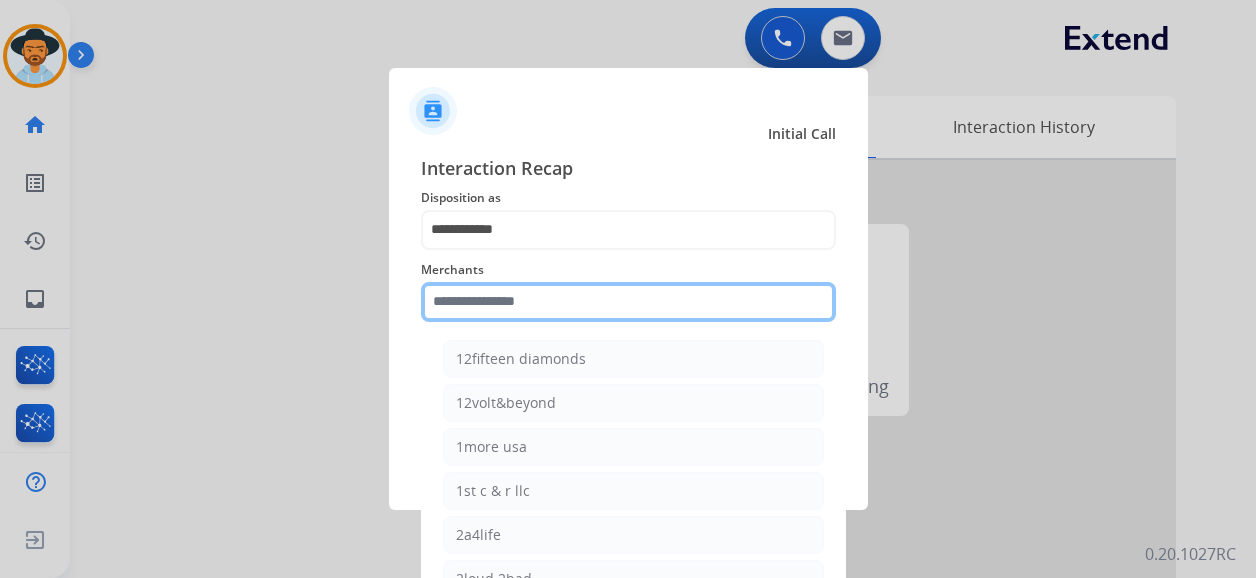 click on "Merchants    12fifteen diamonds   12volt&beyond   1more usa   1st c & r llc   2a4life   2loud 2bad   3balls   4 state trucks   4moms   [MEDICAL_DATA] spirits   Accessorypartsstore   Action clutch   Active lifestyle store   Addaday   Adorama abs   Adorama business-to-business   [MEDICAL_DATA] offroad outfitters   Ads shocks   Advance auto parts   Aem electronics   Aerishealthinc   Ag solutions group, llc   Aim controllers   Air-relax   Airocide   Airslamit   Airsoft station   Airthereal   Alchemy fine home   Aleko products   [PERSON_NAME] home   All around e-bikes   All electric motion   All things barbecue   [PERSON_NAME]   Allied gaming north america, llc   Allied wheel components   Alta [PERSON_NAME] motors   Alter   Ambient fires   American bass   American cornhole association   American medical sales and rentals   American technologies network   Ameridroid   Amethyst home   Amgair   Ams fireplace   Amscope   Andaaz jewelers   [PERSON_NAME]   Anova   Anytime baseball supply   Anytime sports supply   Apec water systems   Apollo neuro" 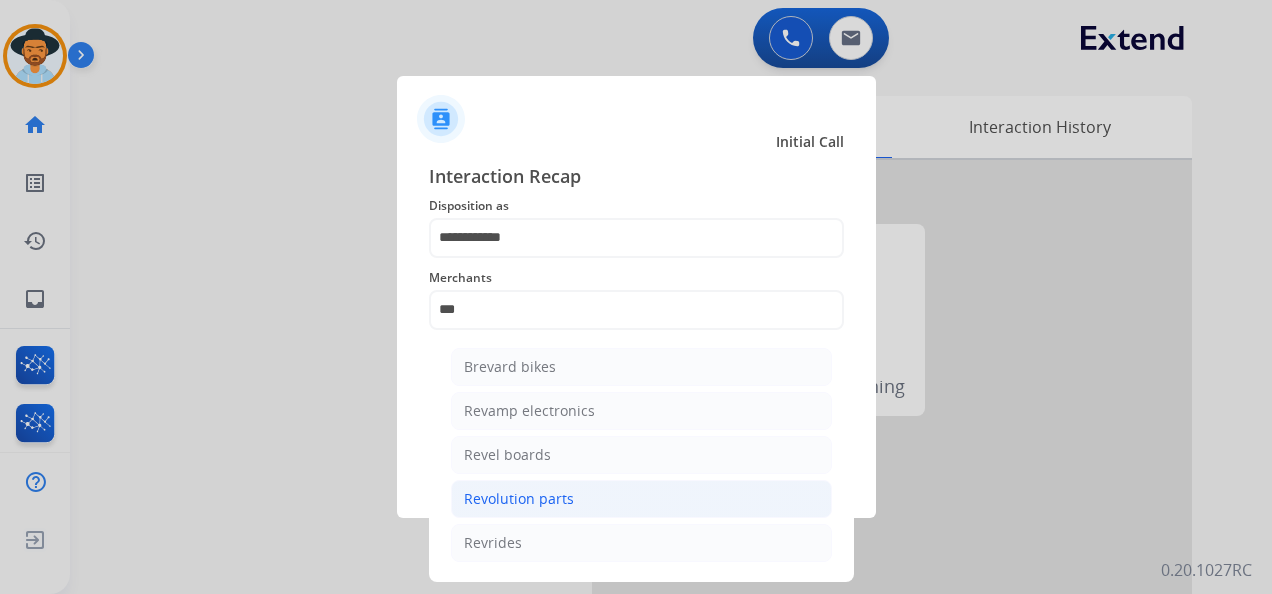 click on "Revolution parts" 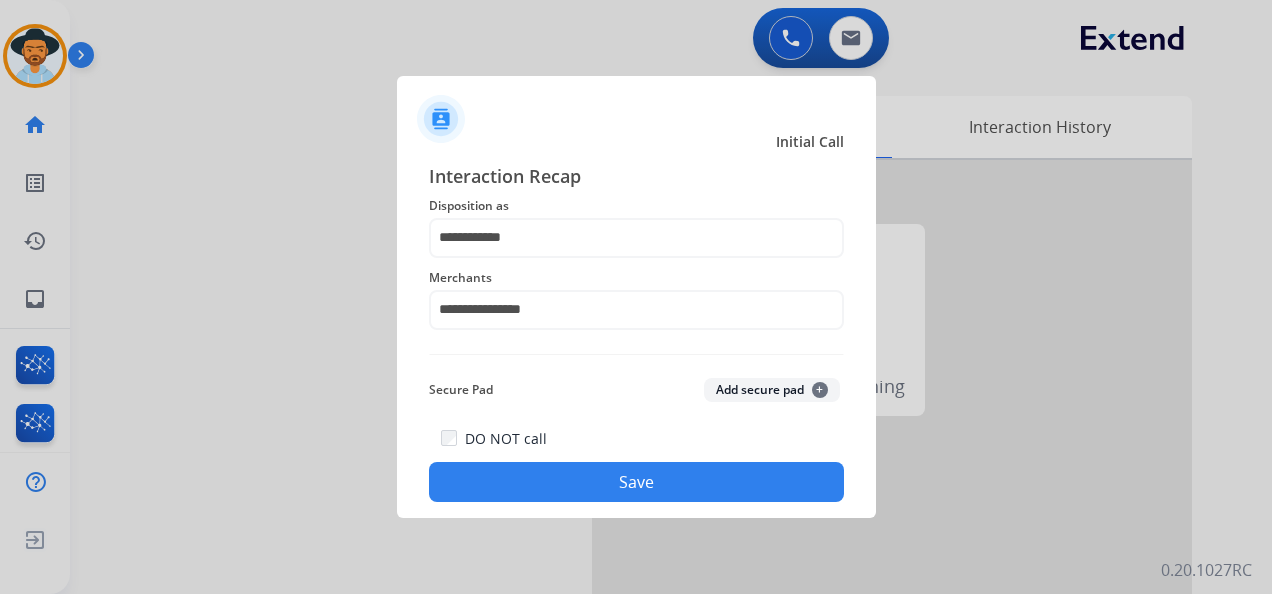 click on "Save" 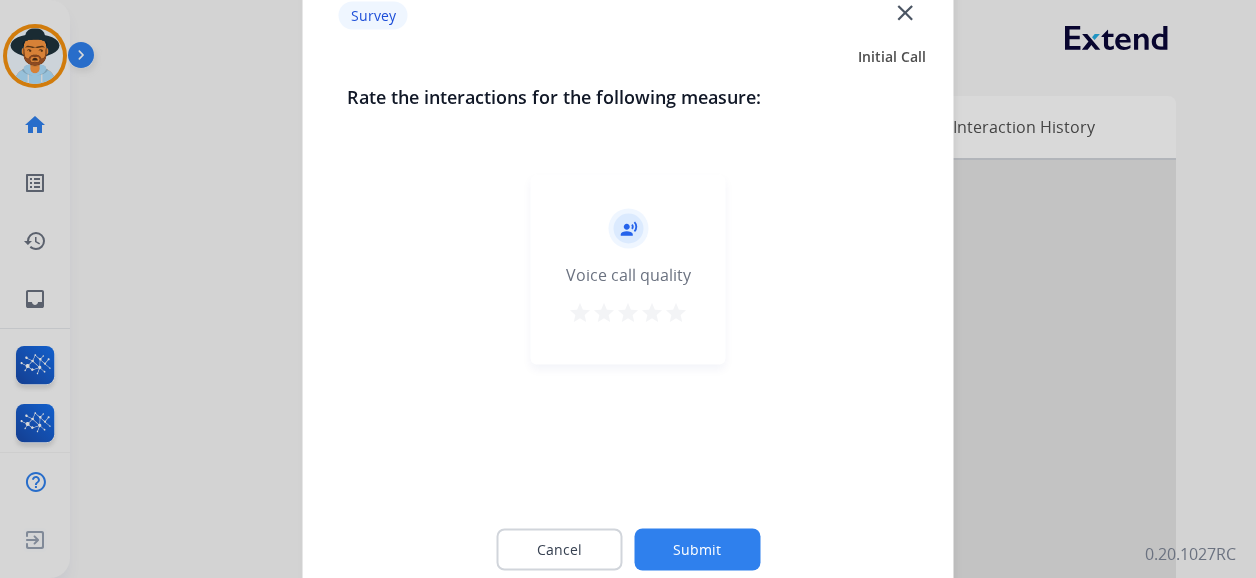 drag, startPoint x: 681, startPoint y: 311, endPoint x: 693, endPoint y: 326, distance: 19.209373 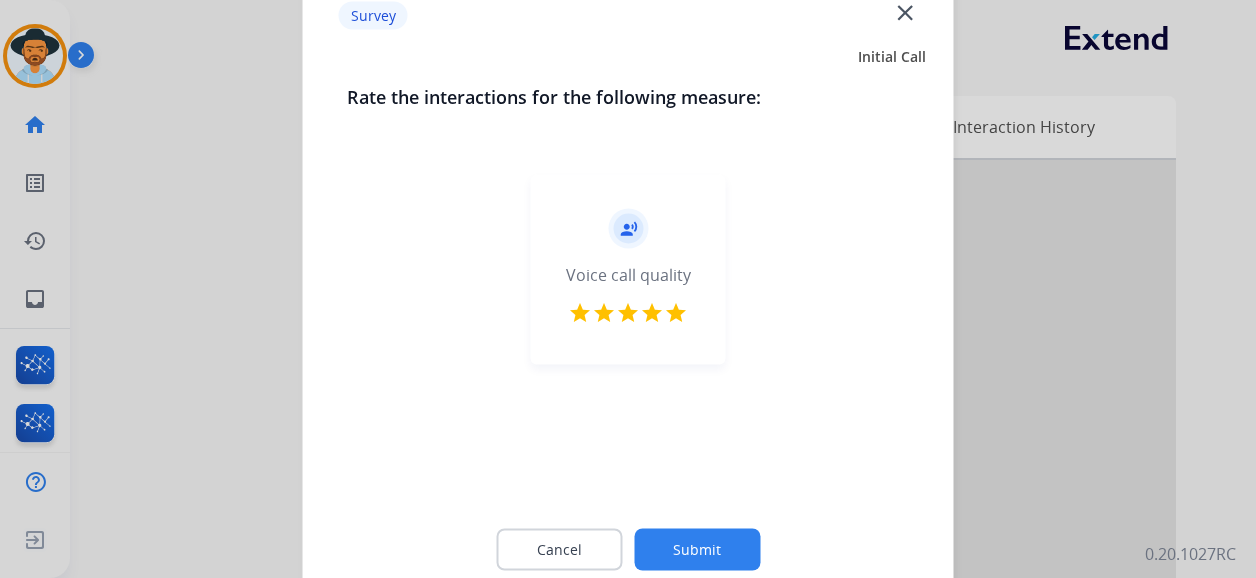 click on "Submit" 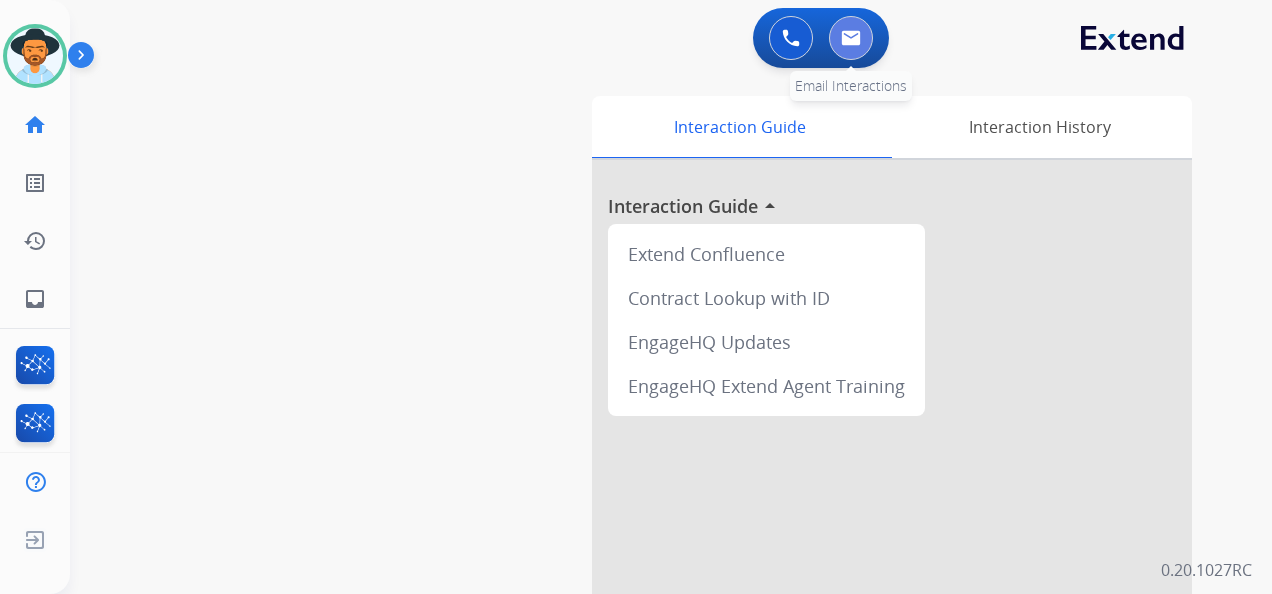 click at bounding box center (851, 38) 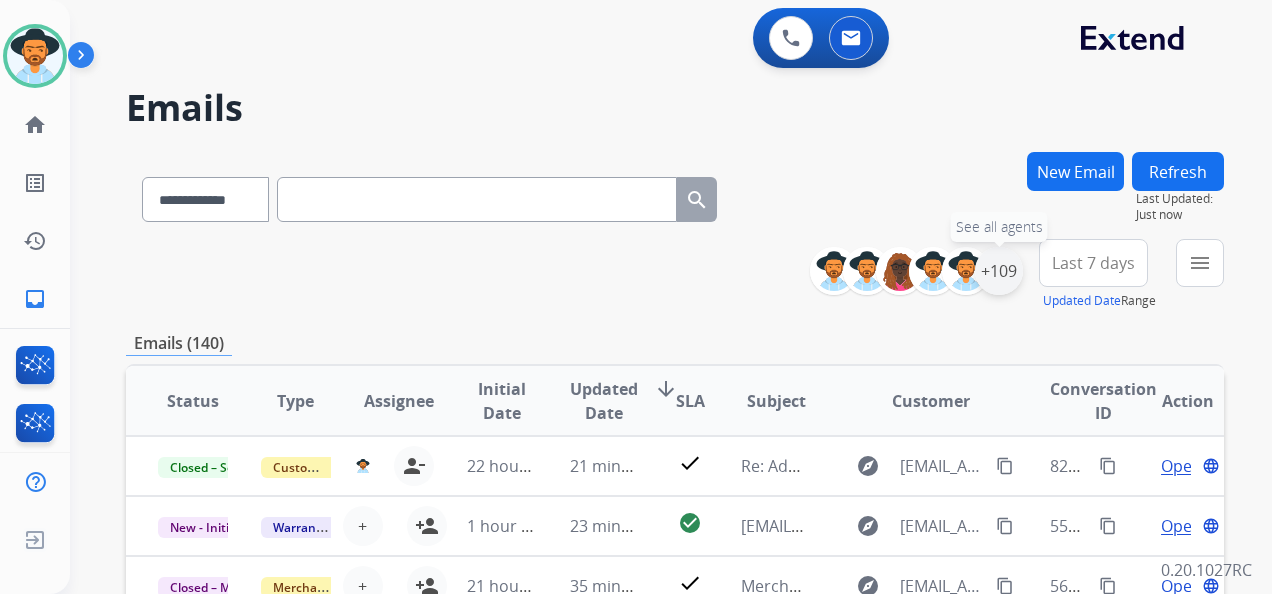 click on "+109" at bounding box center (999, 271) 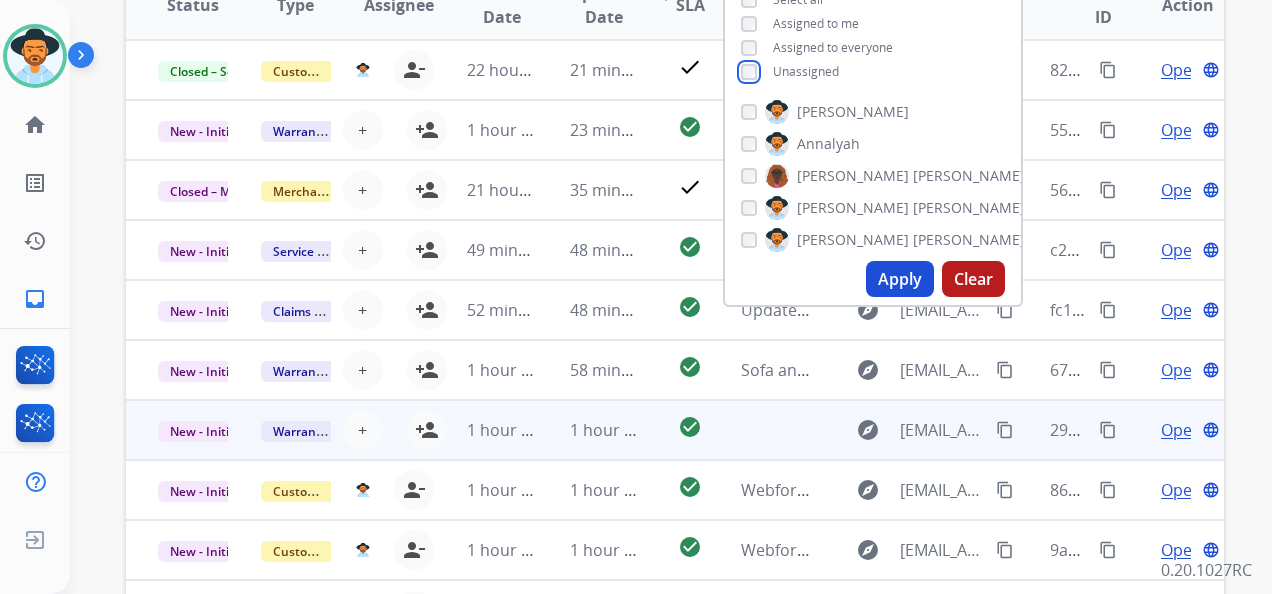 scroll, scrollTop: 400, scrollLeft: 0, axis: vertical 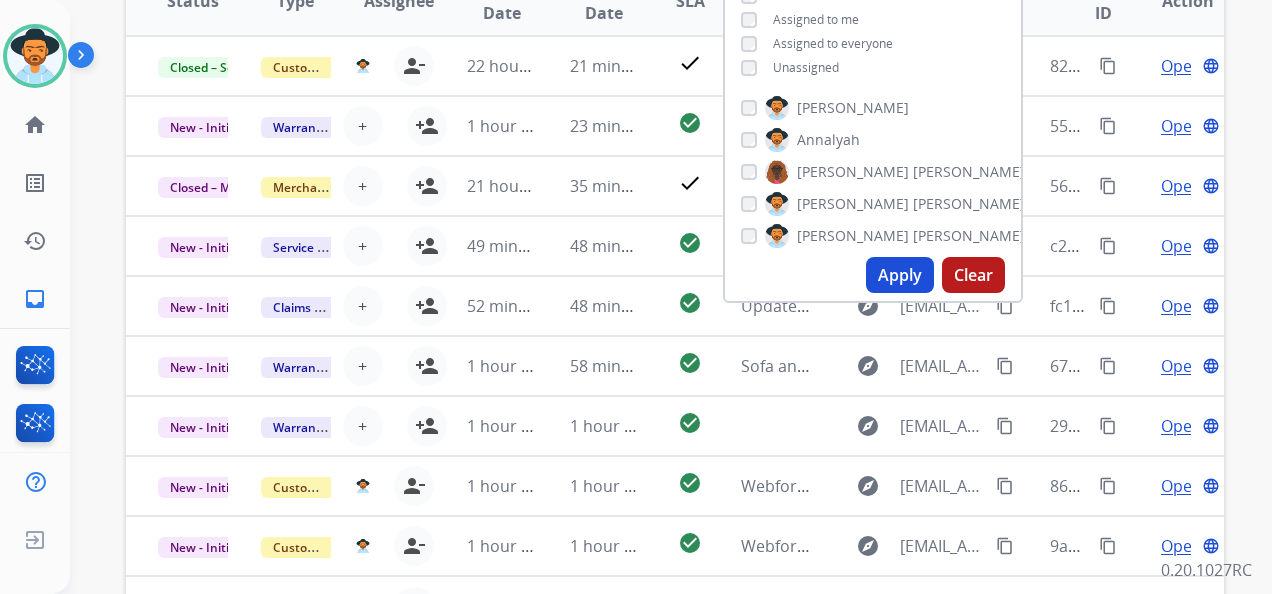 click on "Apply" at bounding box center (900, 275) 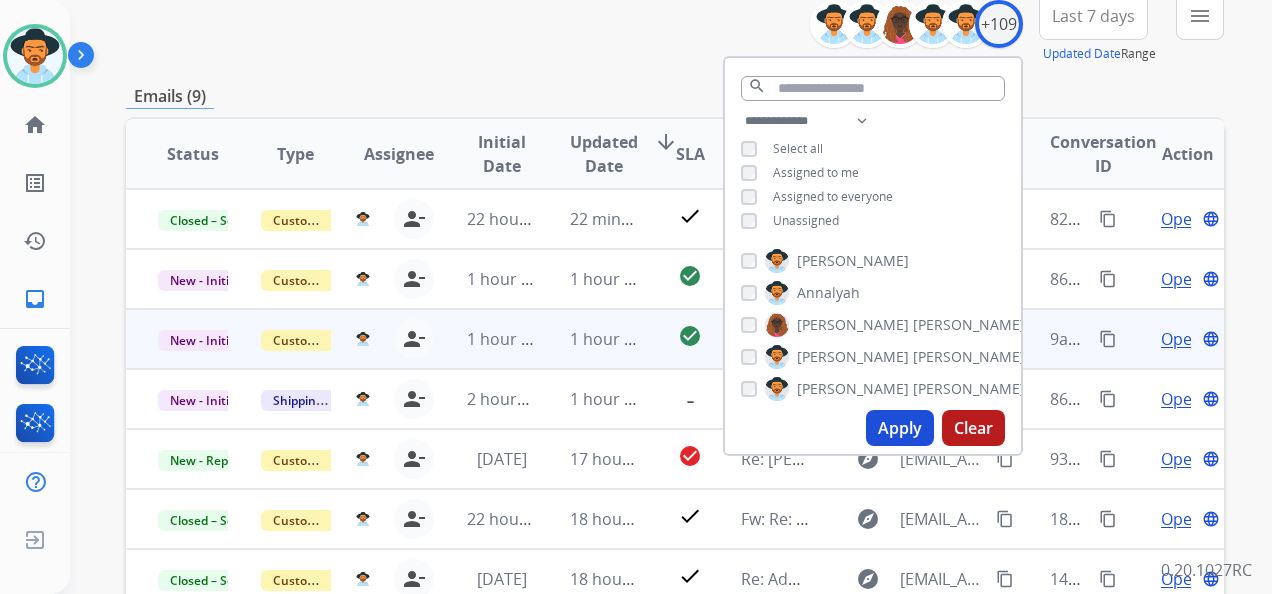 scroll, scrollTop: 100, scrollLeft: 0, axis: vertical 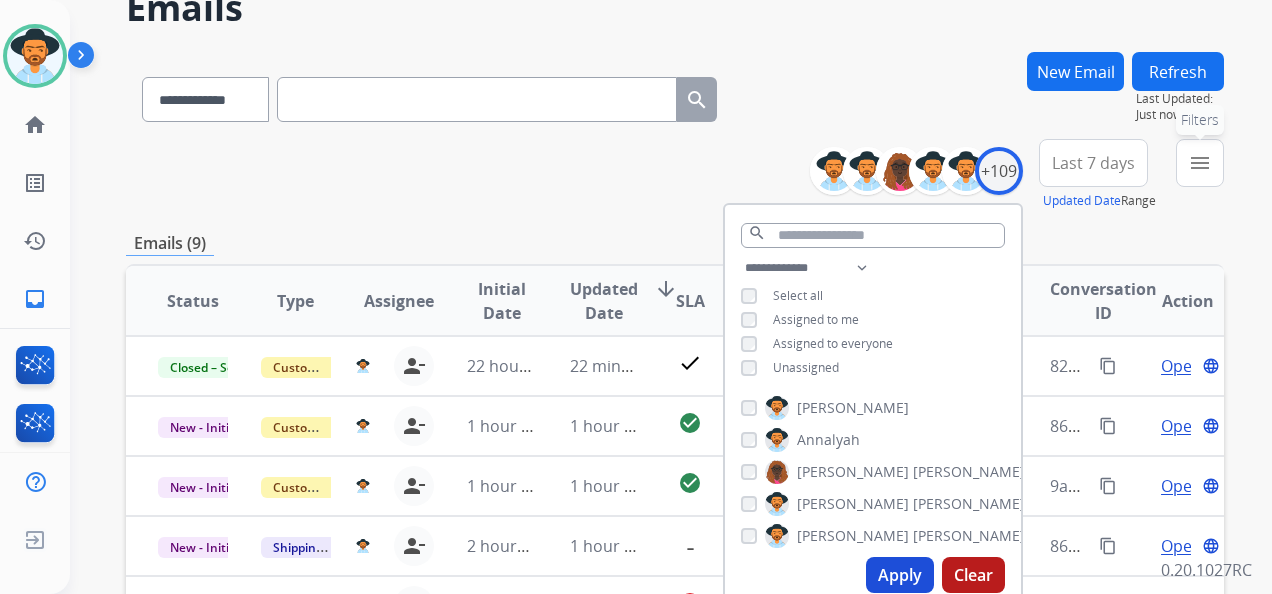 click on "menu  Filters" at bounding box center (1200, 163) 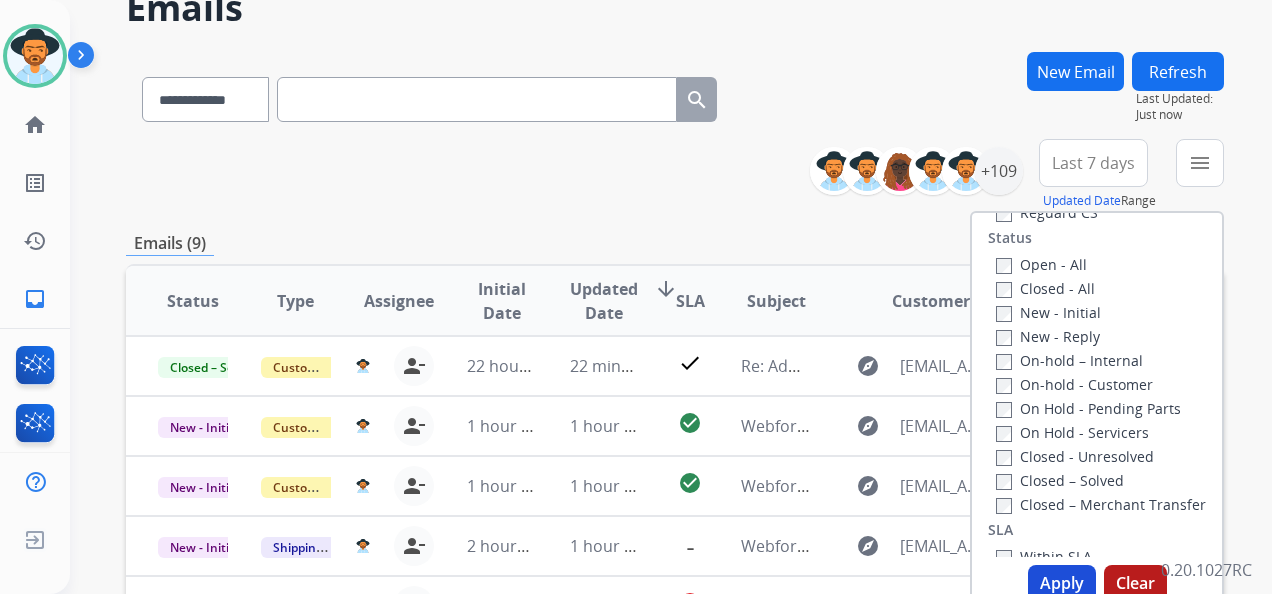 scroll, scrollTop: 300, scrollLeft: 0, axis: vertical 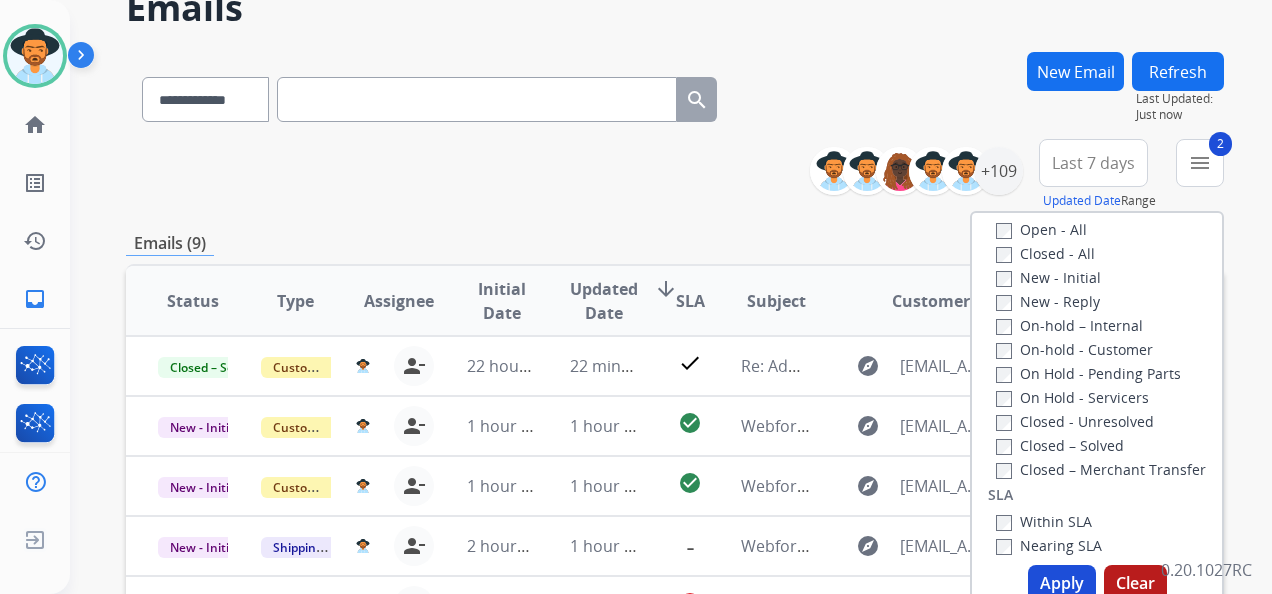 click on "Apply" at bounding box center [1062, 583] 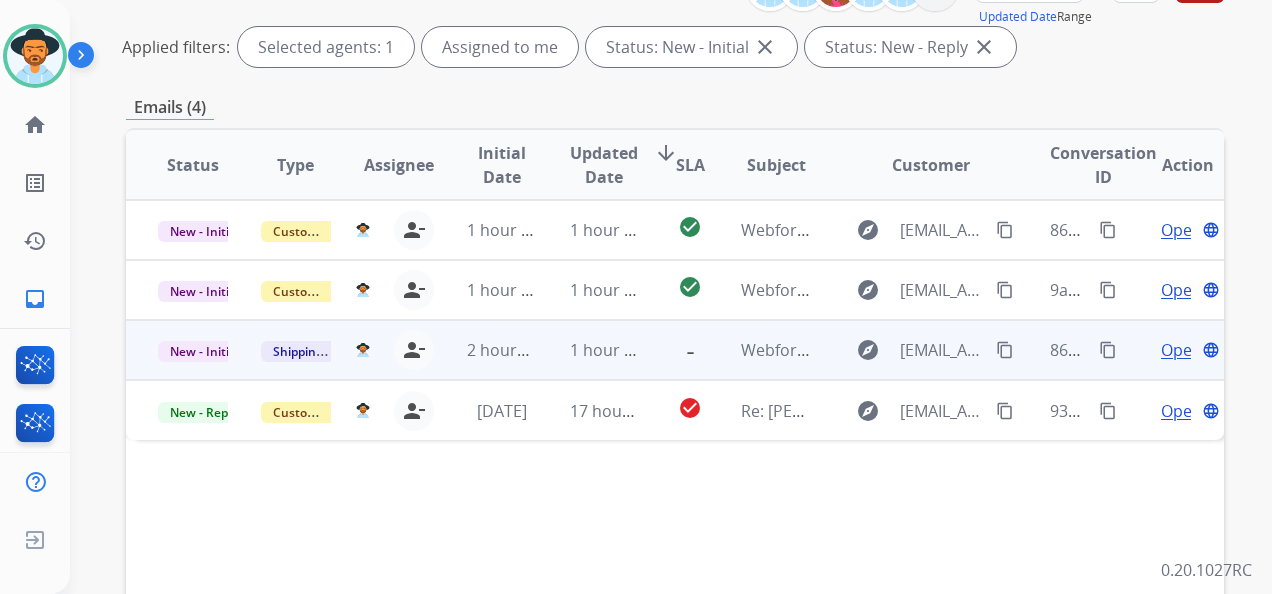 scroll, scrollTop: 400, scrollLeft: 0, axis: vertical 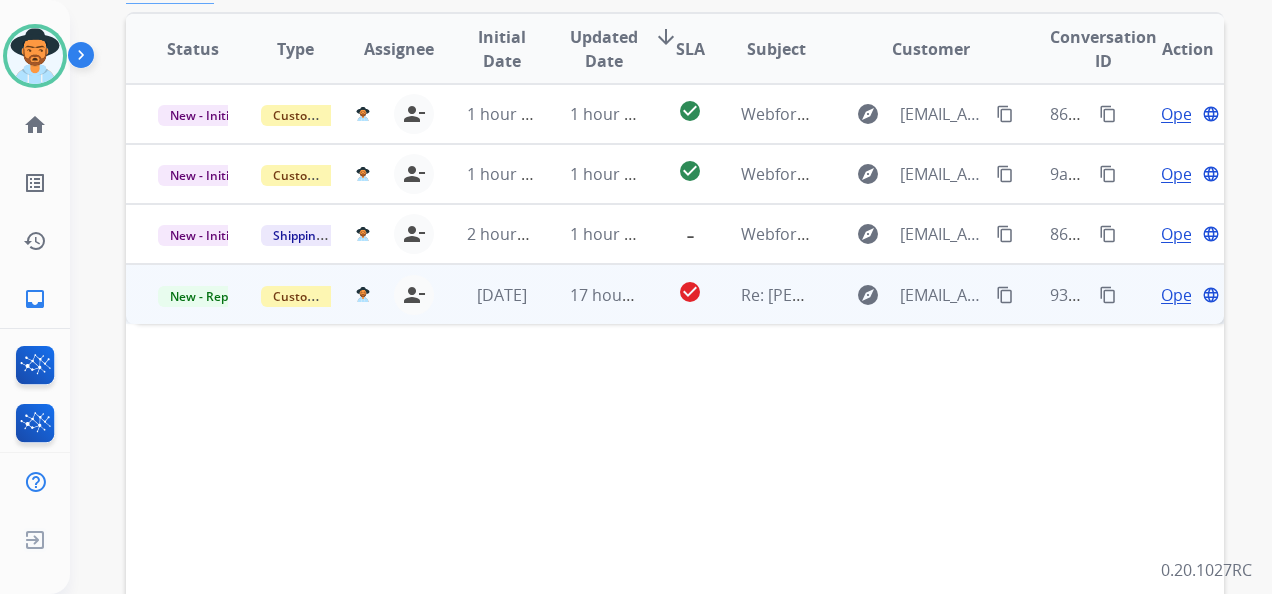 click on "content_copy" at bounding box center (1108, 295) 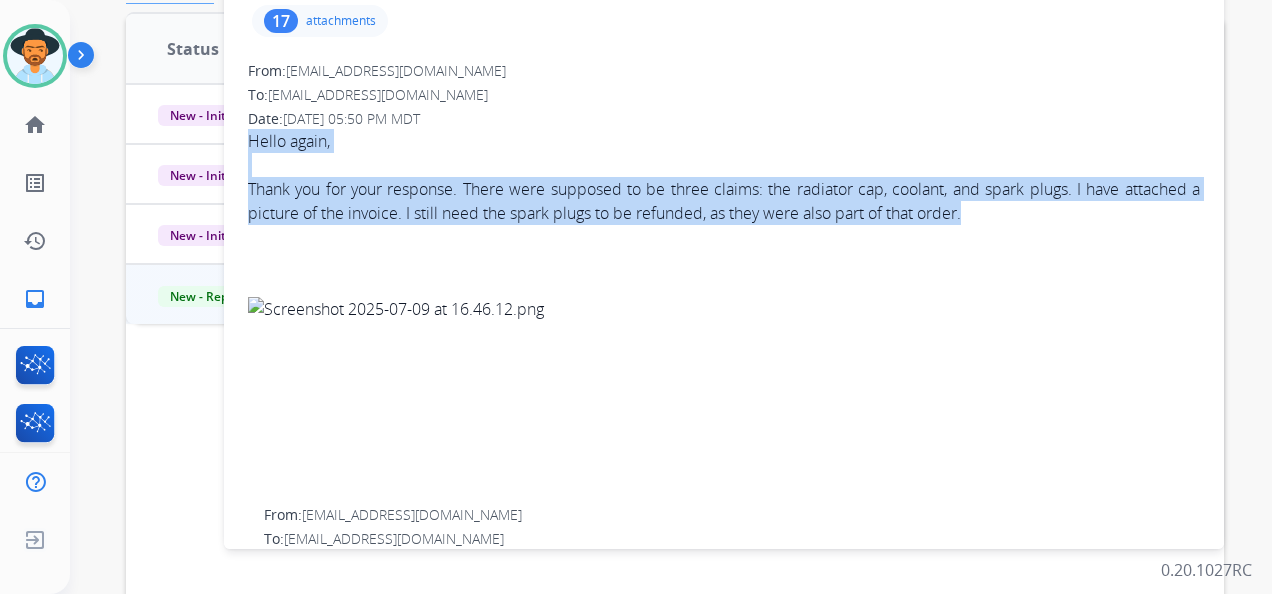 drag, startPoint x: 248, startPoint y: 140, endPoint x: 953, endPoint y: 243, distance: 712.4844 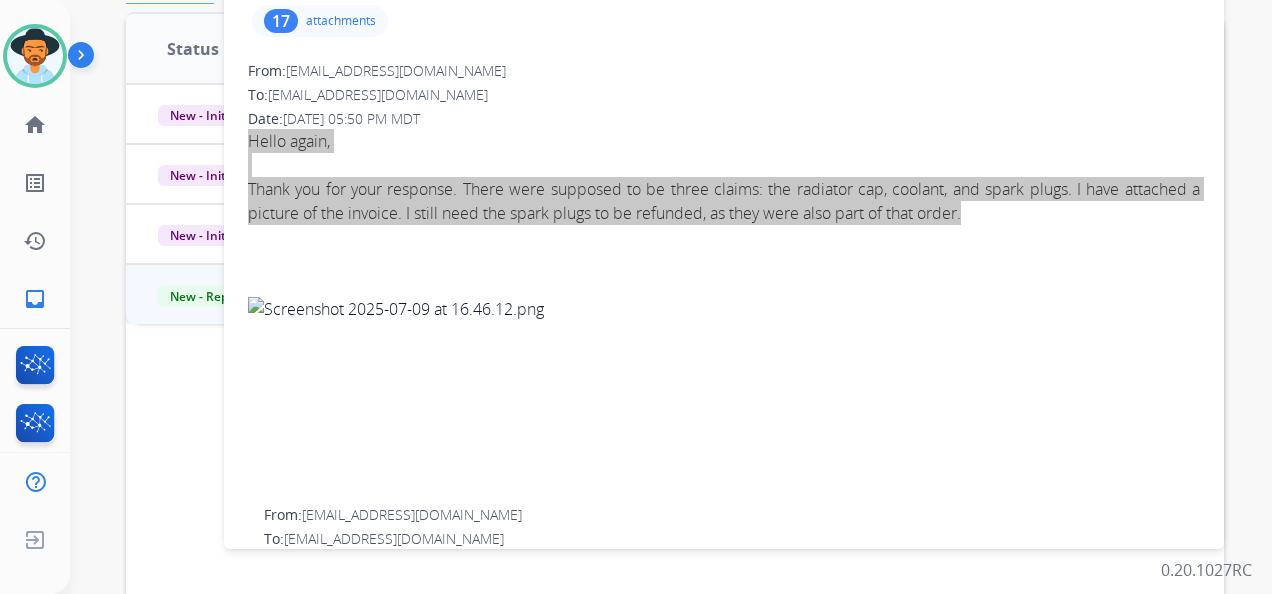 scroll, scrollTop: 0, scrollLeft: 0, axis: both 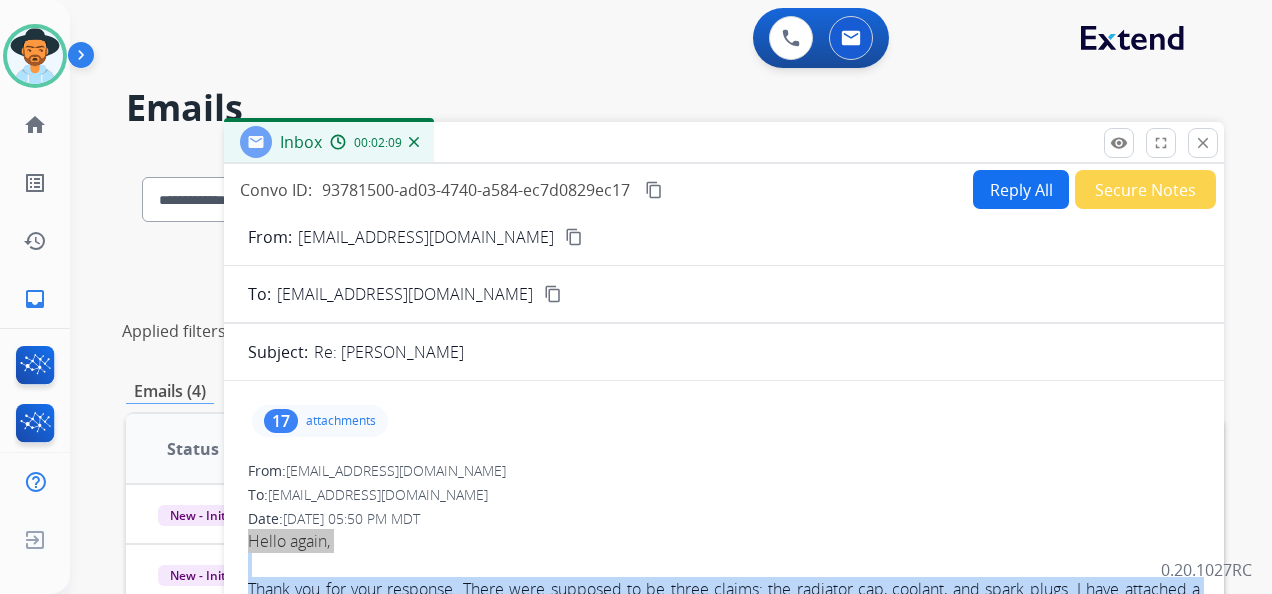 click on "Secure Notes" at bounding box center (1145, 189) 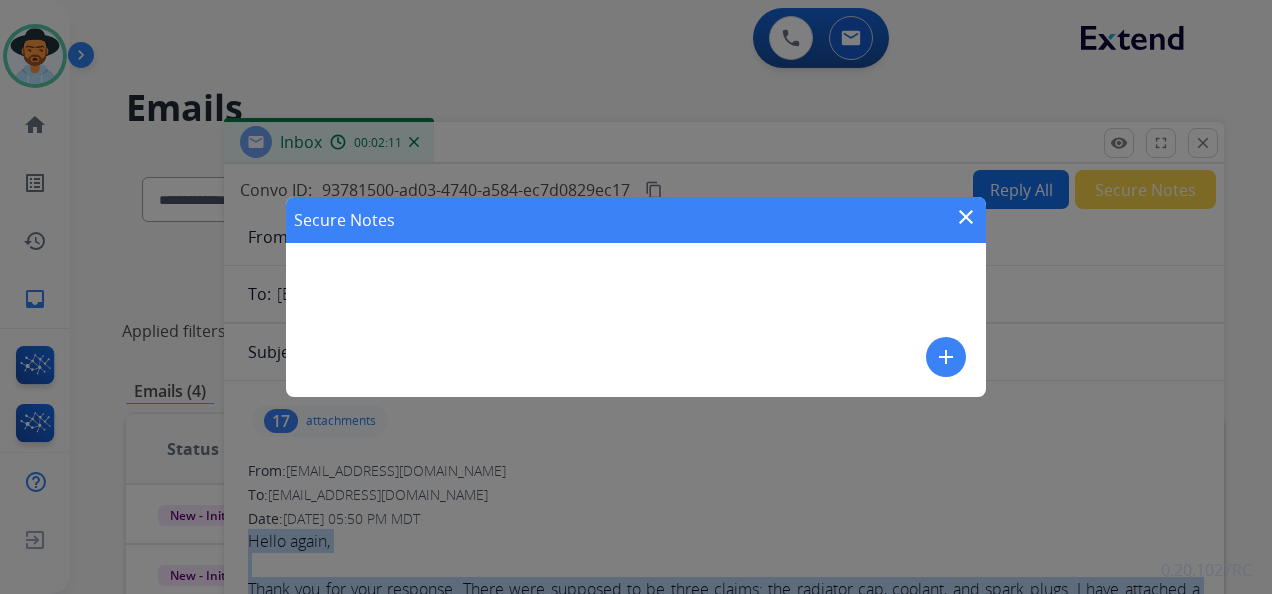 click on "add" at bounding box center (946, 357) 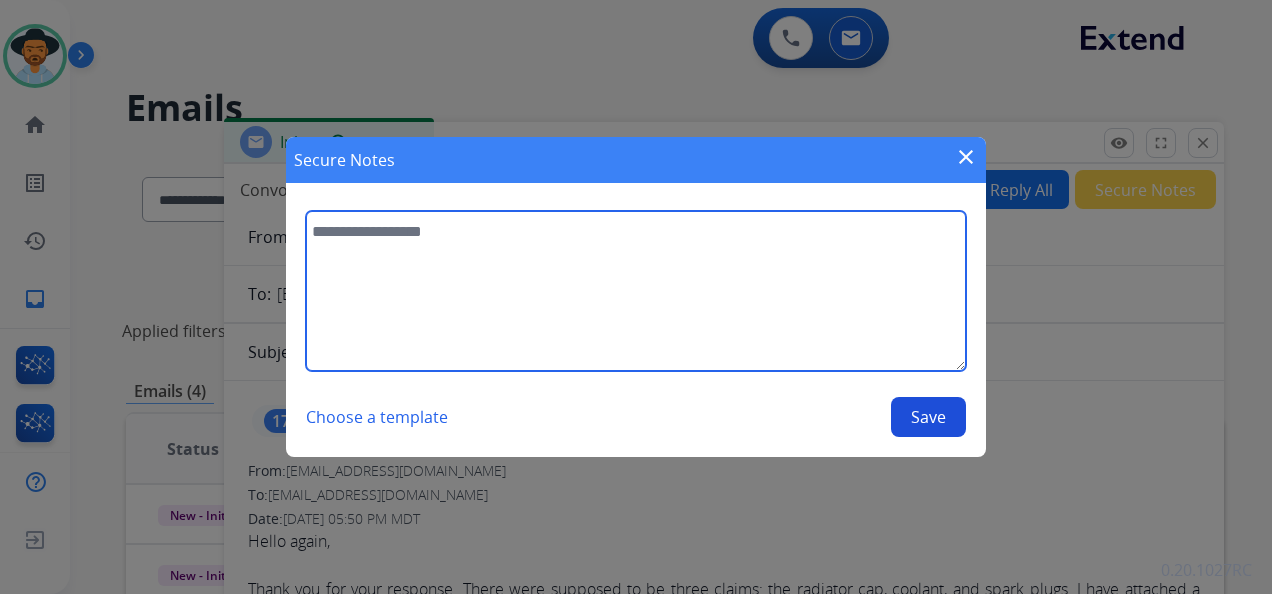 click at bounding box center [636, 291] 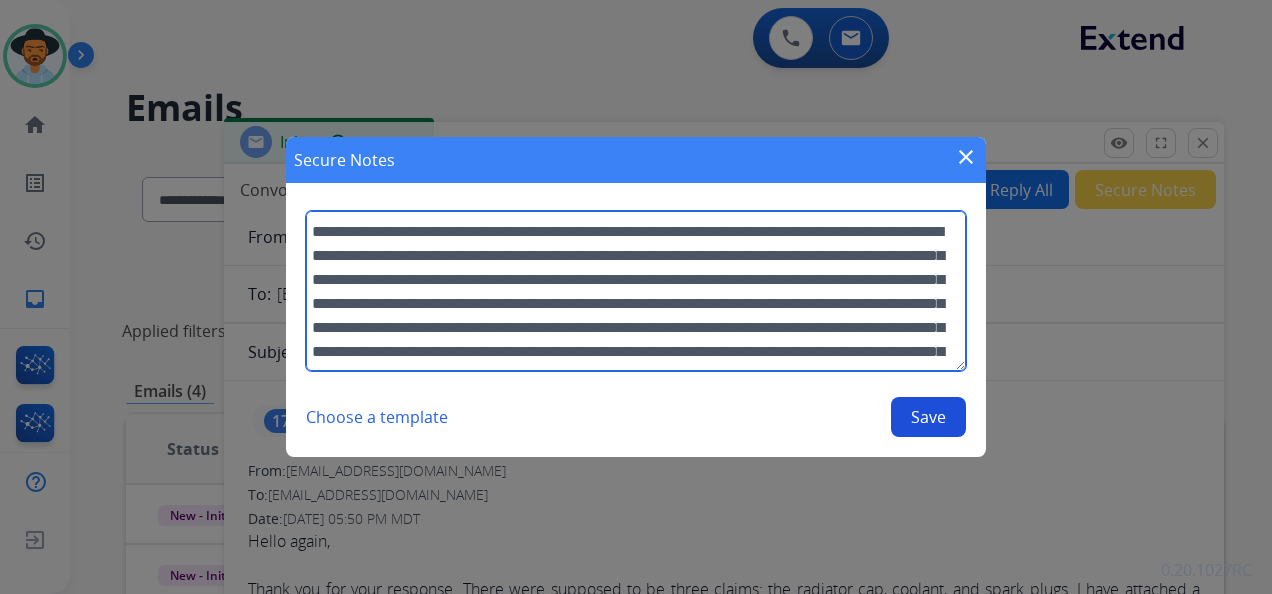 scroll, scrollTop: 40, scrollLeft: 0, axis: vertical 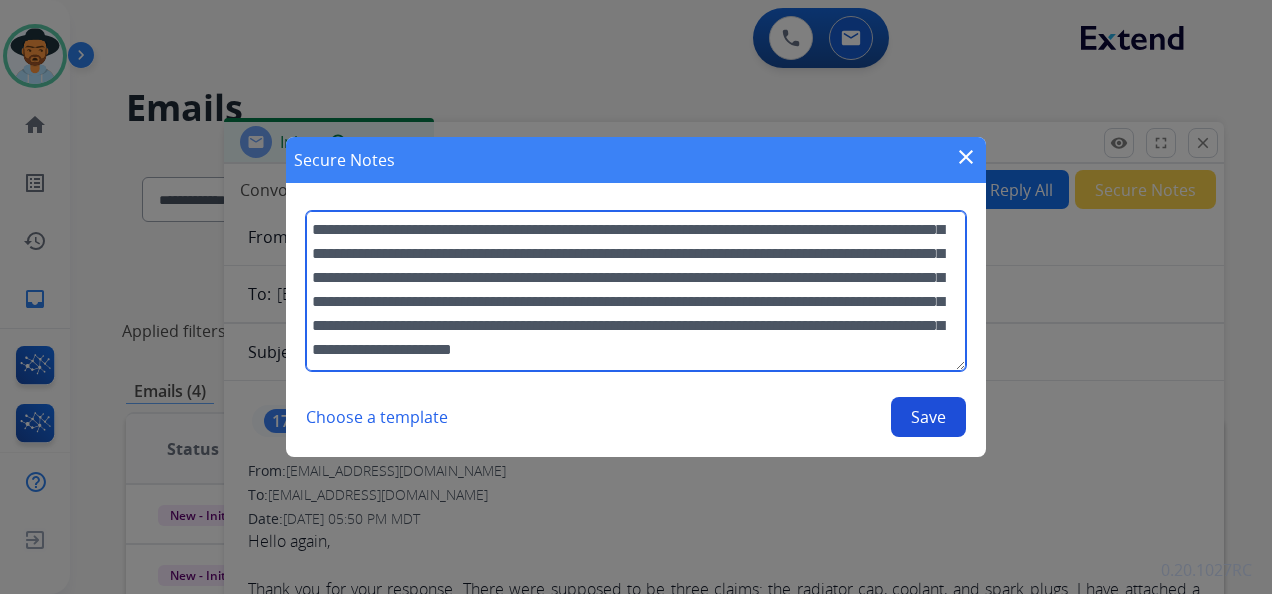 type on "**********" 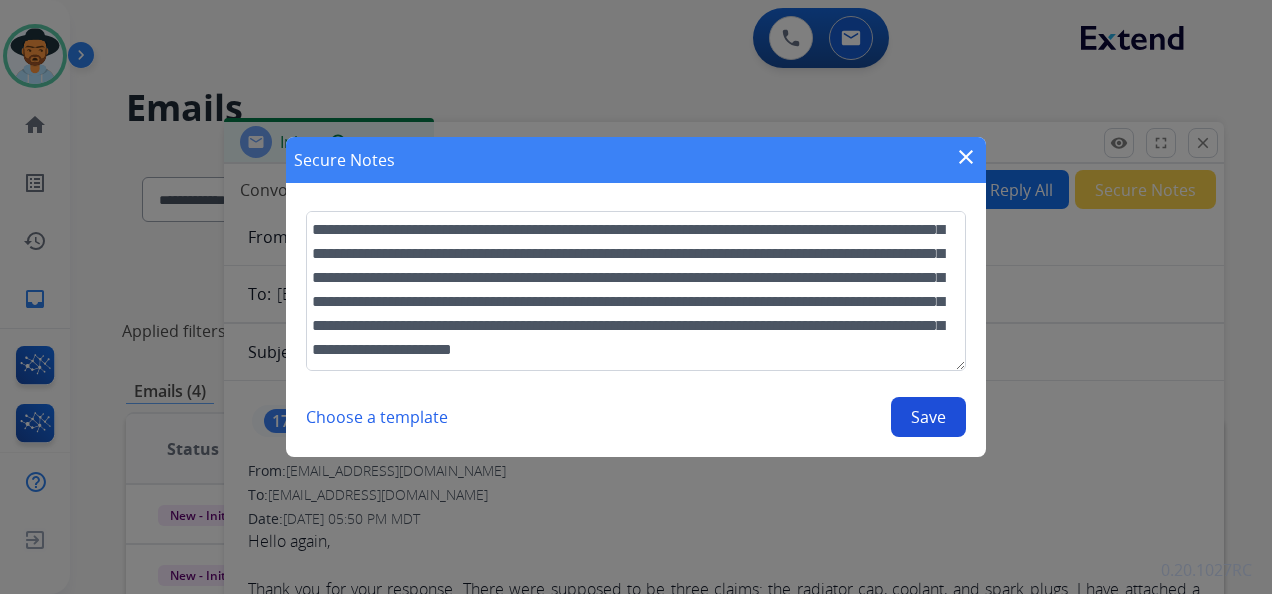 click on "Save" at bounding box center (928, 417) 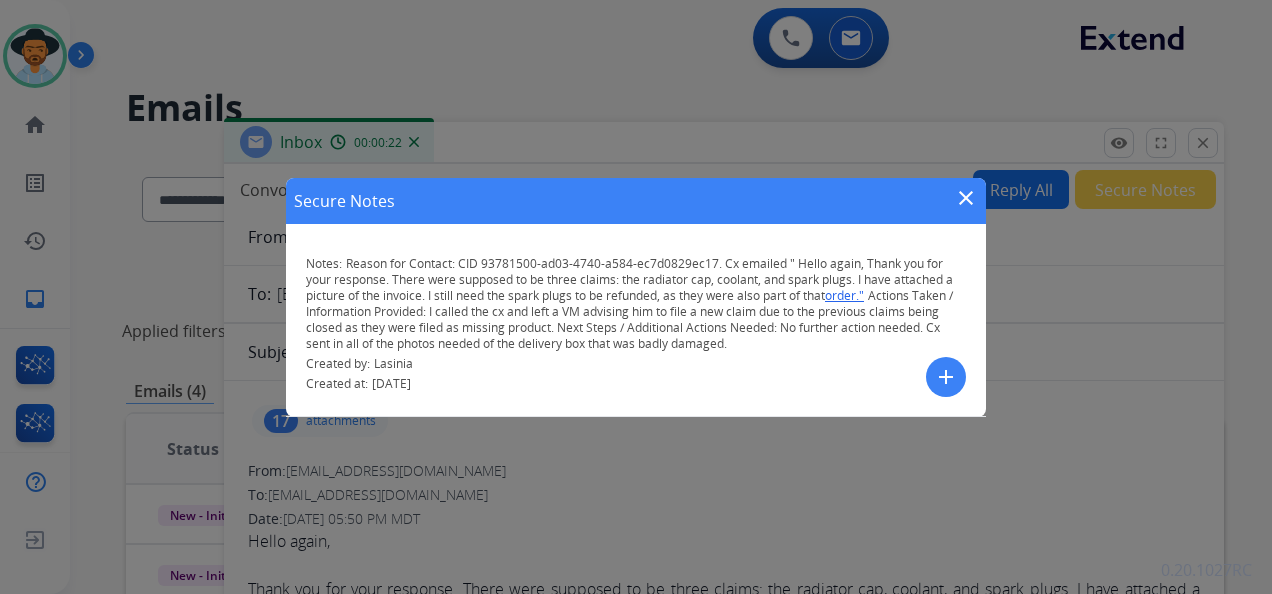 click on "close" at bounding box center (966, 198) 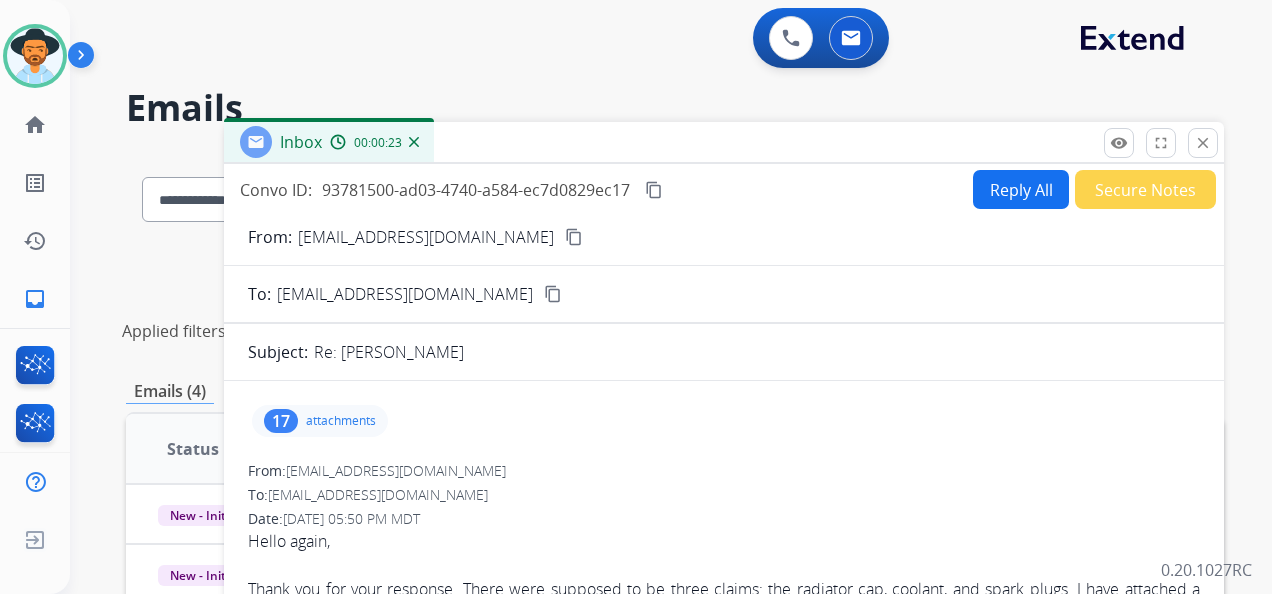 click on "close" at bounding box center [1203, 143] 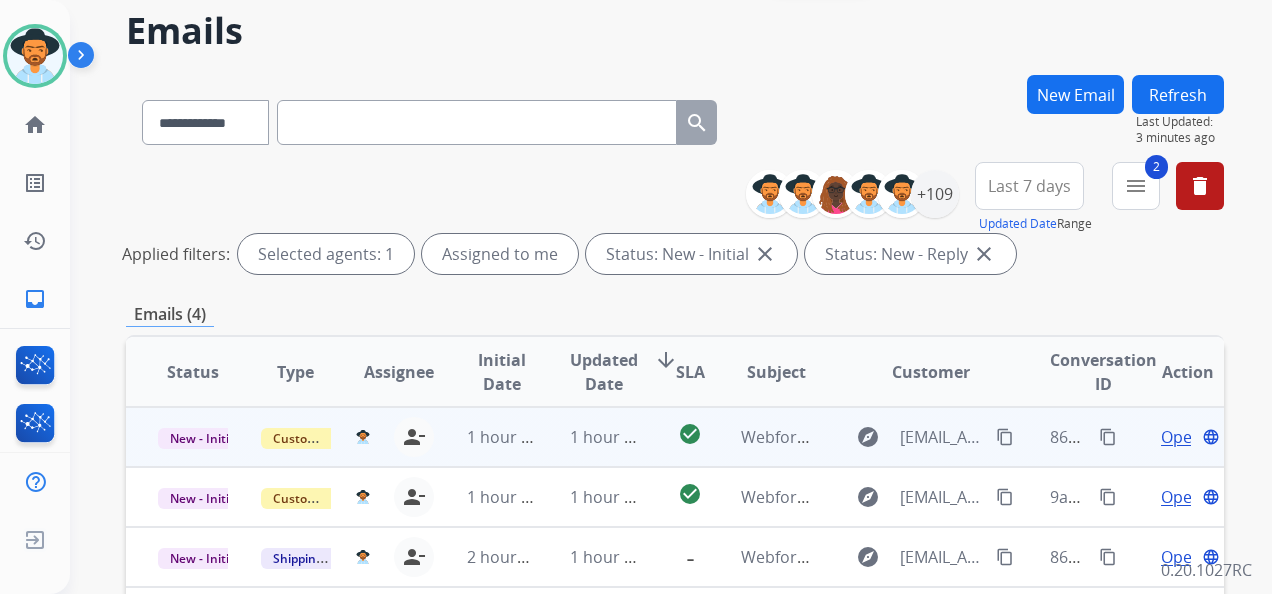 scroll, scrollTop: 200, scrollLeft: 0, axis: vertical 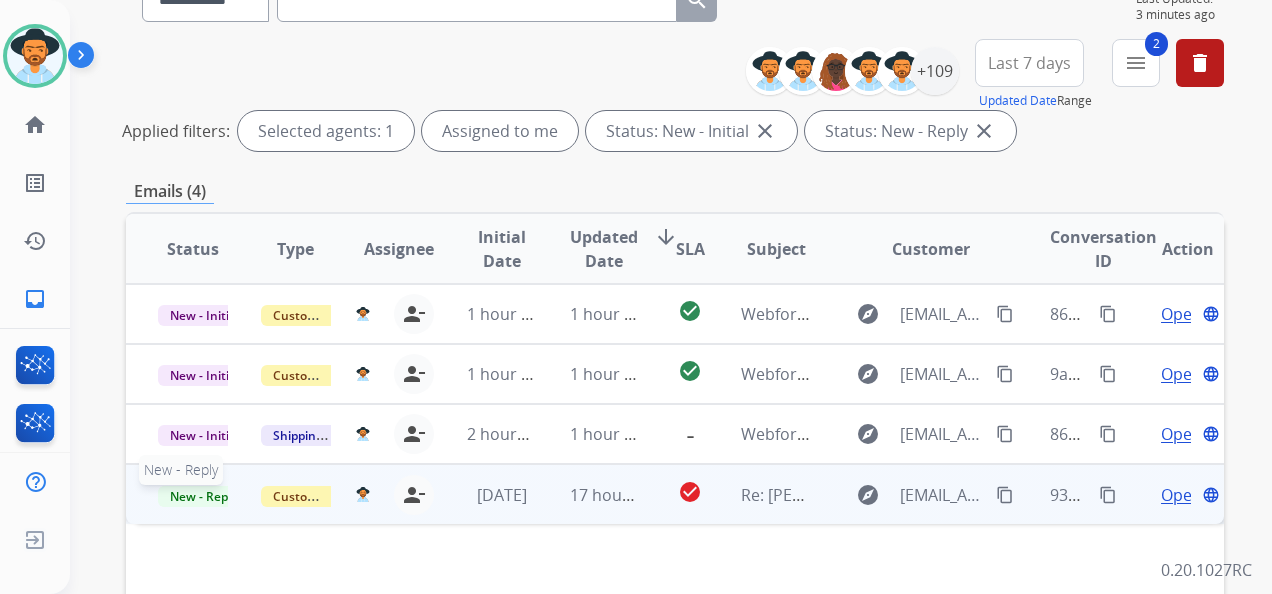click on "New - Reply" at bounding box center (203, 496) 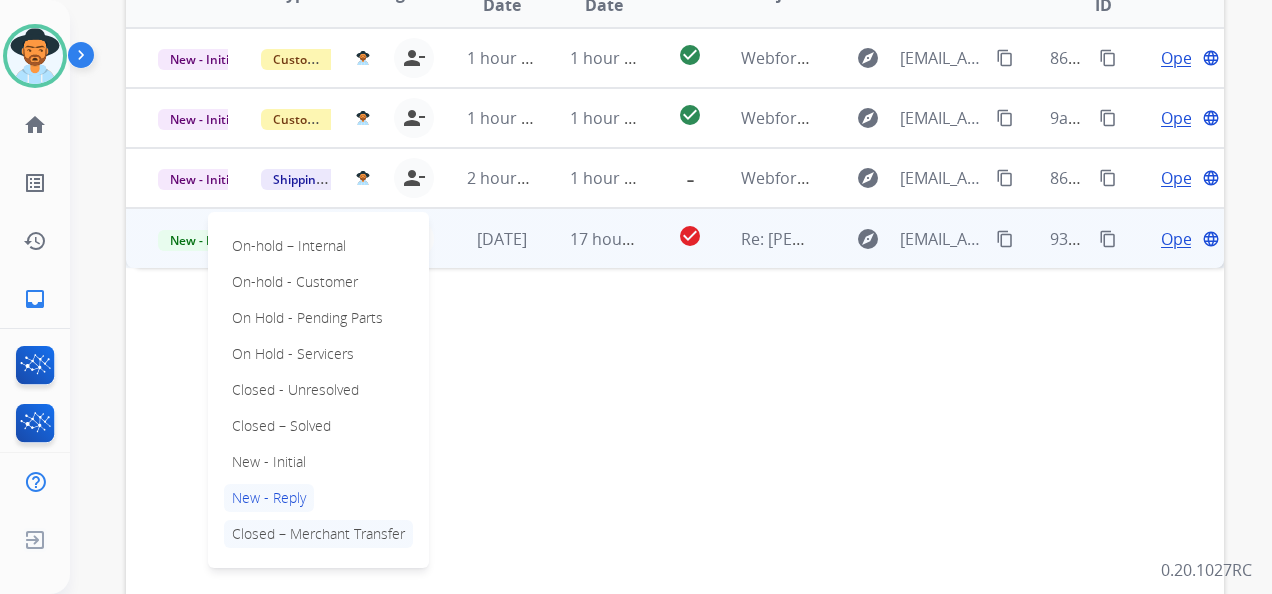 scroll, scrollTop: 500, scrollLeft: 0, axis: vertical 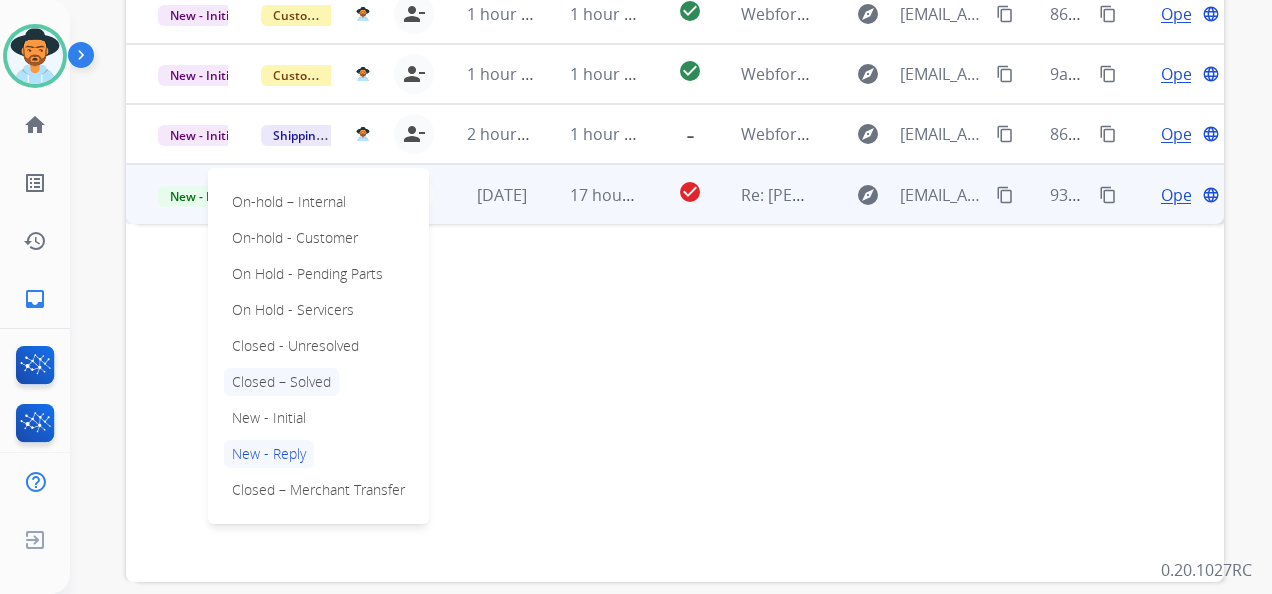 click on "Closed – Solved" at bounding box center [281, 382] 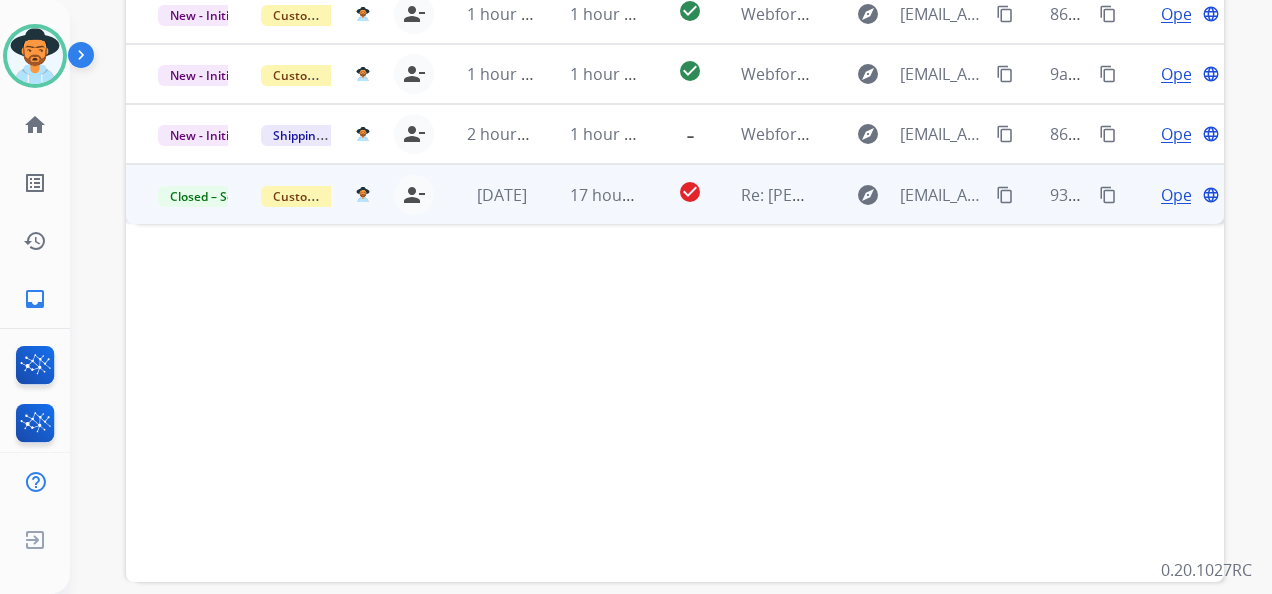 scroll, scrollTop: 400, scrollLeft: 0, axis: vertical 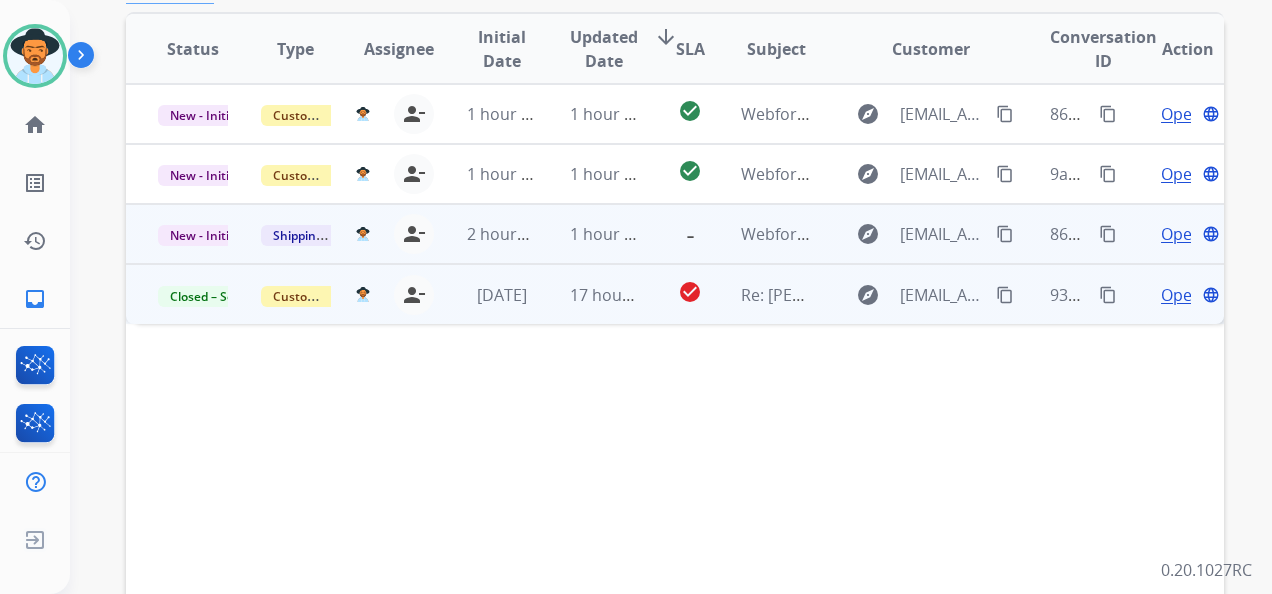 click on "Open" at bounding box center (1181, 234) 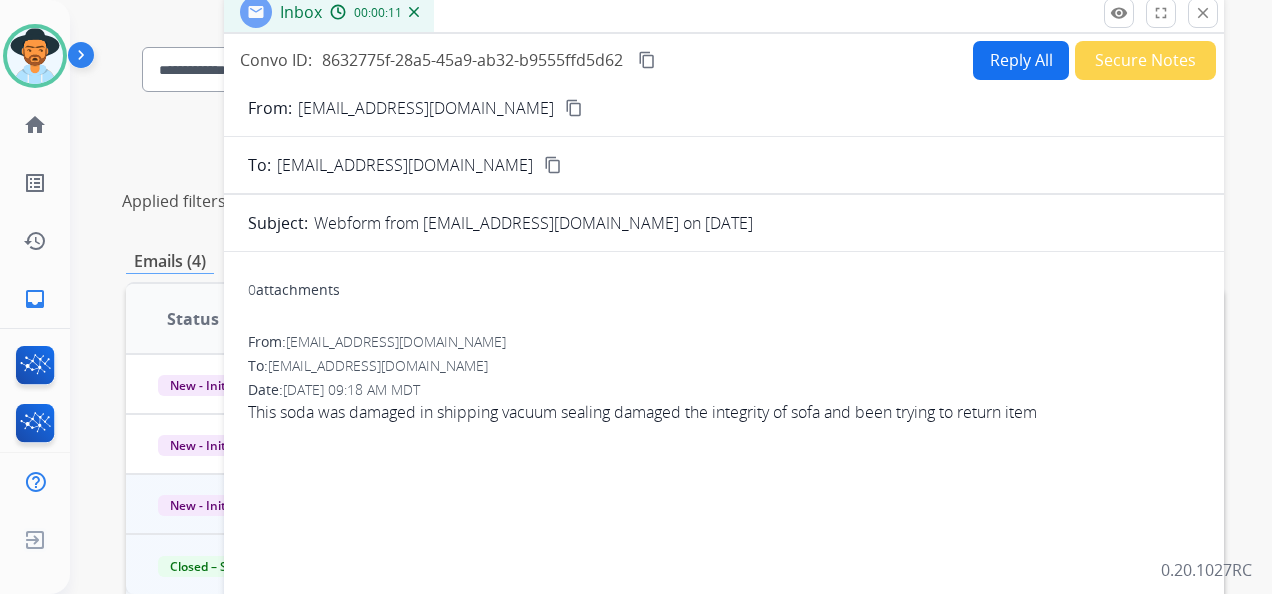 scroll, scrollTop: 100, scrollLeft: 0, axis: vertical 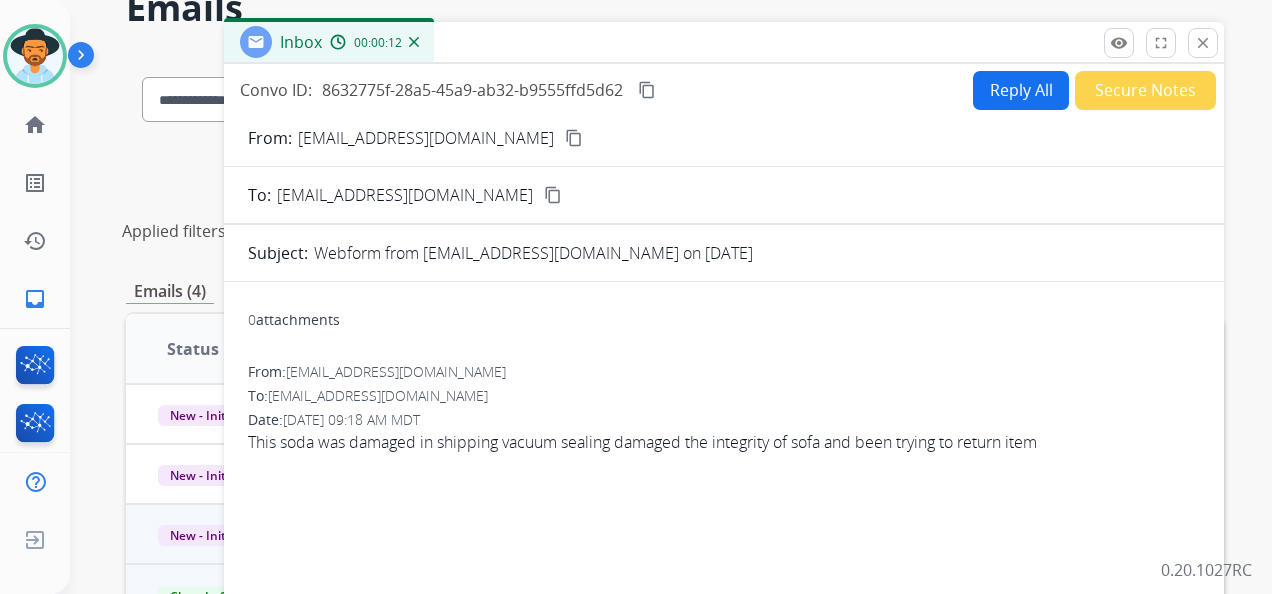 click on "content_copy" at bounding box center (574, 138) 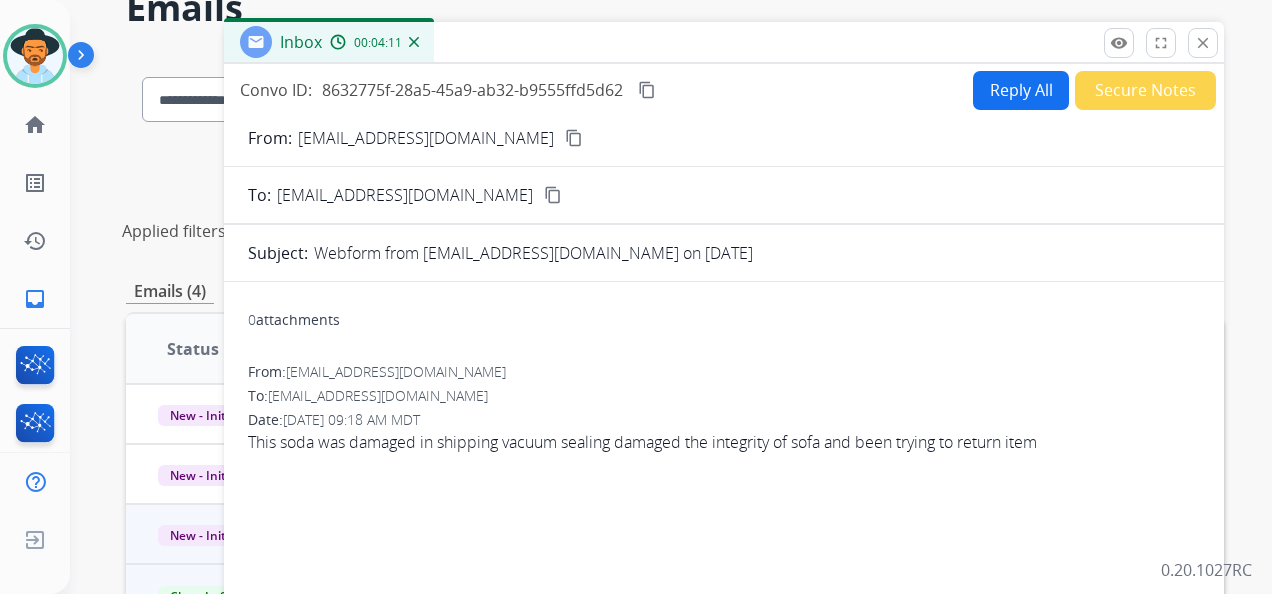 click on "content_copy" at bounding box center (647, 90) 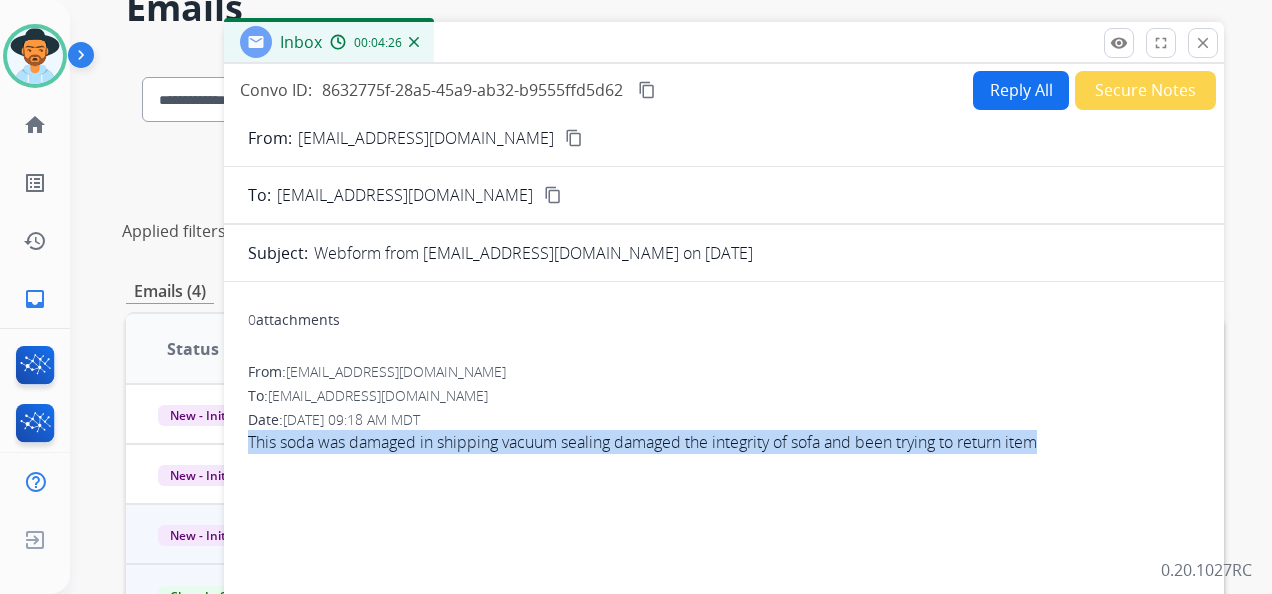 drag, startPoint x: 248, startPoint y: 440, endPoint x: 1068, endPoint y: 441, distance: 820.0006 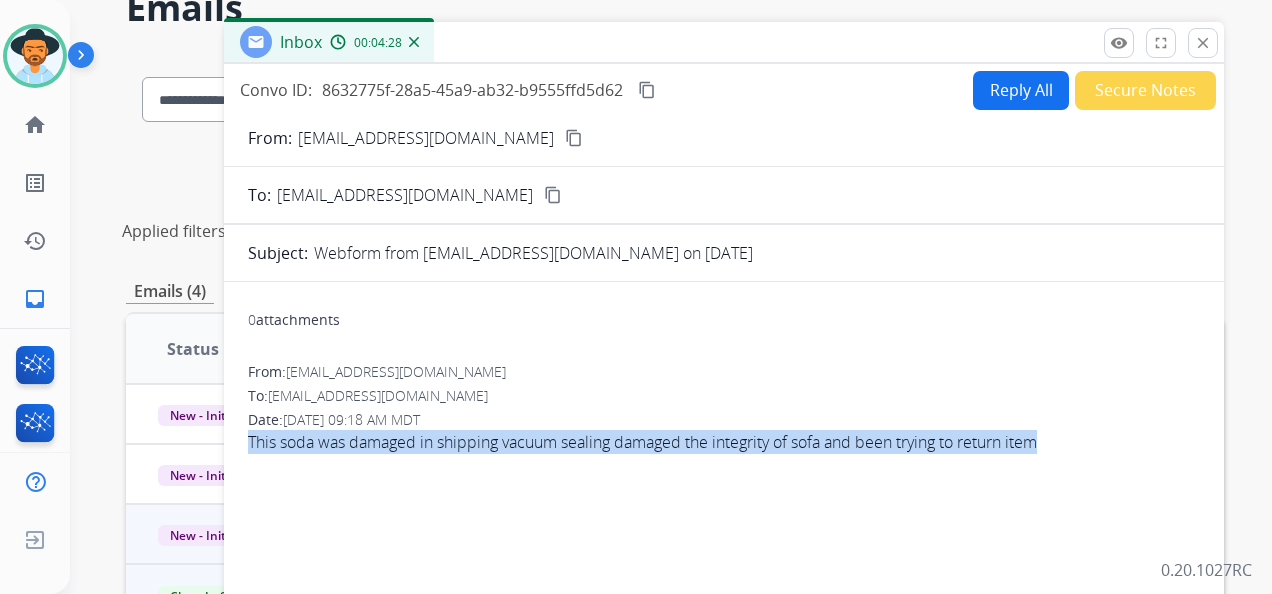 copy on "This soda was damaged in shipping vacuum sealing damaged the integrity of sofa and been trying to return item" 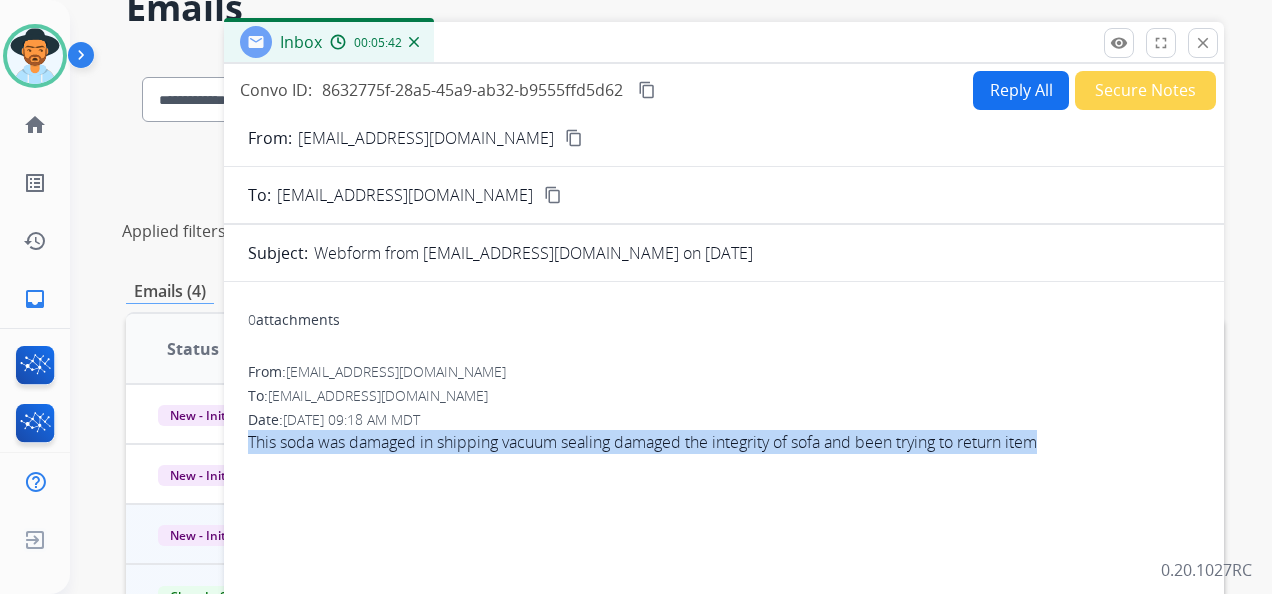 click on "Reply All" at bounding box center (1021, 90) 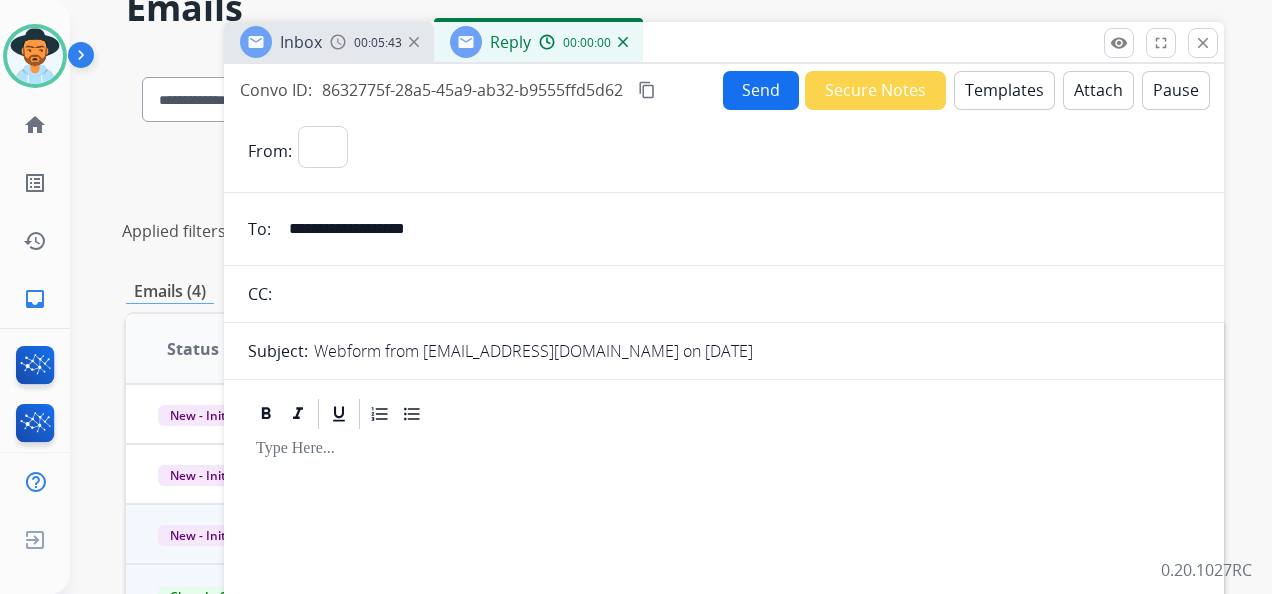 select on "**********" 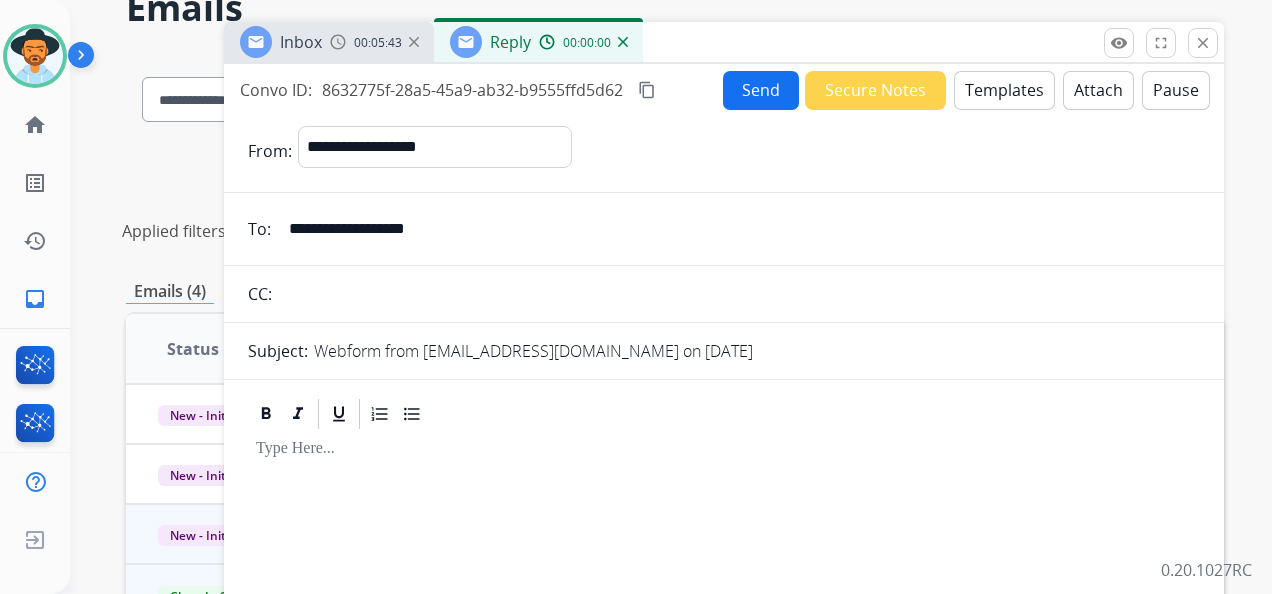 click on "Templates" at bounding box center (1004, 90) 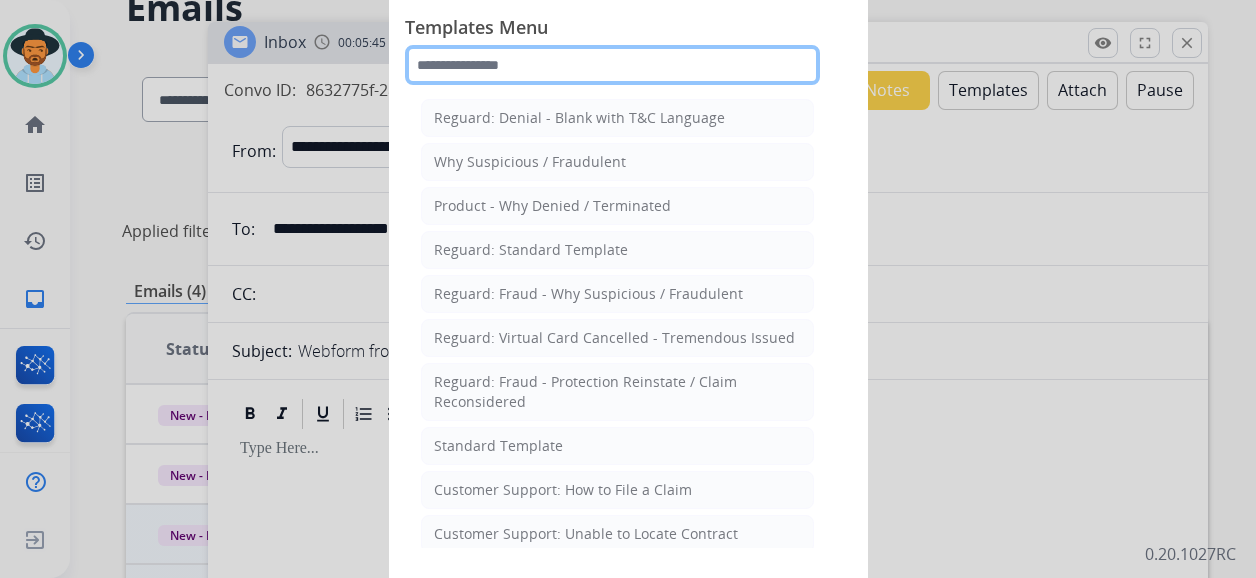 click 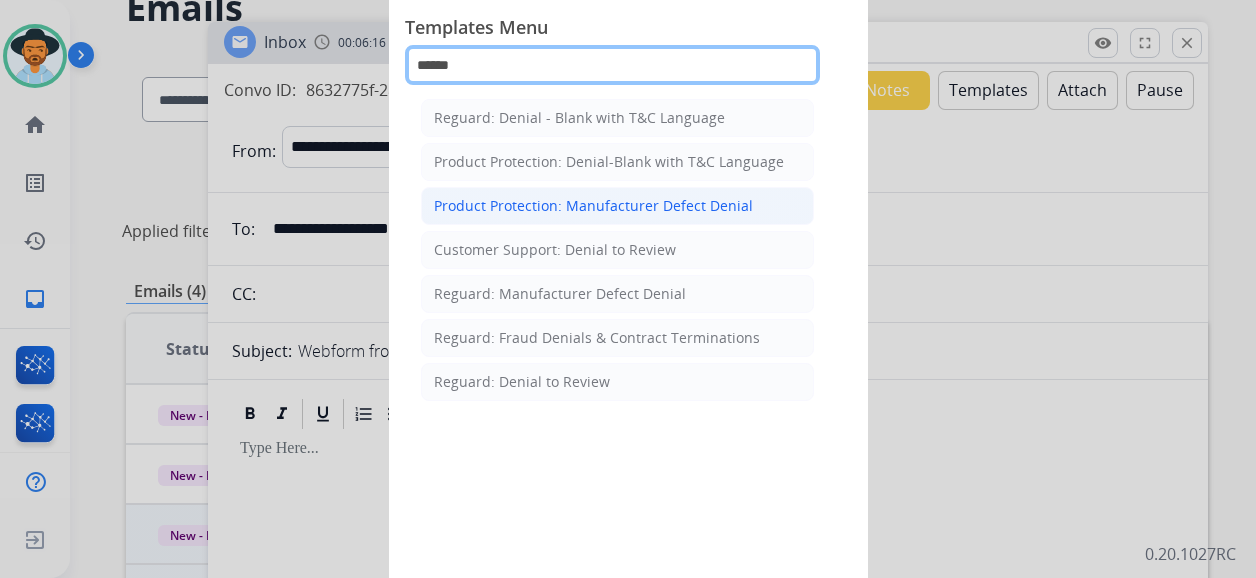 type on "******" 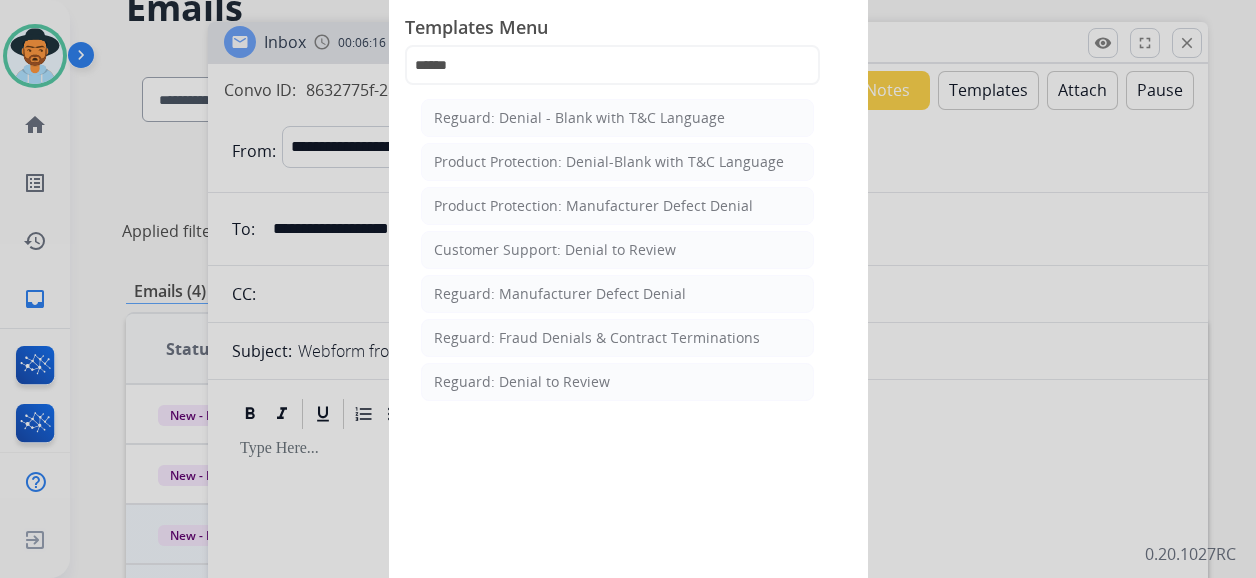 click on "Product Protection: Manufacturer Defect Denial" 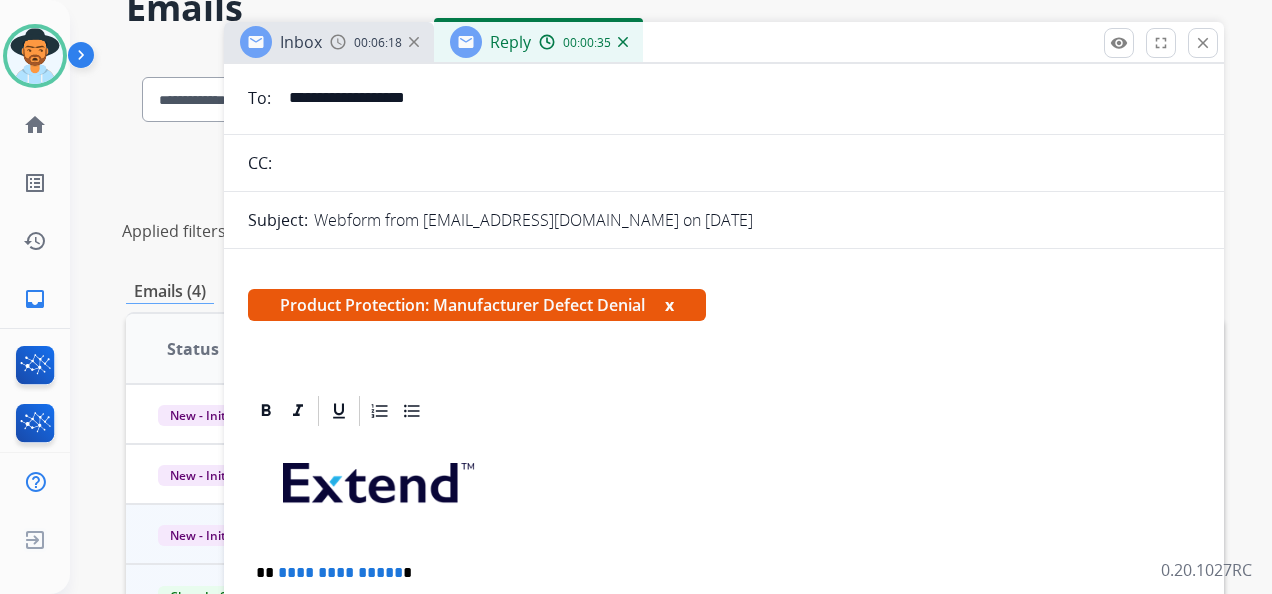 scroll, scrollTop: 400, scrollLeft: 0, axis: vertical 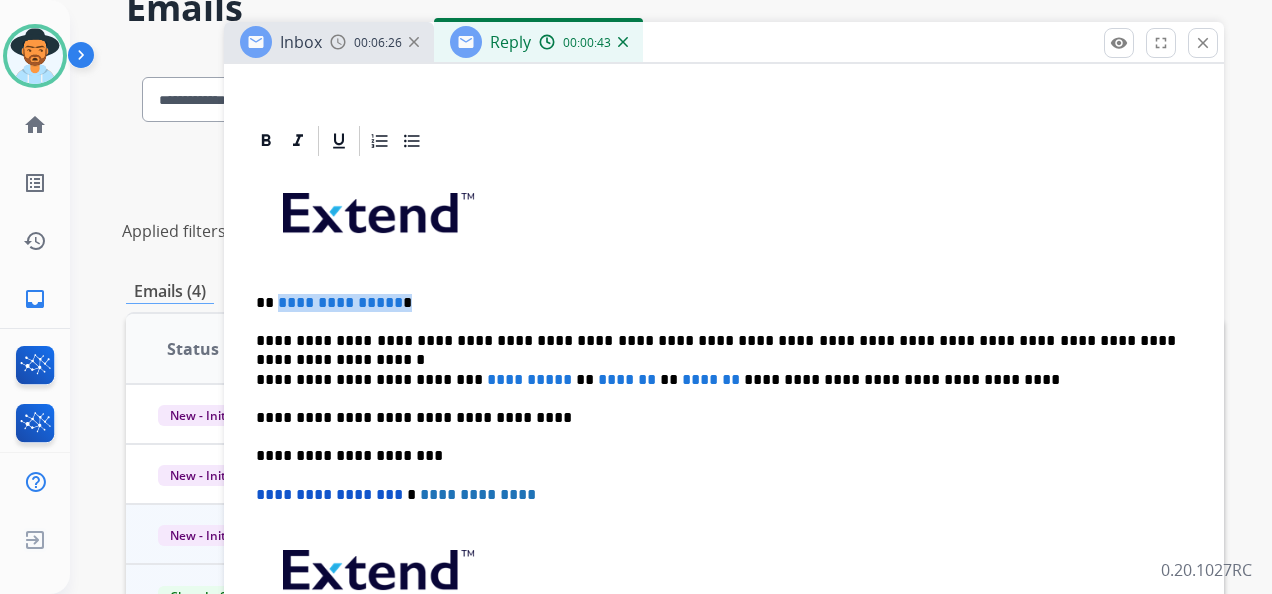 drag, startPoint x: 397, startPoint y: 306, endPoint x: 276, endPoint y: 301, distance: 121.103264 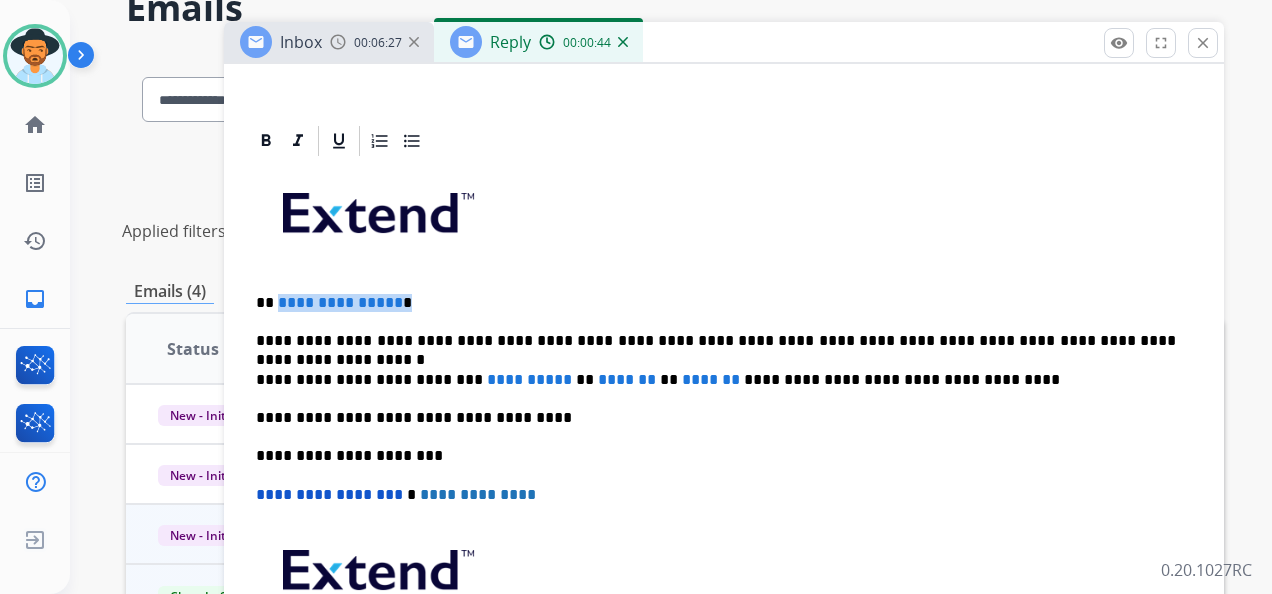 type 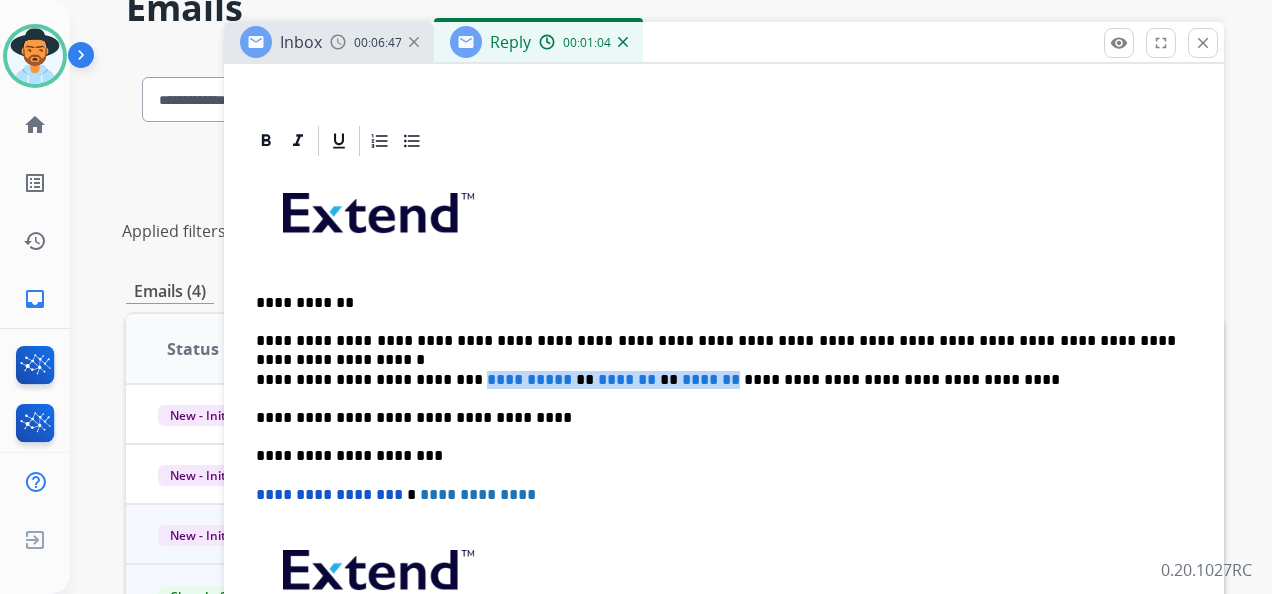 drag, startPoint x: 459, startPoint y: 376, endPoint x: 728, endPoint y: 384, distance: 269.11893 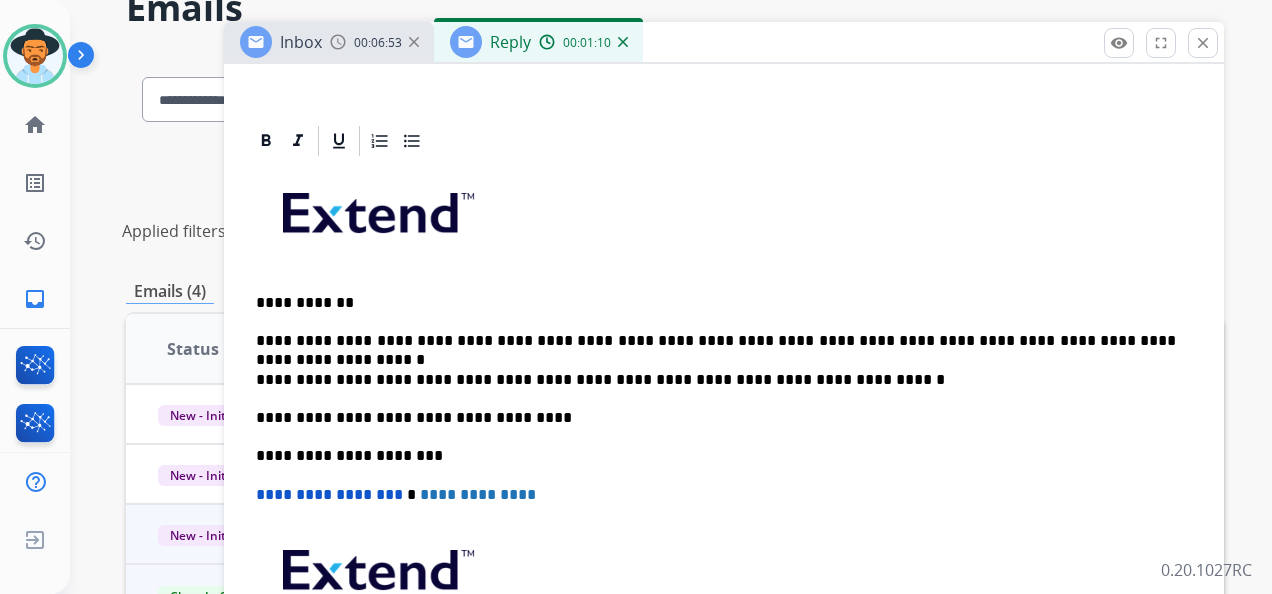 click on "**********" at bounding box center [716, 380] 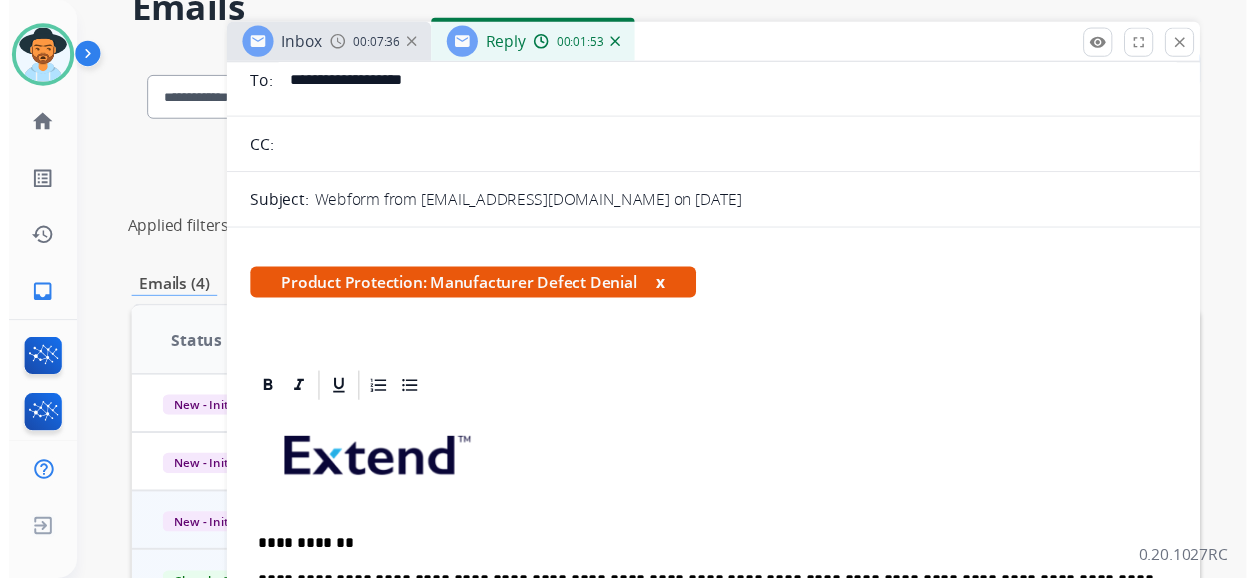 scroll, scrollTop: 0, scrollLeft: 0, axis: both 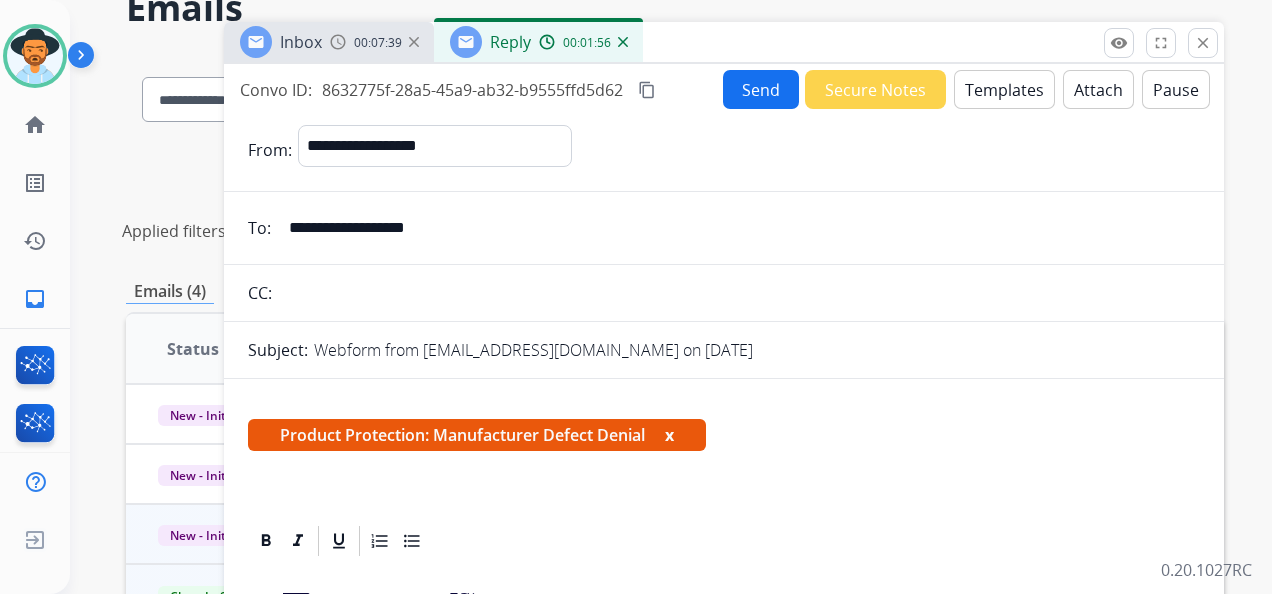 click on "Send" at bounding box center (761, 89) 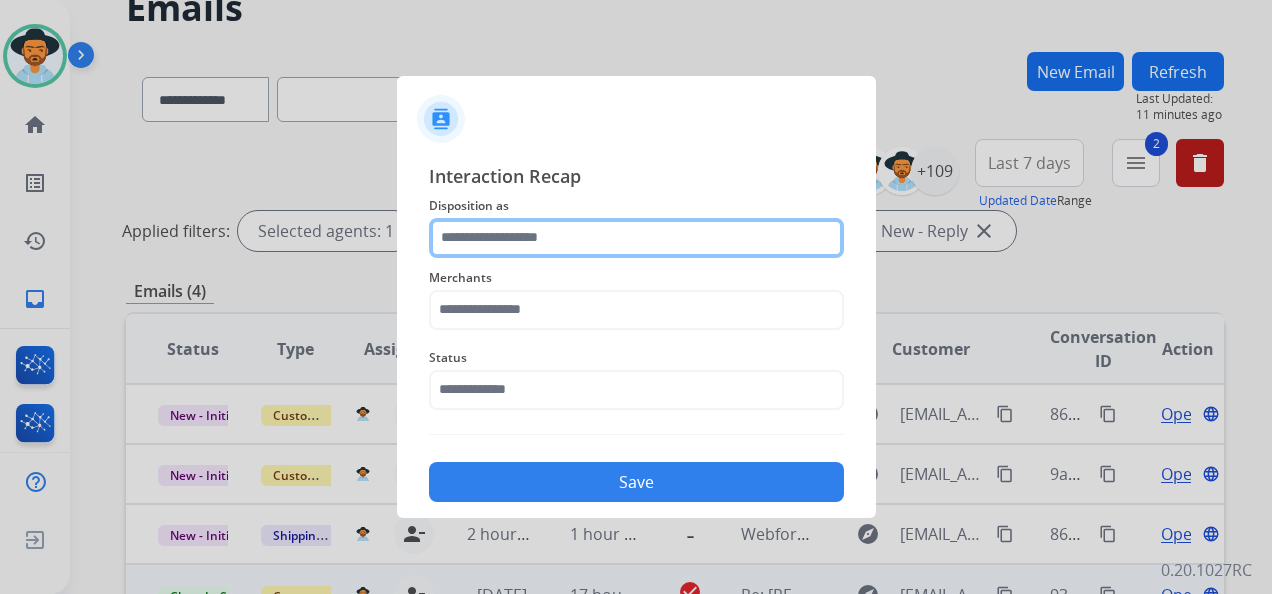 click 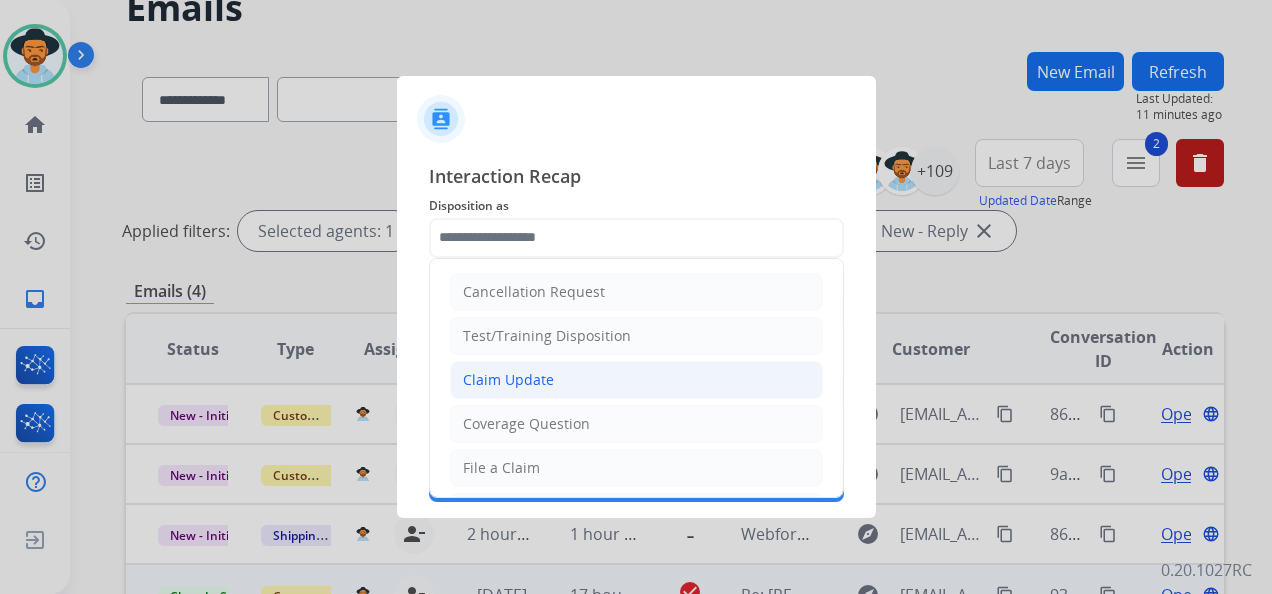 click on "Claim Update" 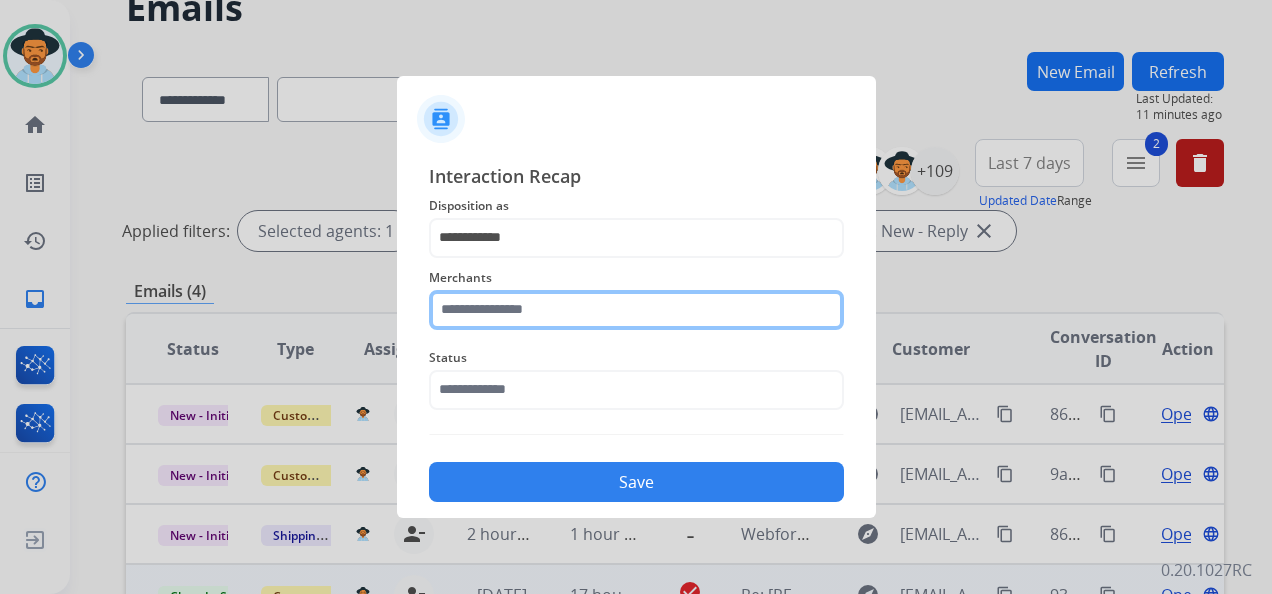 click 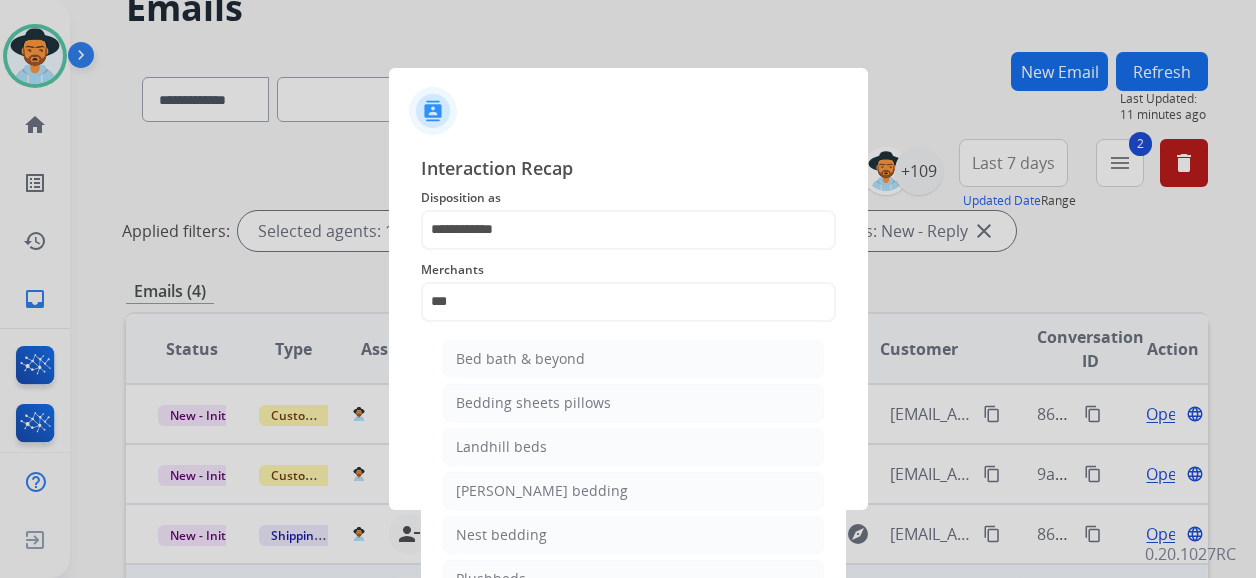 click on "Bed bath & beyond" 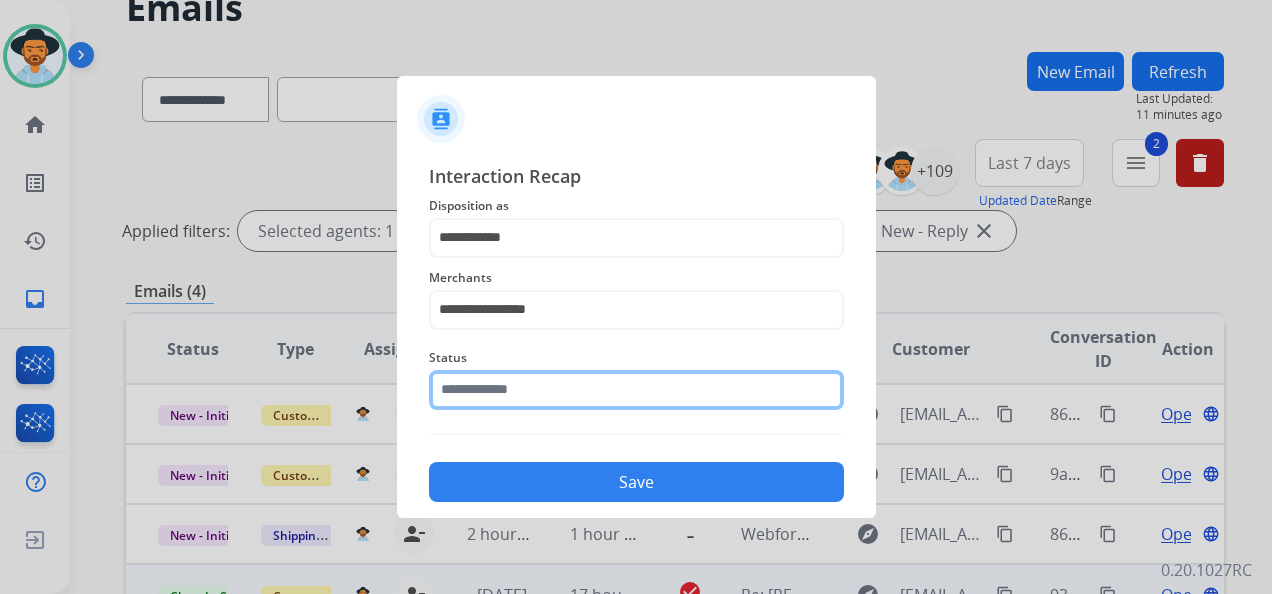 click 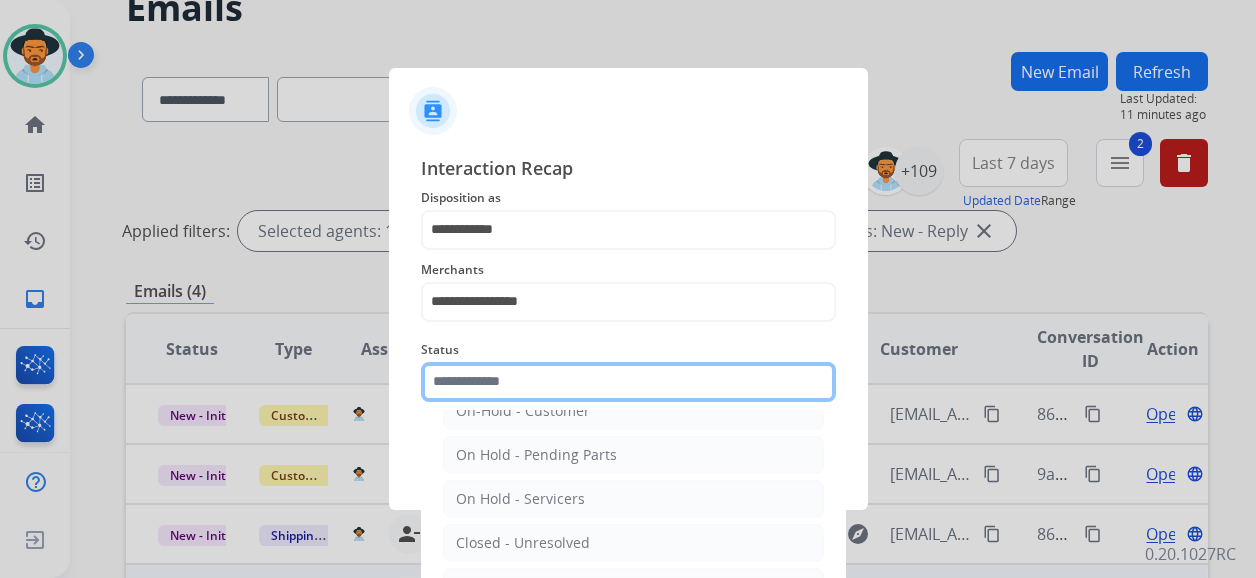 scroll, scrollTop: 114, scrollLeft: 0, axis: vertical 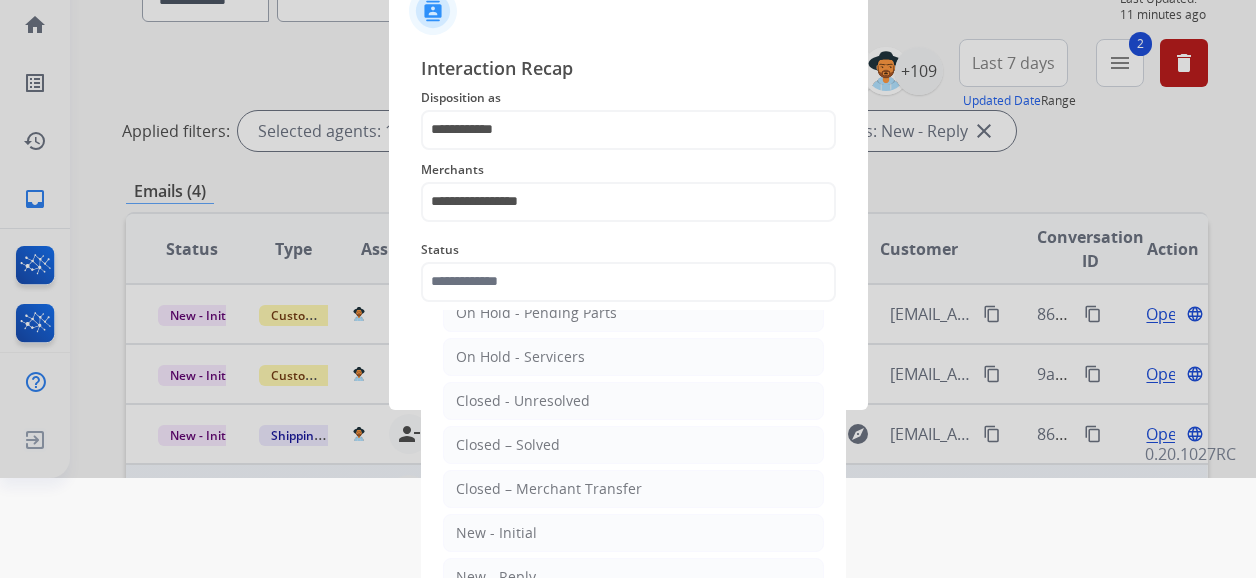 click on "Closed – Solved" 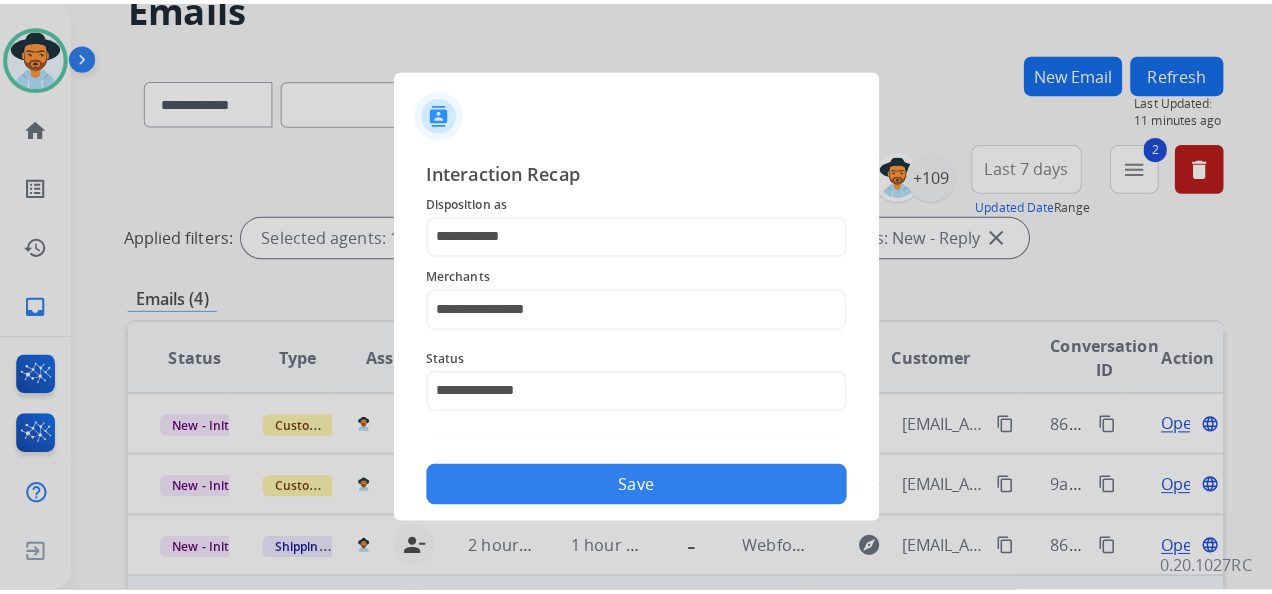 scroll, scrollTop: 0, scrollLeft: 0, axis: both 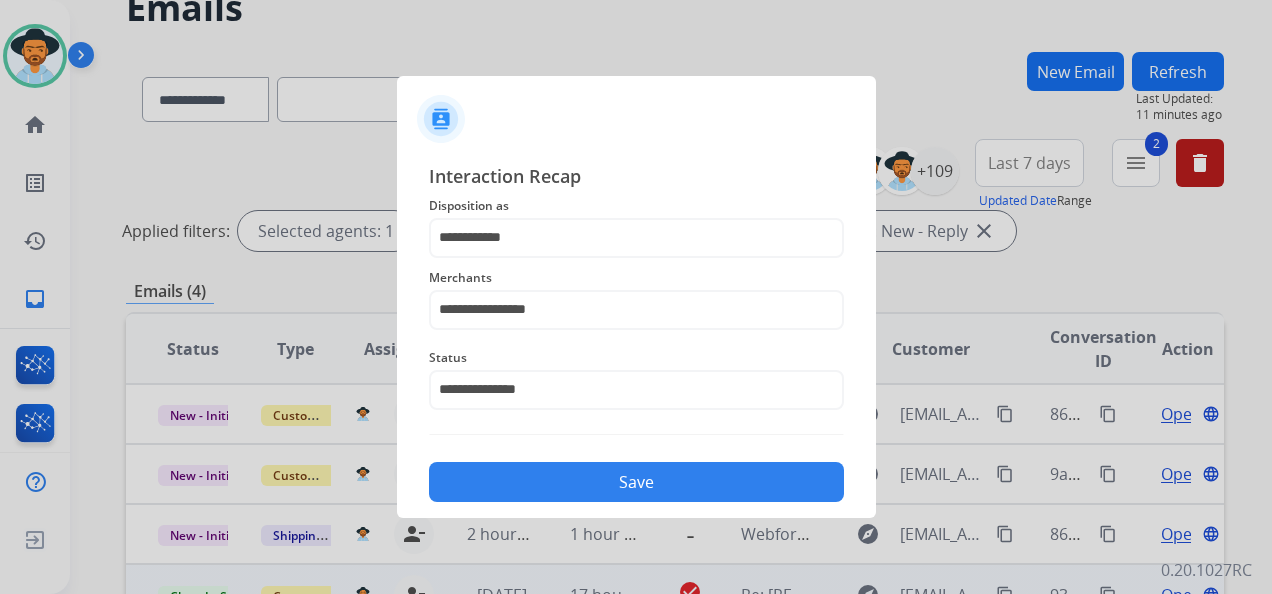 click on "Save" 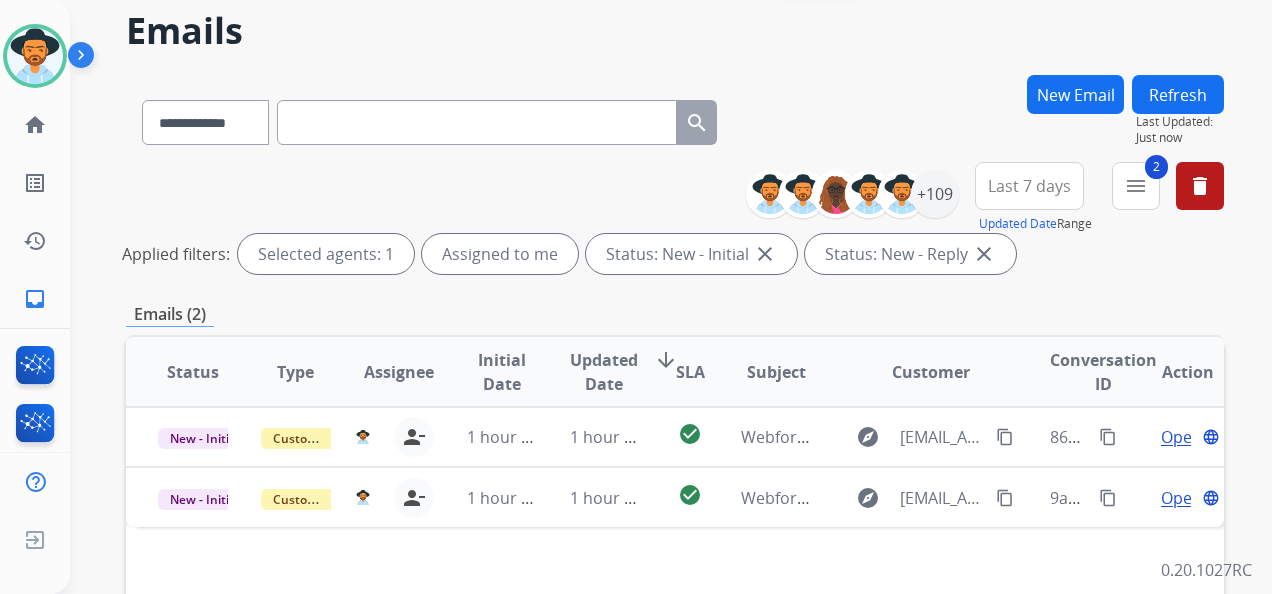 scroll, scrollTop: 300, scrollLeft: 0, axis: vertical 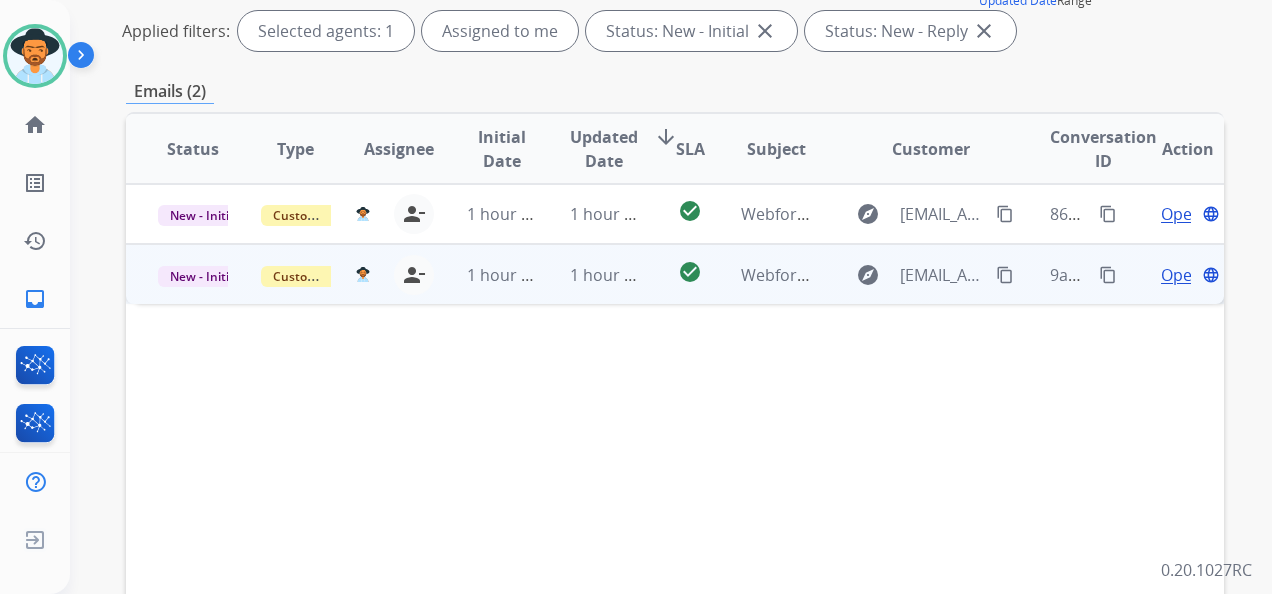 click on "Open" at bounding box center [1181, 275] 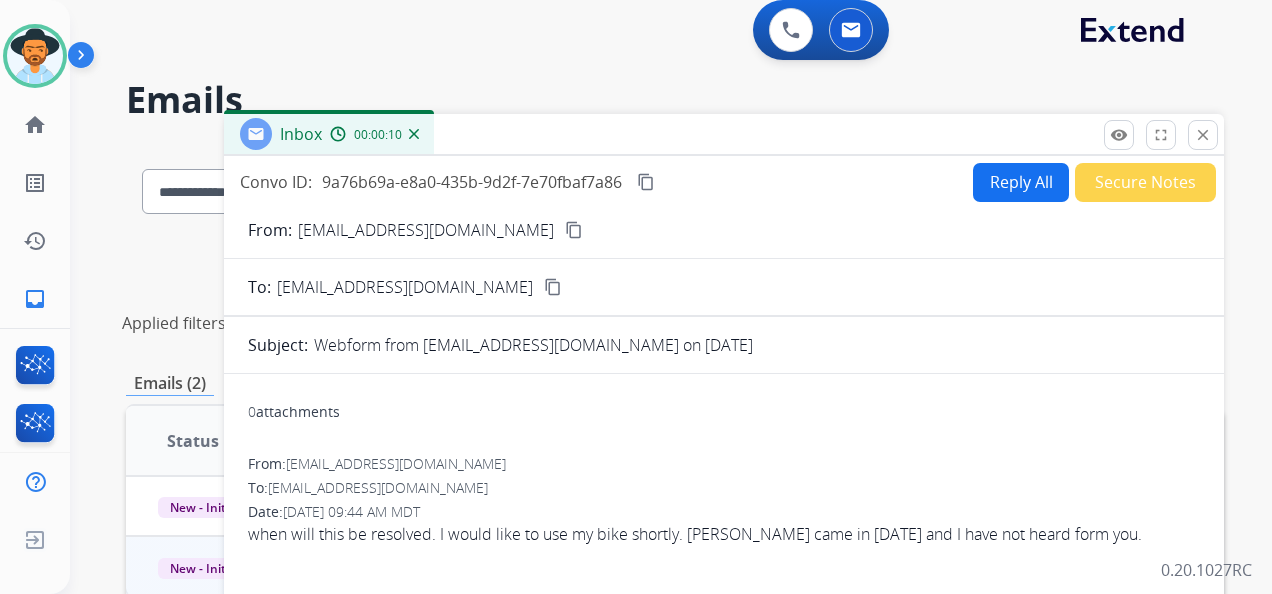 scroll, scrollTop: 0, scrollLeft: 0, axis: both 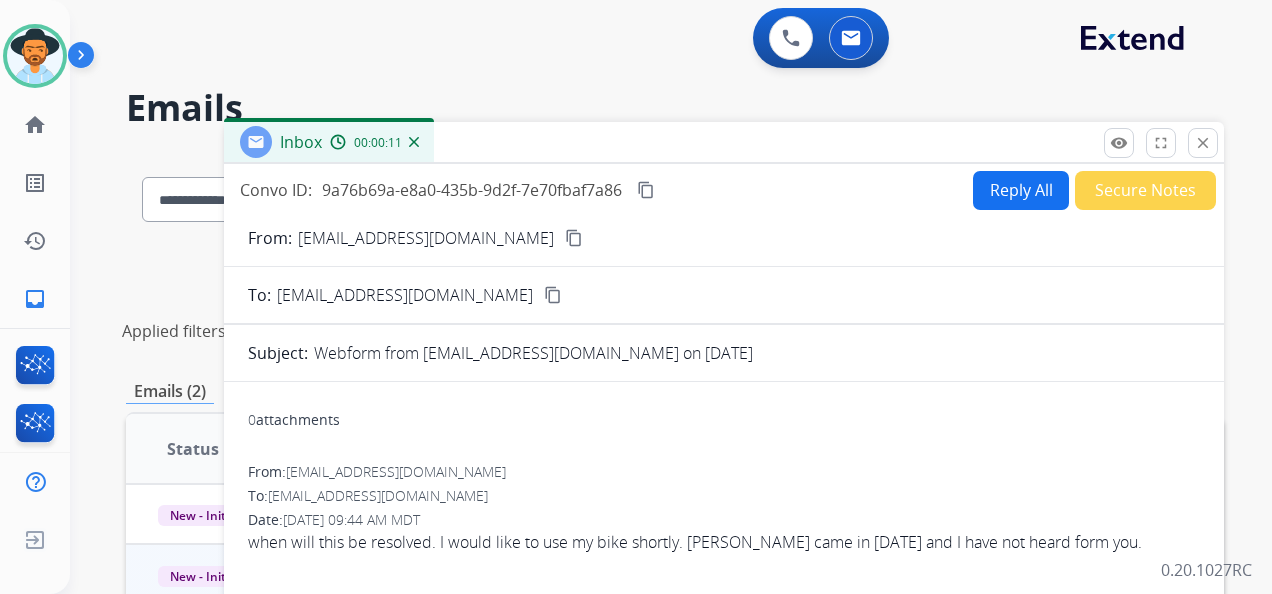 drag, startPoint x: 460, startPoint y: 232, endPoint x: 794, endPoint y: 238, distance: 334.0539 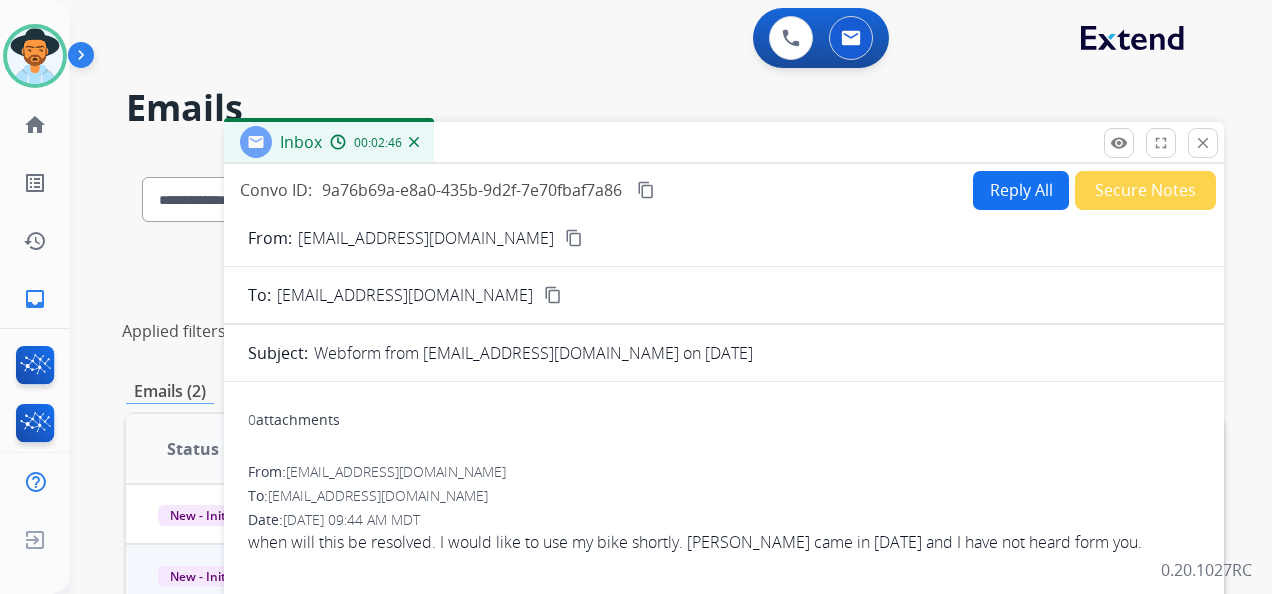 click on "content_copy" at bounding box center [646, 190] 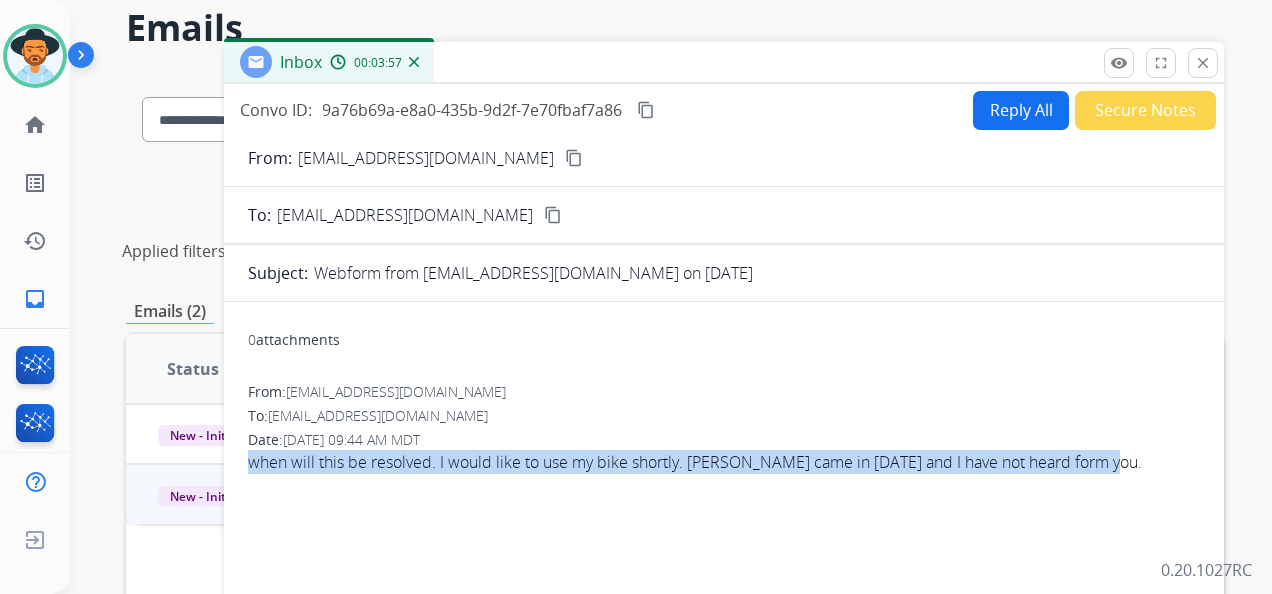 scroll, scrollTop: 95, scrollLeft: 0, axis: vertical 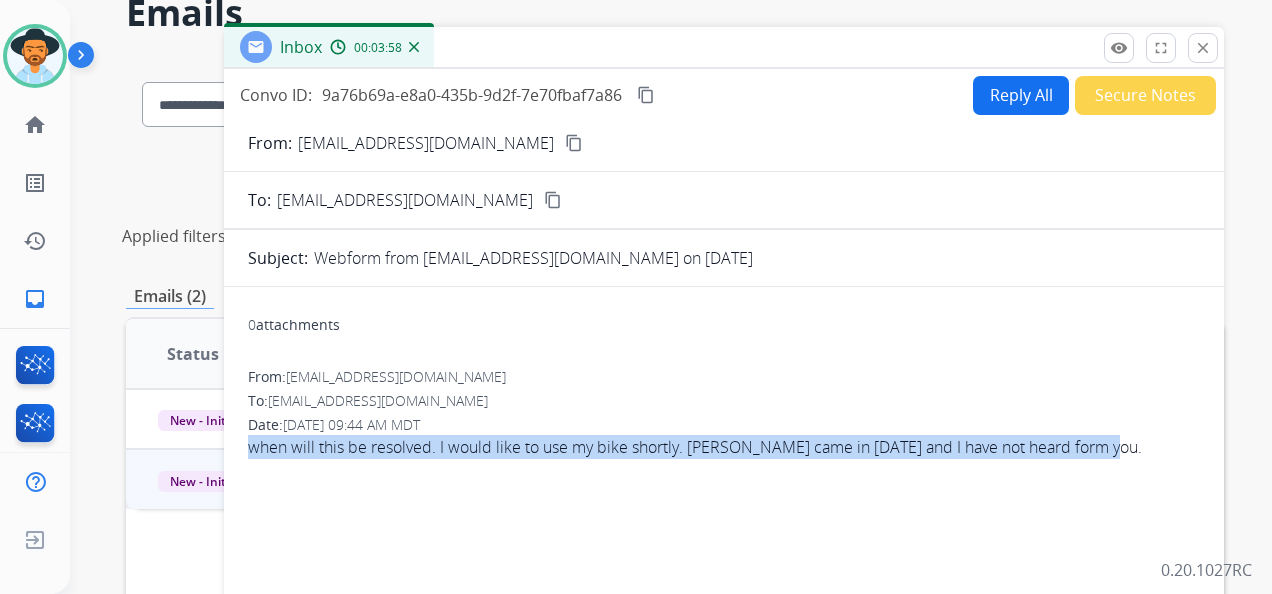 drag, startPoint x: 240, startPoint y: 536, endPoint x: 1160, endPoint y: 498, distance: 920.7844 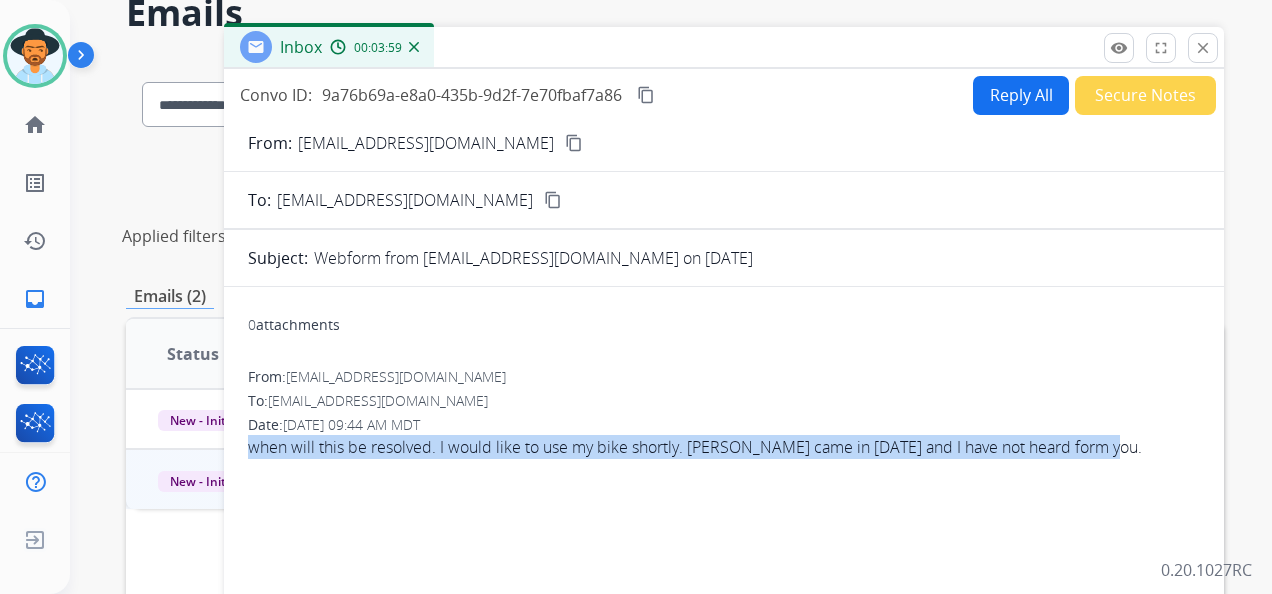 drag, startPoint x: 1160, startPoint y: 498, endPoint x: 1037, endPoint y: 442, distance: 135.14807 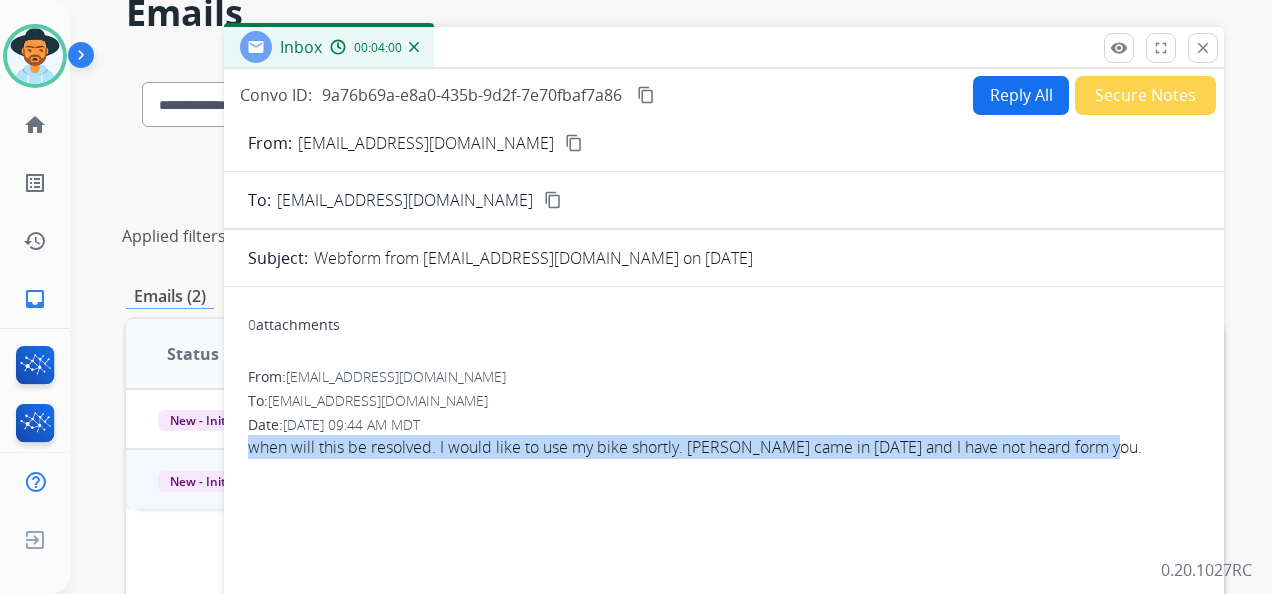 copy on "when will this be resolved. I would like to use my bike shortly. [PERSON_NAME] came in [DATE] and I have not heard form you." 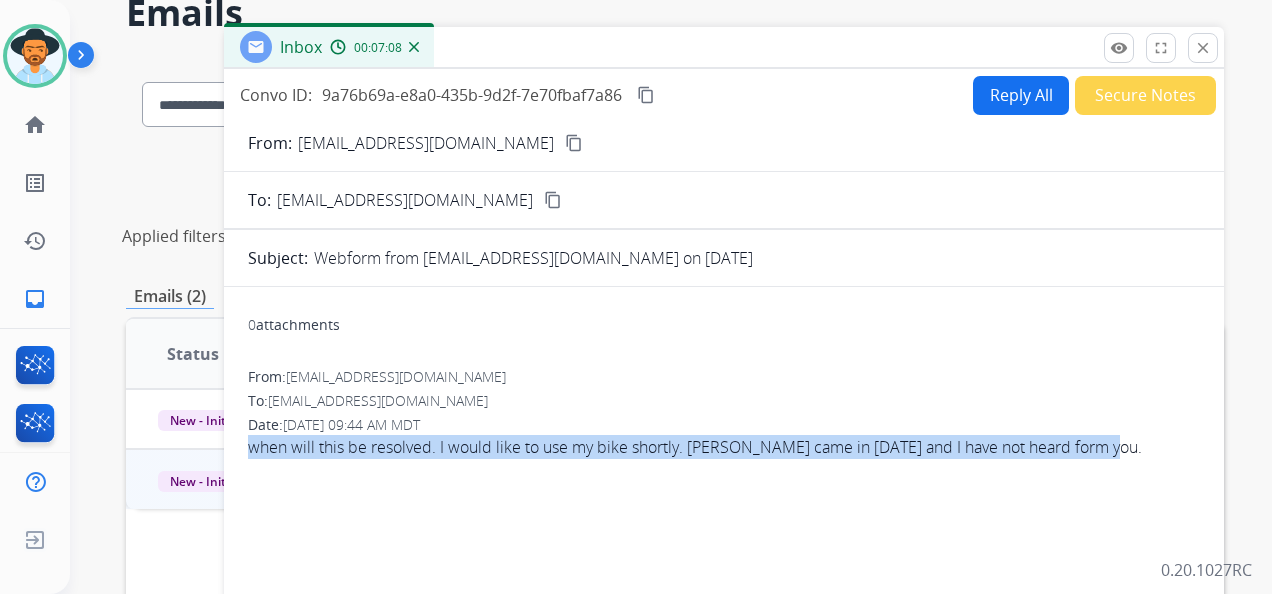 click on "Reply All" at bounding box center [1021, 95] 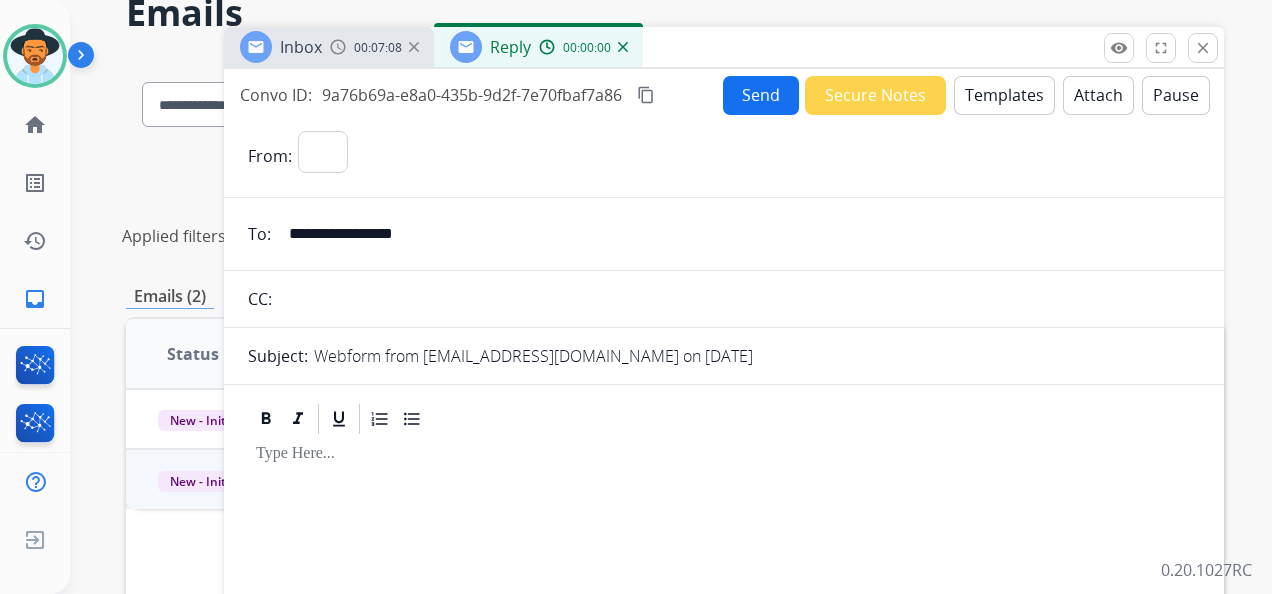 select on "**********" 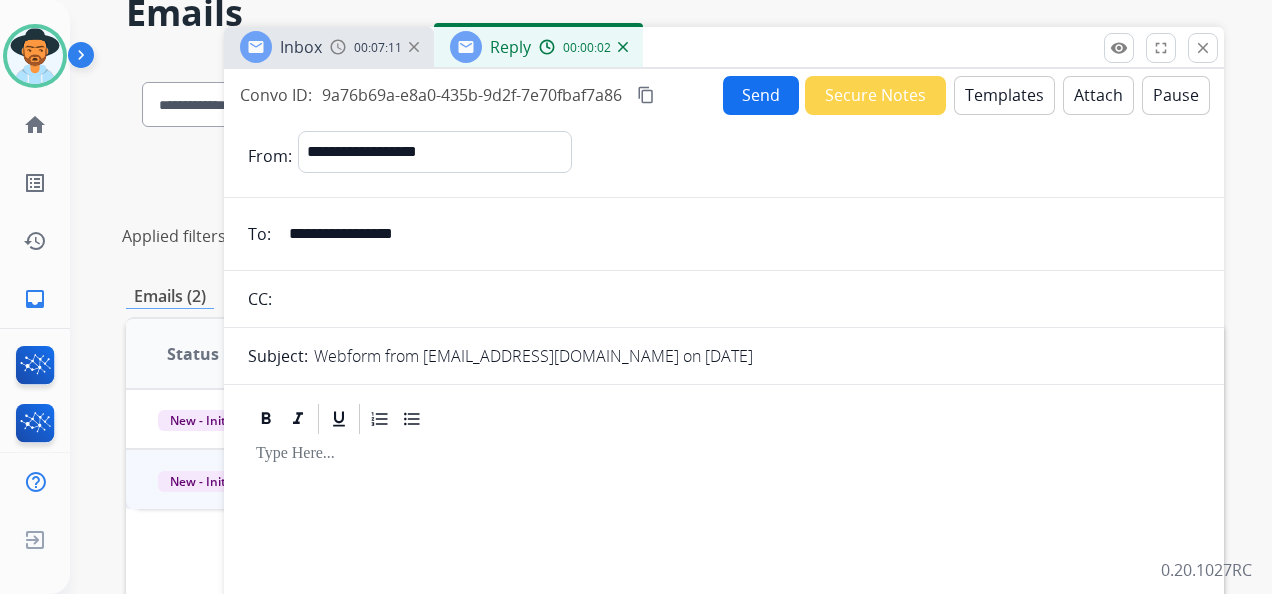 click on "Templates" at bounding box center (1004, 95) 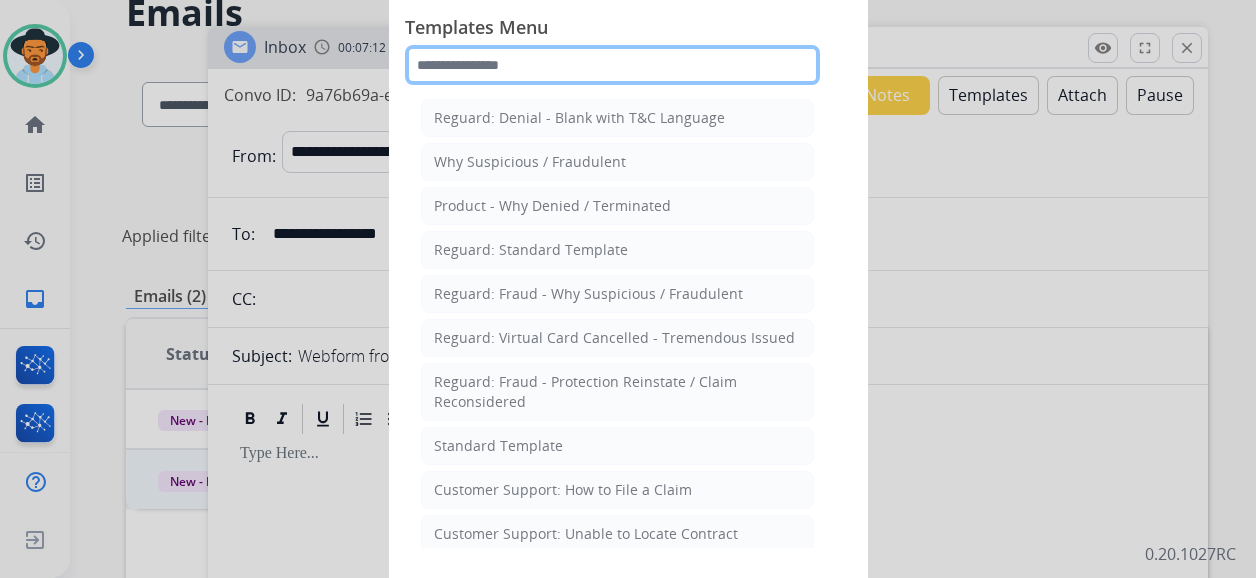 click 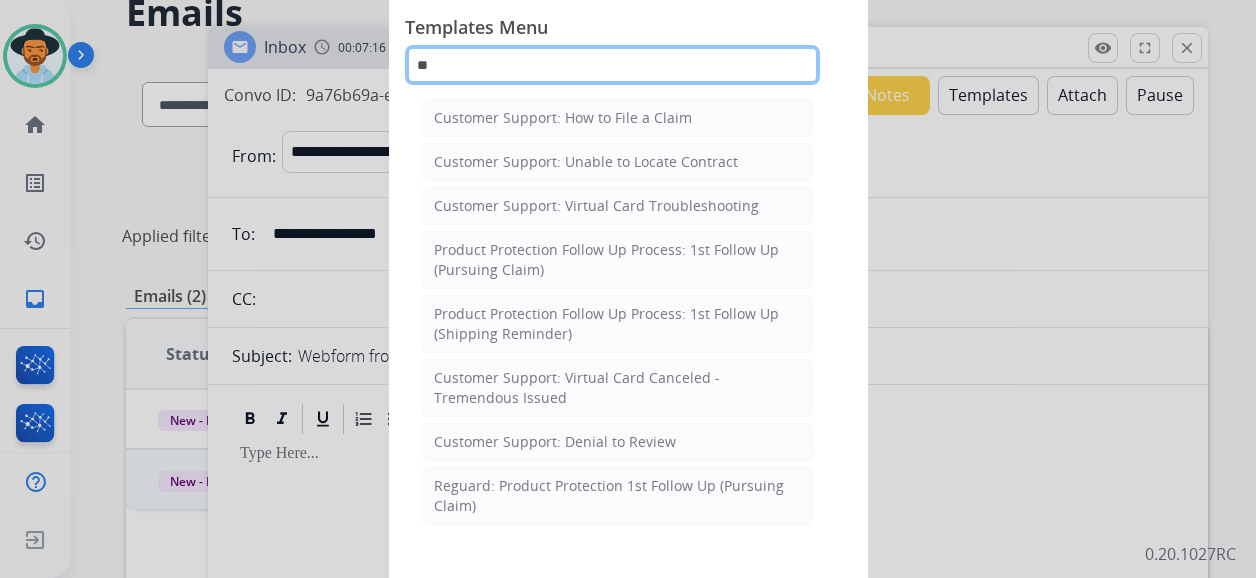 type on "*" 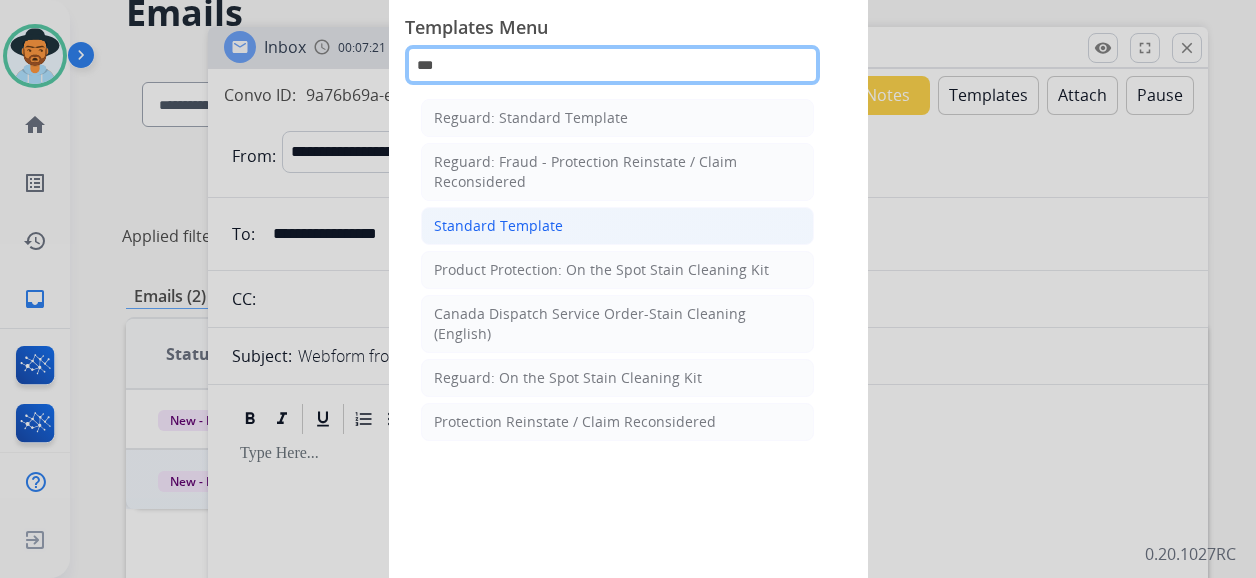 type on "***" 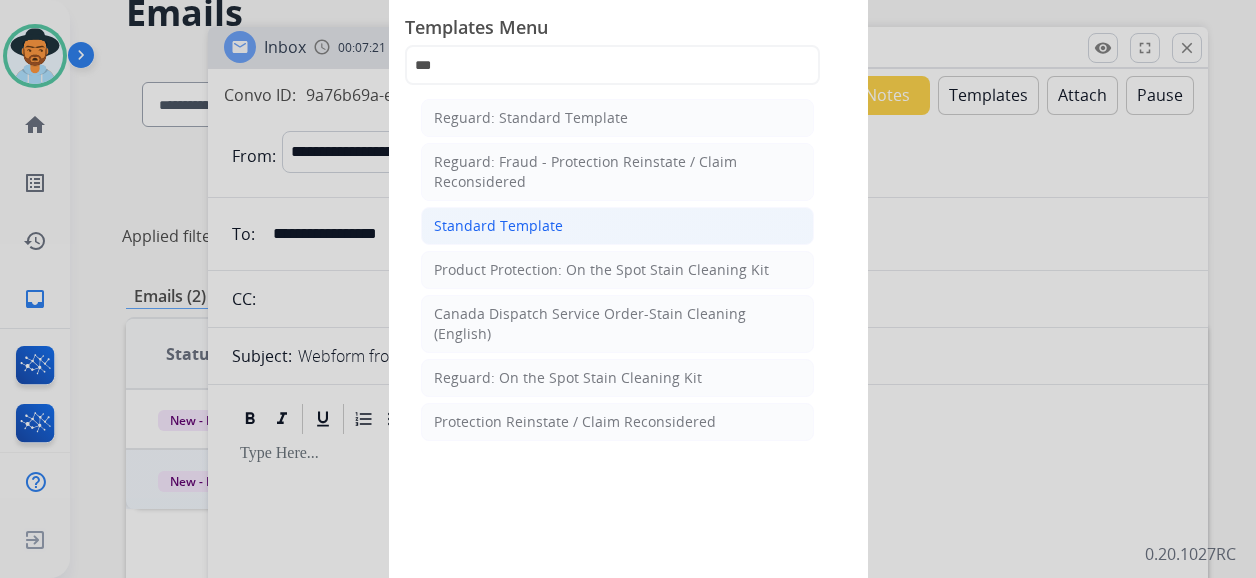 click on "Standard Template" 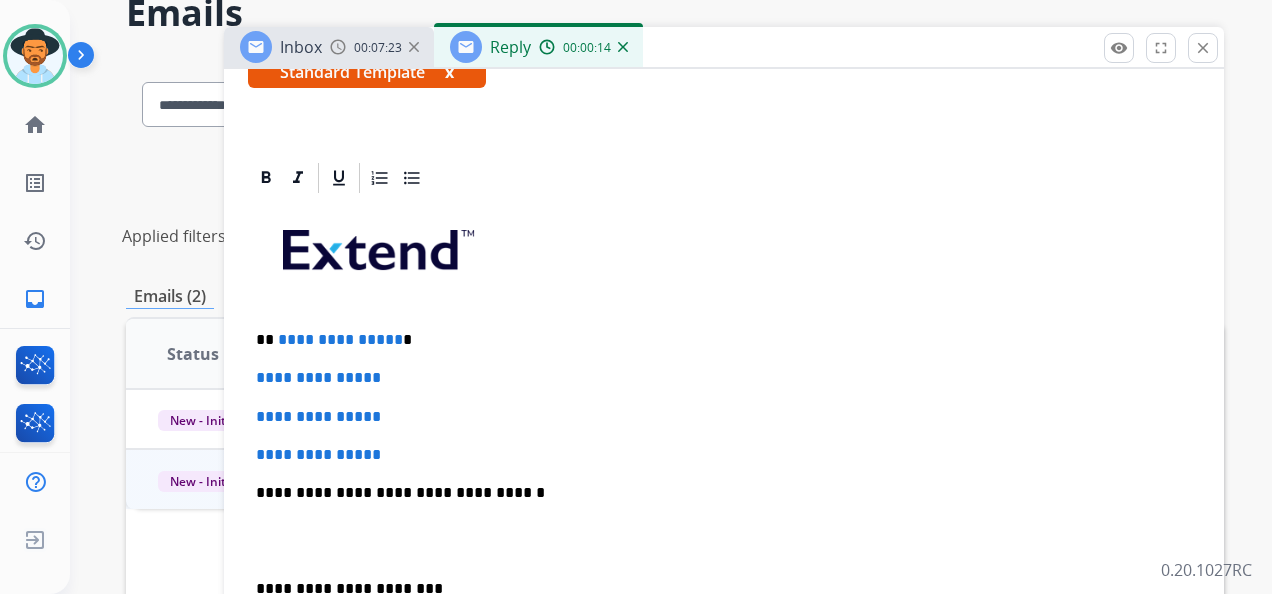 scroll, scrollTop: 400, scrollLeft: 0, axis: vertical 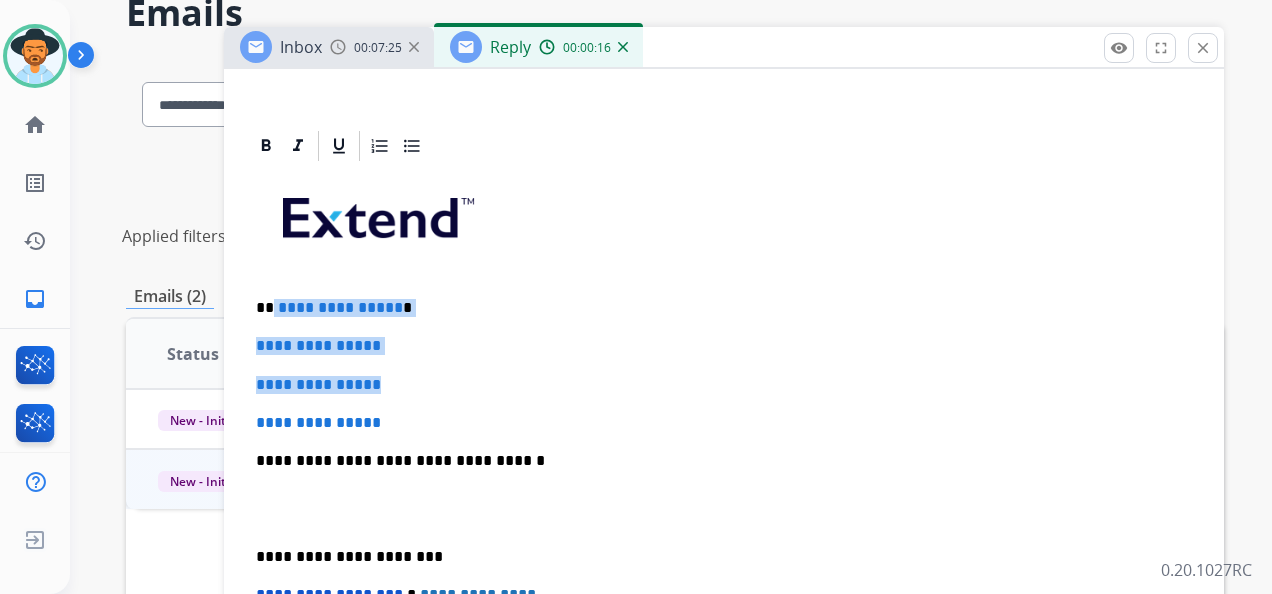 drag, startPoint x: 274, startPoint y: 302, endPoint x: 446, endPoint y: 380, distance: 188.85974 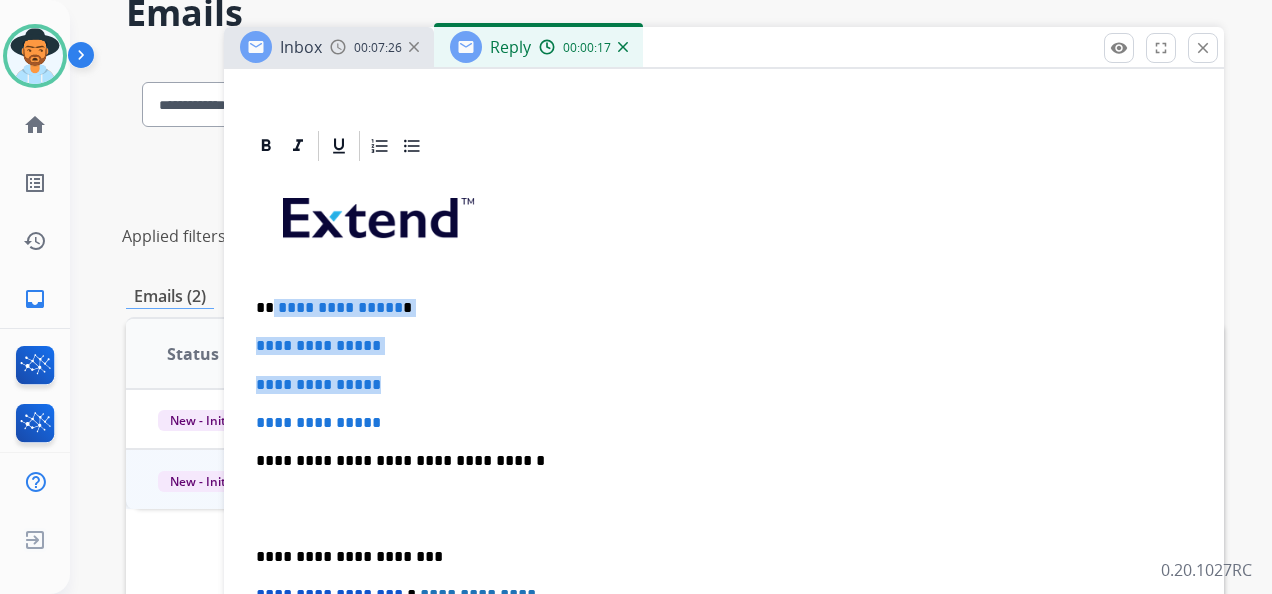 click on "**********" at bounding box center (724, 385) 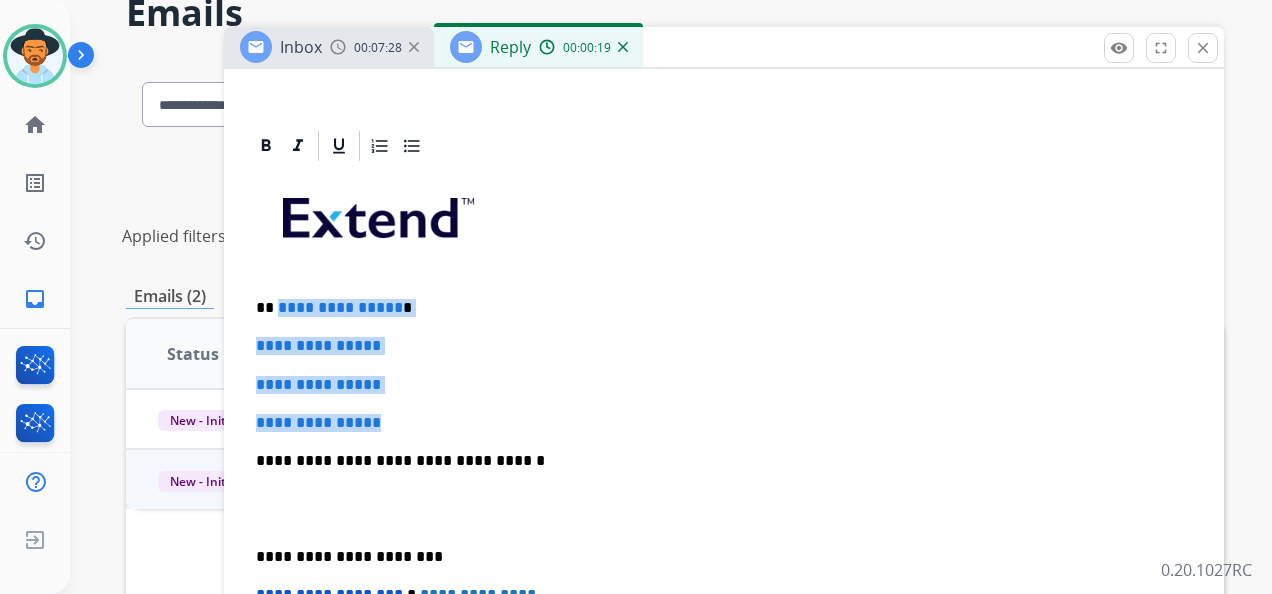 drag, startPoint x: 276, startPoint y: 302, endPoint x: 460, endPoint y: 390, distance: 203.96078 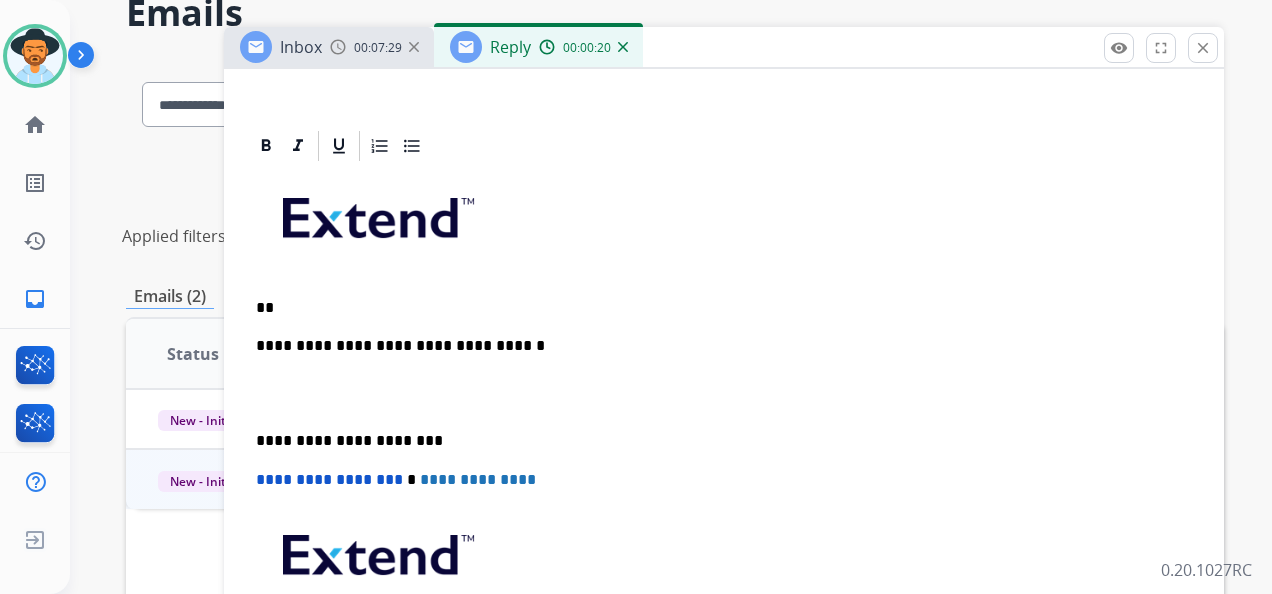 scroll, scrollTop: 399, scrollLeft: 0, axis: vertical 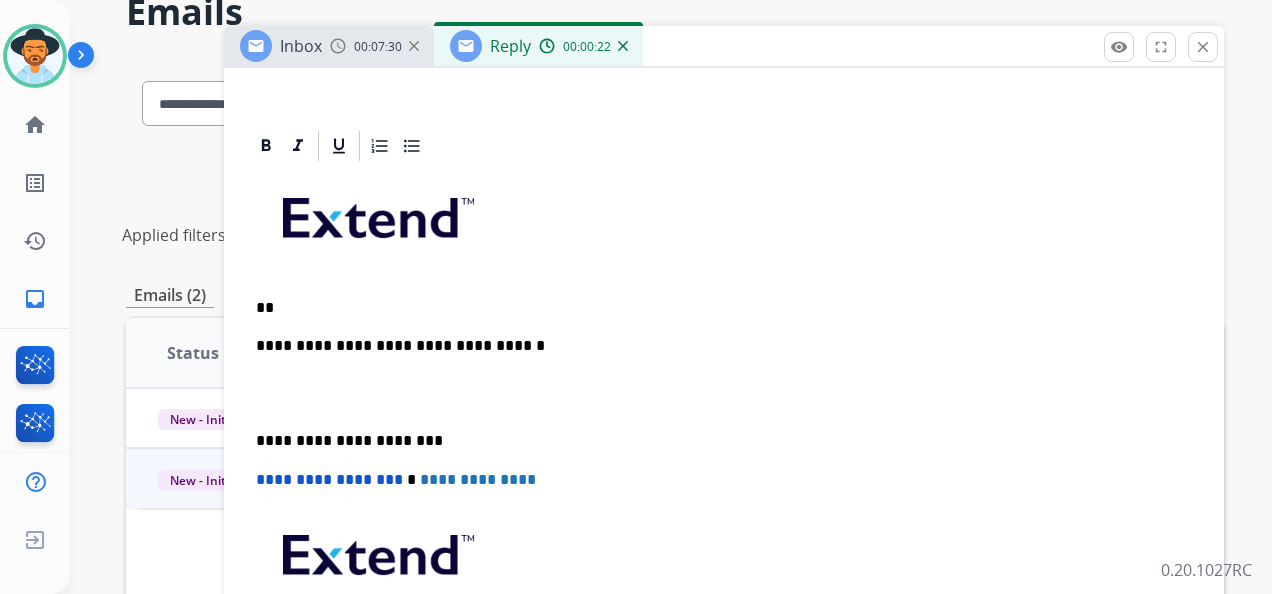 type 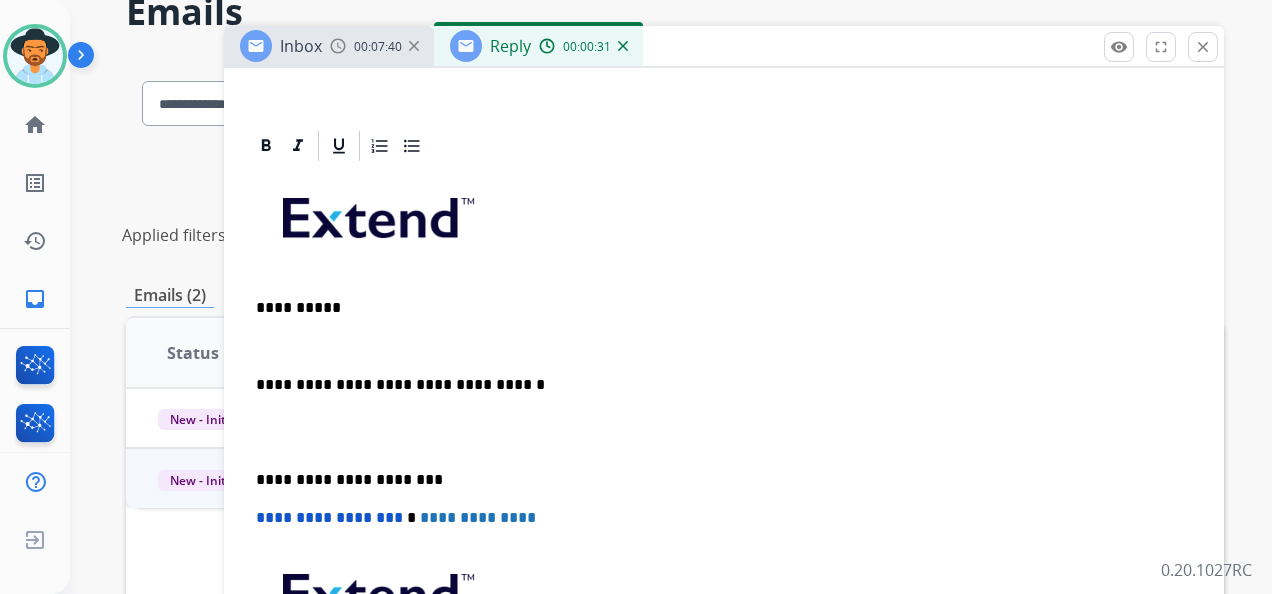 scroll, scrollTop: 400, scrollLeft: 0, axis: vertical 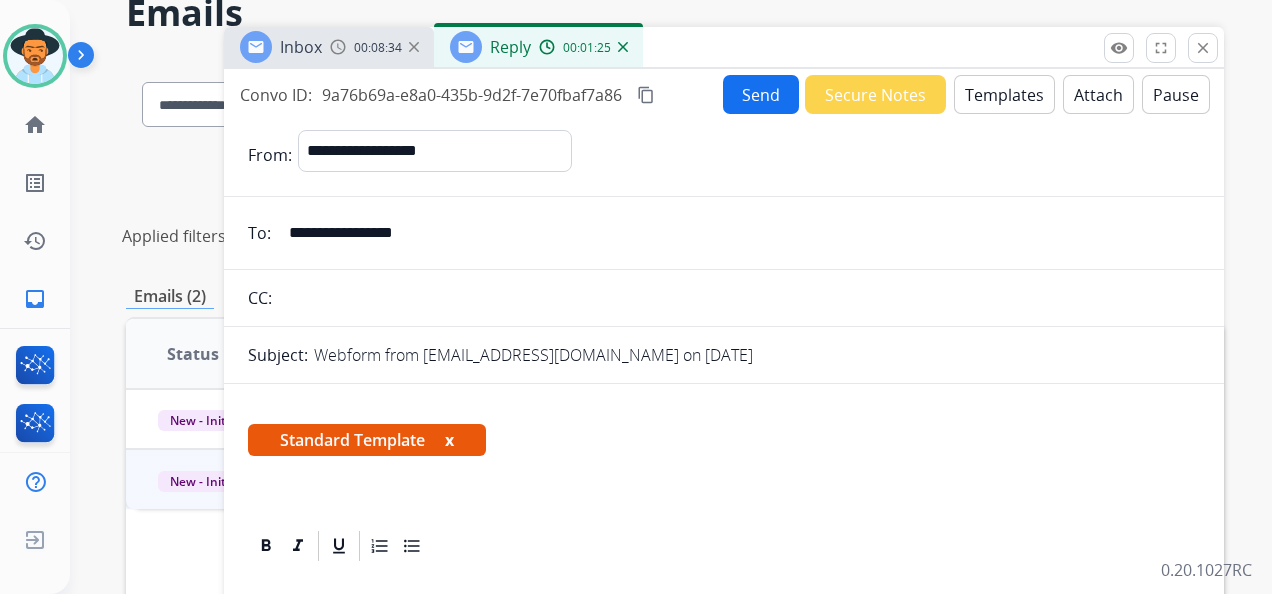 click on "Send" at bounding box center (761, 94) 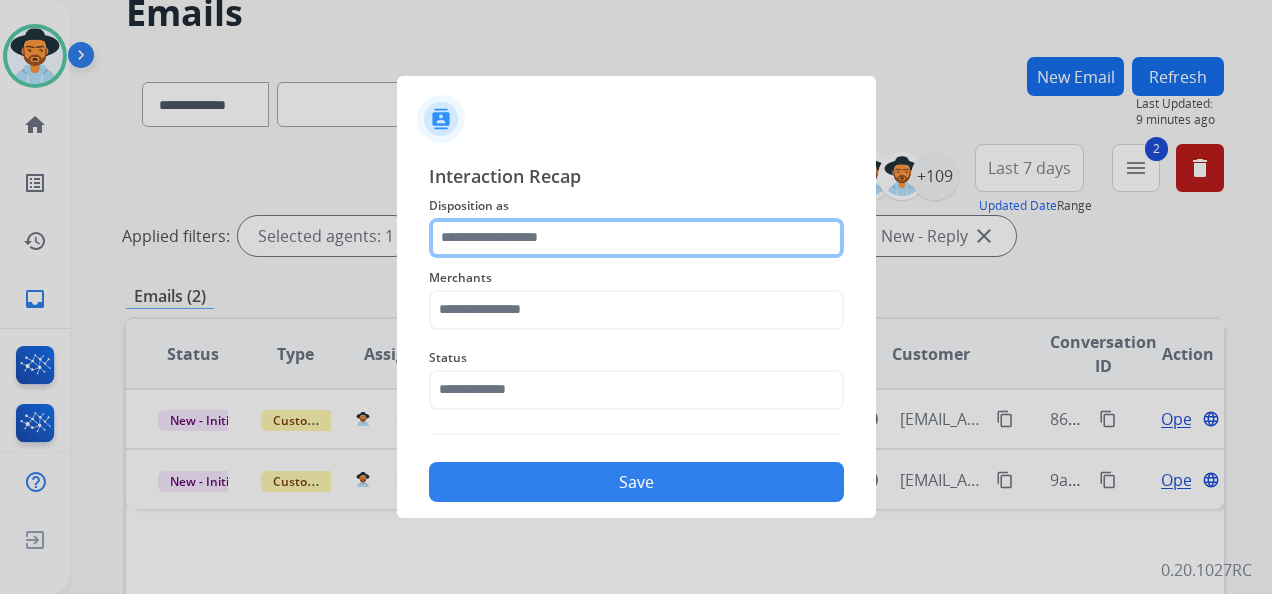 click 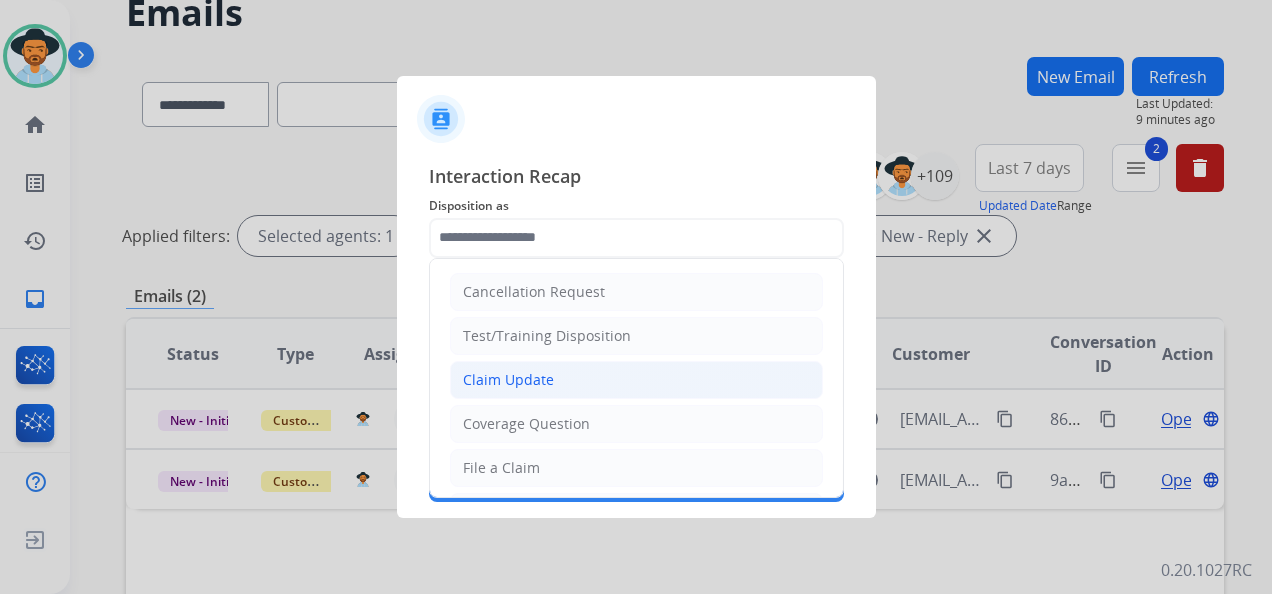 click on "Claim Update" 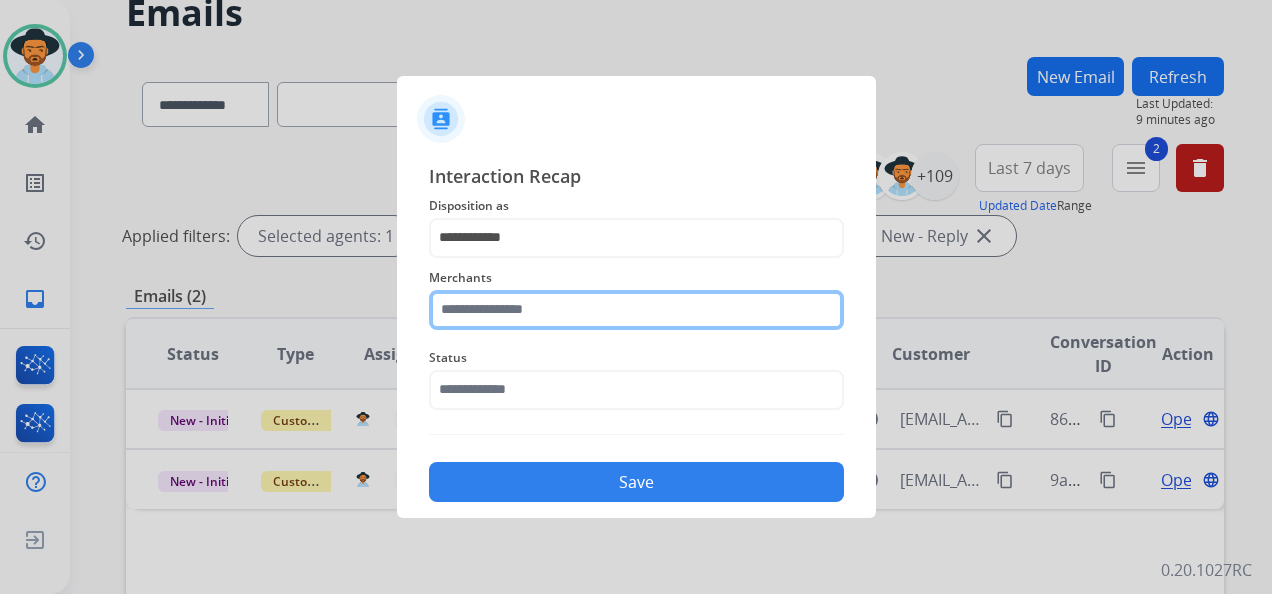 click 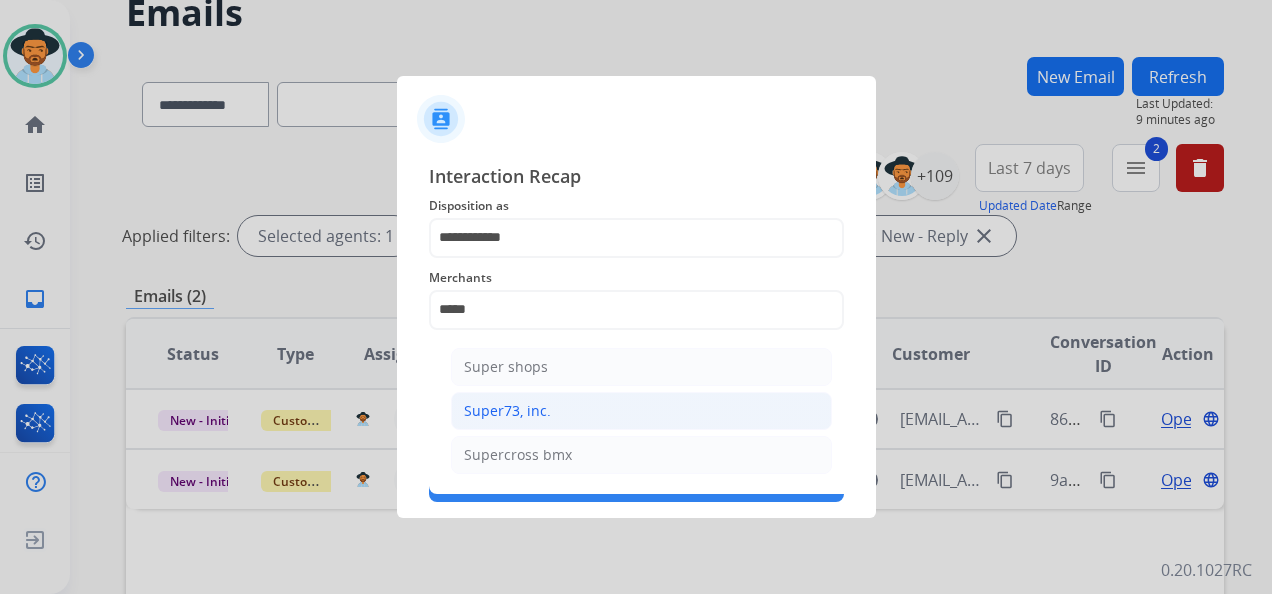 drag, startPoint x: 582, startPoint y: 407, endPoint x: 594, endPoint y: 403, distance: 12.649111 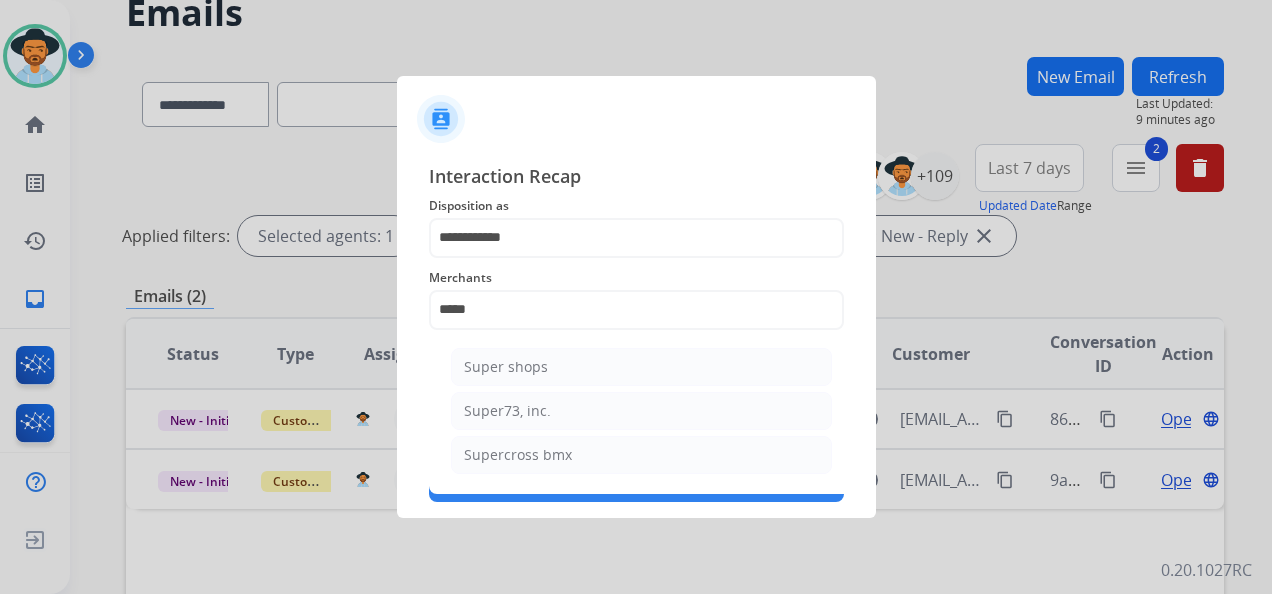 click on "Super73, inc." 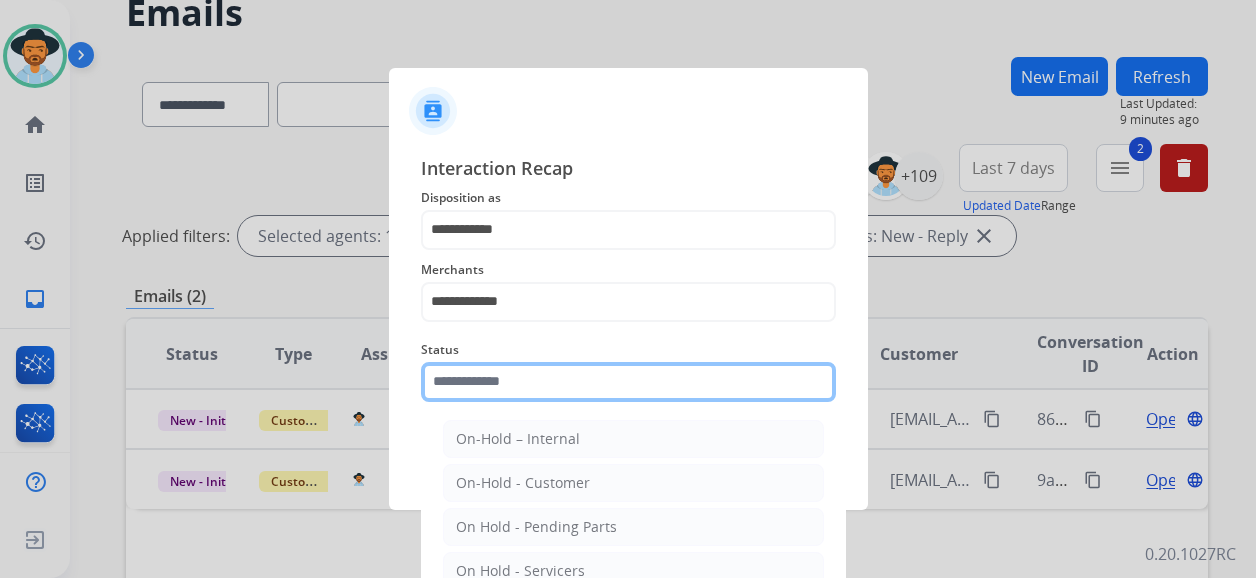 click 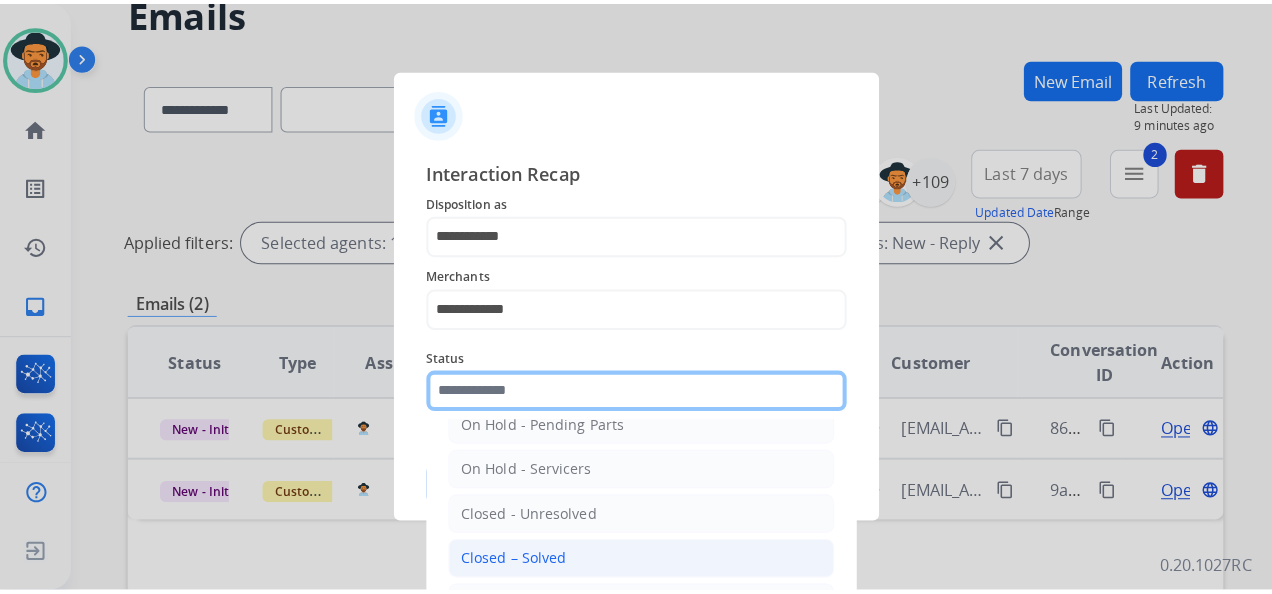 scroll, scrollTop: 114, scrollLeft: 0, axis: vertical 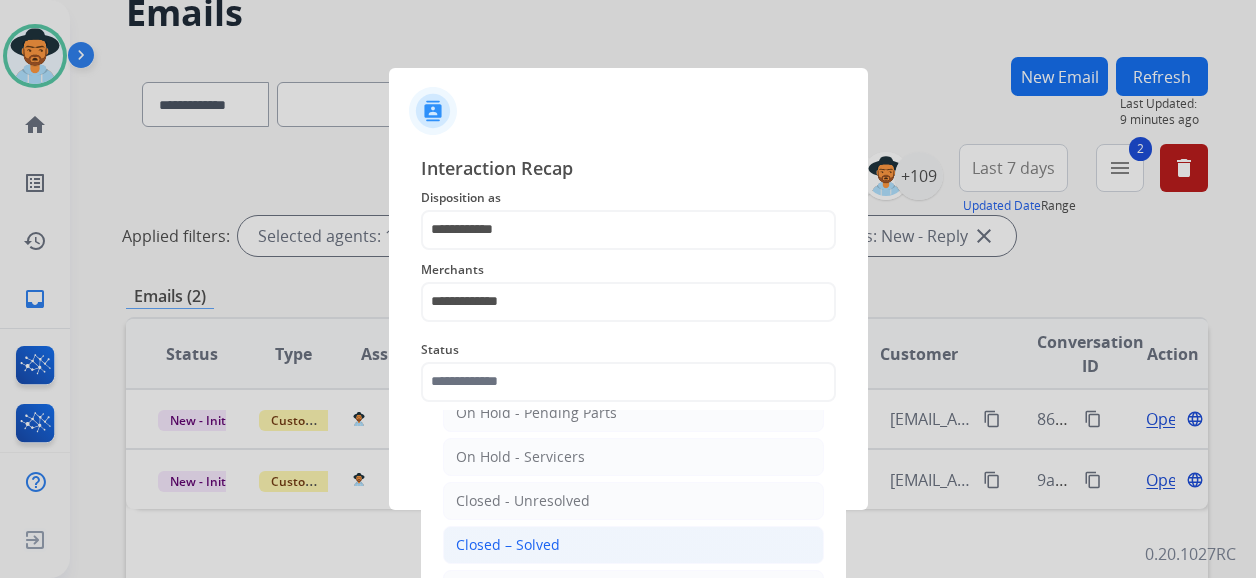 click on "Closed – Solved" 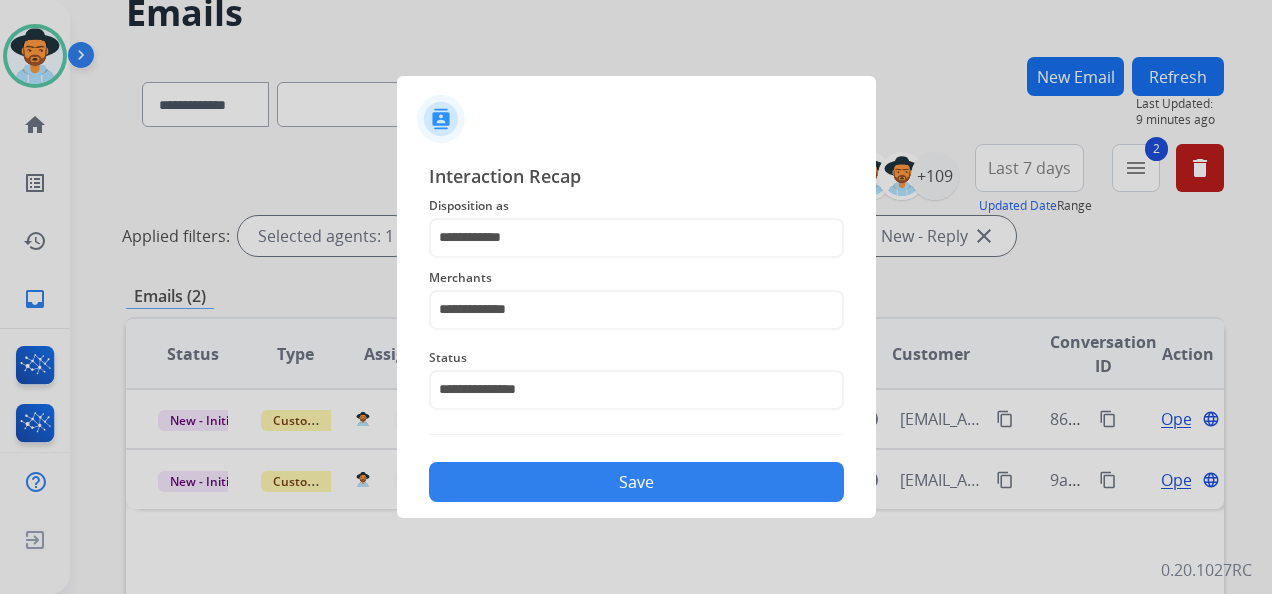 drag, startPoint x: 633, startPoint y: 464, endPoint x: 647, endPoint y: 466, distance: 14.142136 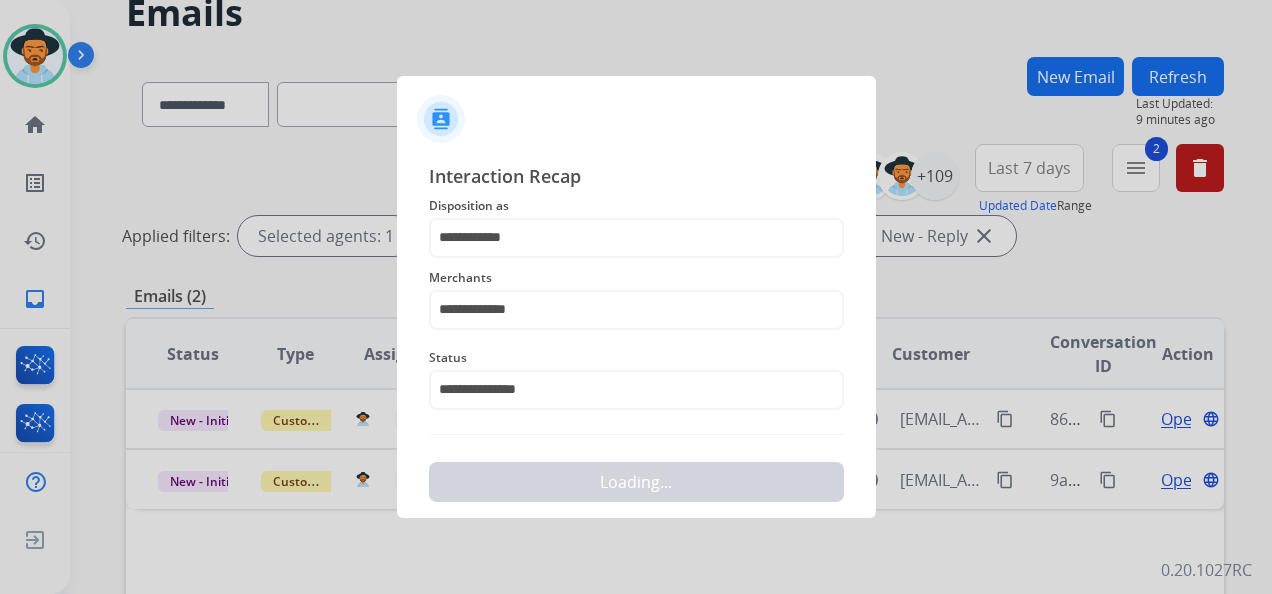 scroll, scrollTop: 0, scrollLeft: 0, axis: both 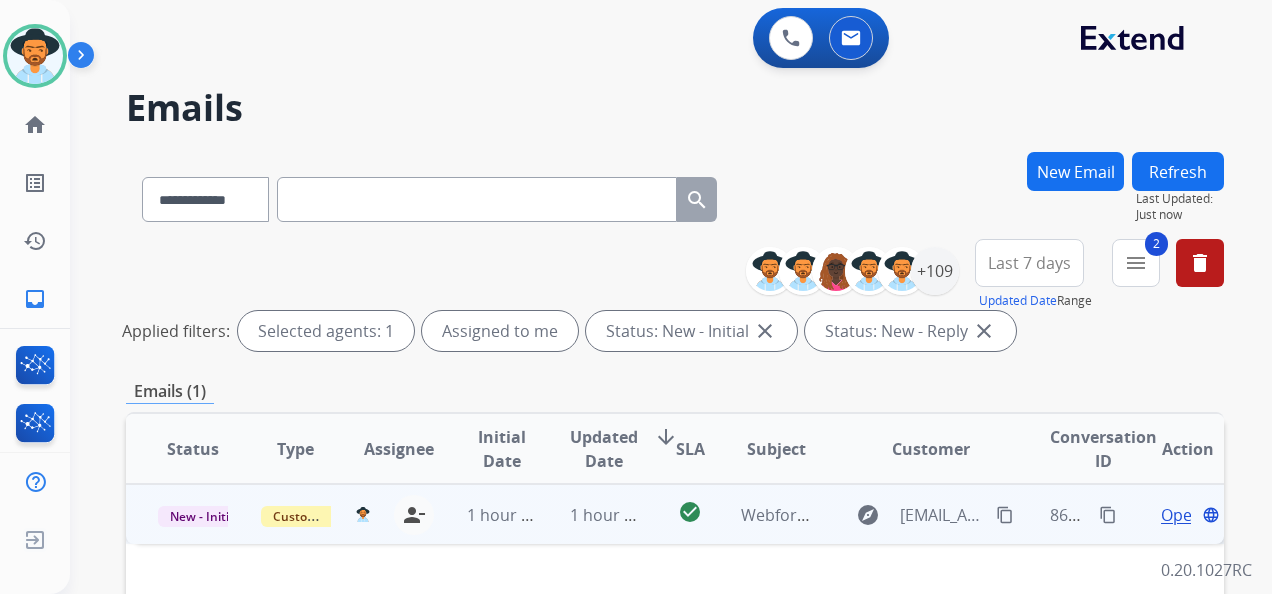 click on "Open" at bounding box center [1181, 515] 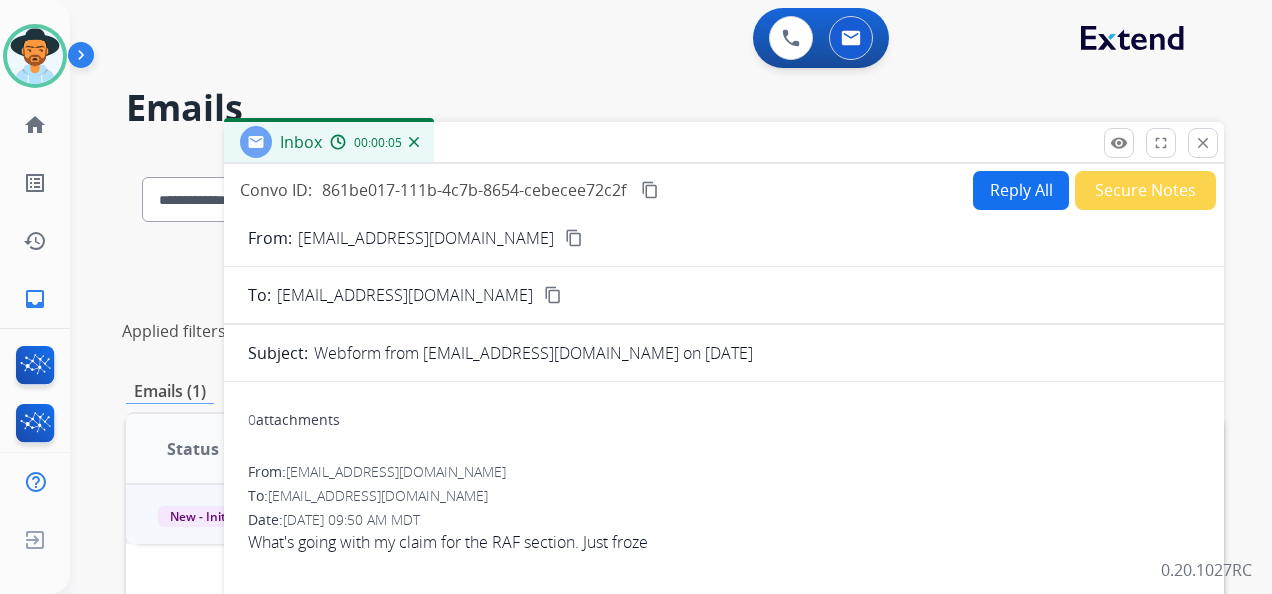 click on "content_copy" at bounding box center [574, 238] 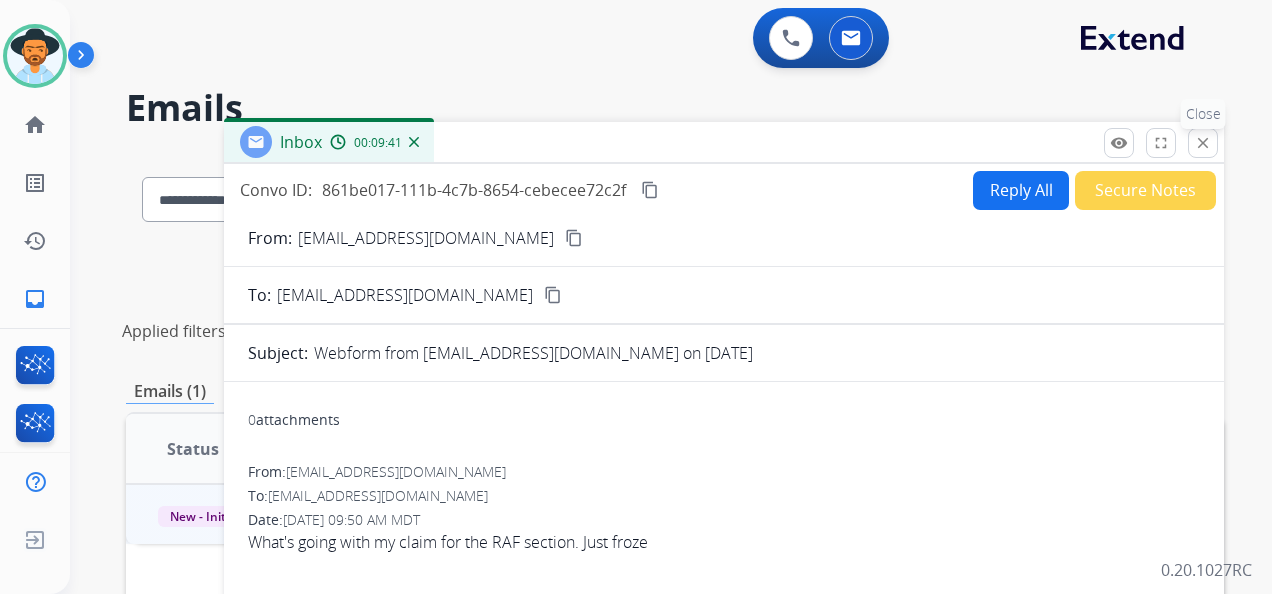 click on "close" at bounding box center (1203, 143) 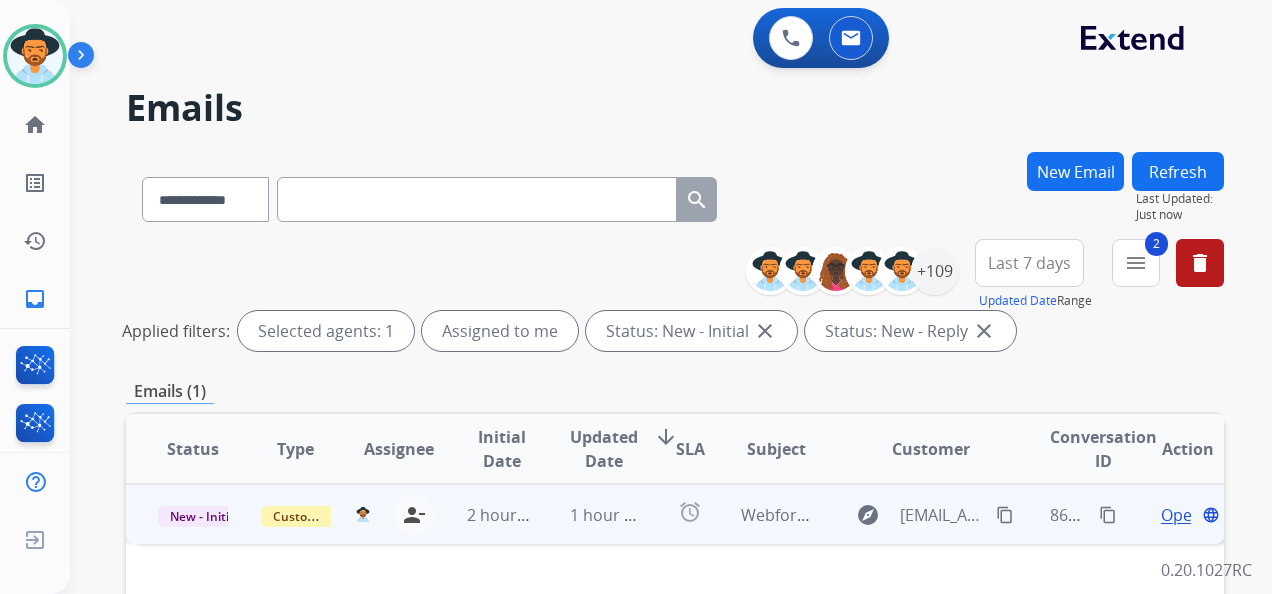 click on "Open" at bounding box center (1181, 515) 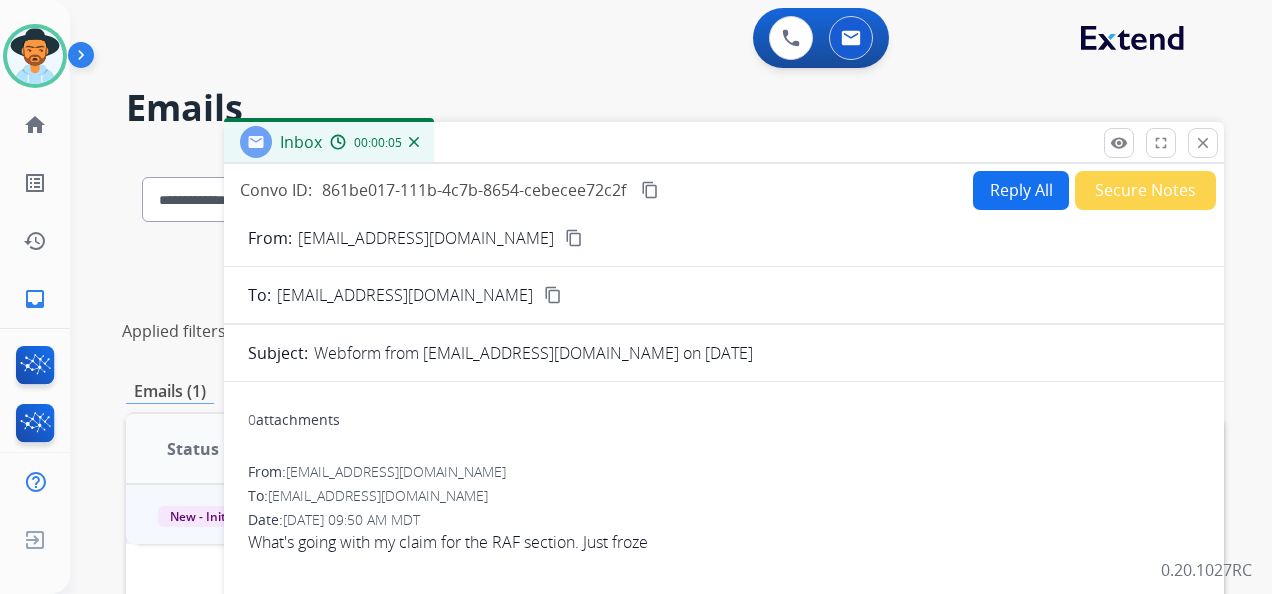 click on "Reply All" at bounding box center [1021, 190] 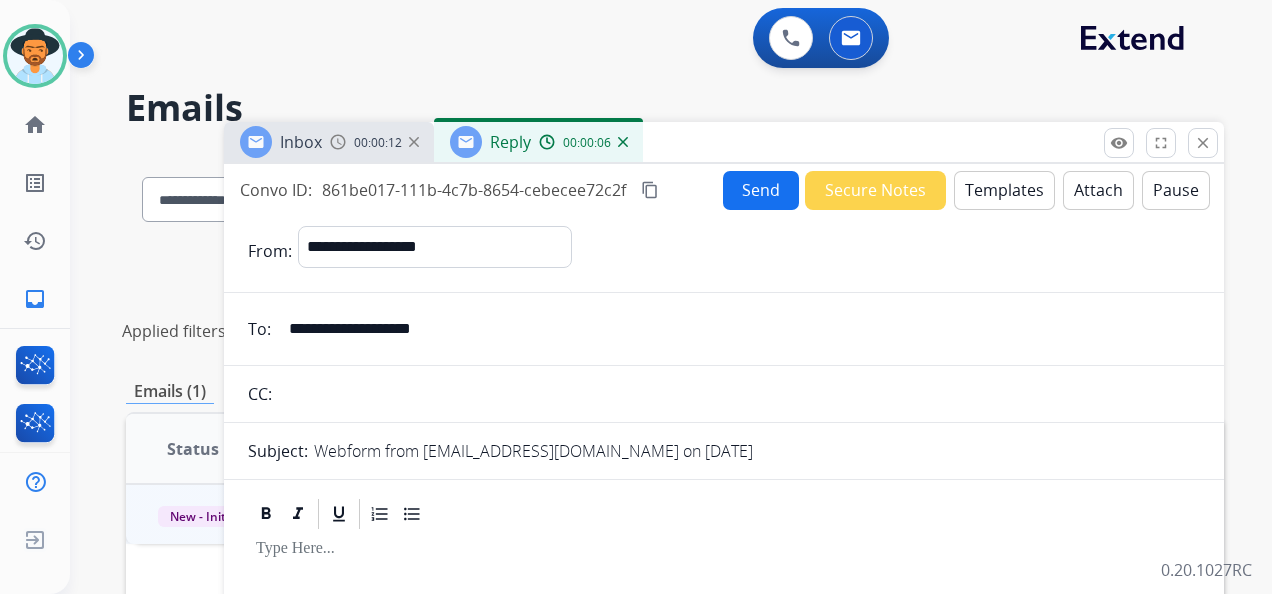 click on "Templates" at bounding box center [1004, 190] 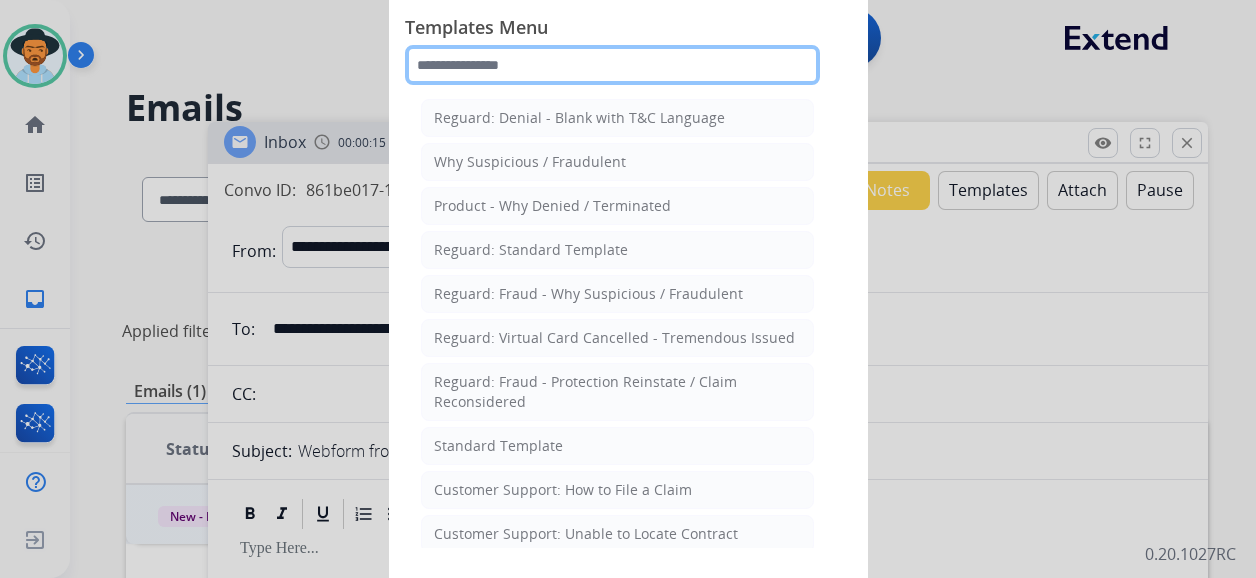 click 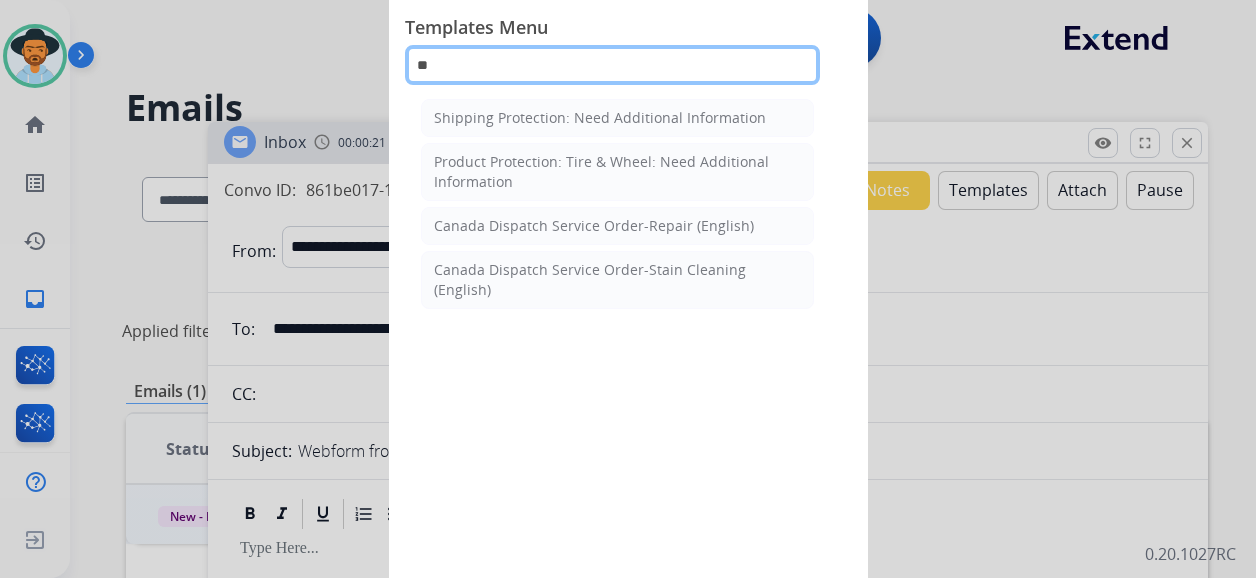 type on "*" 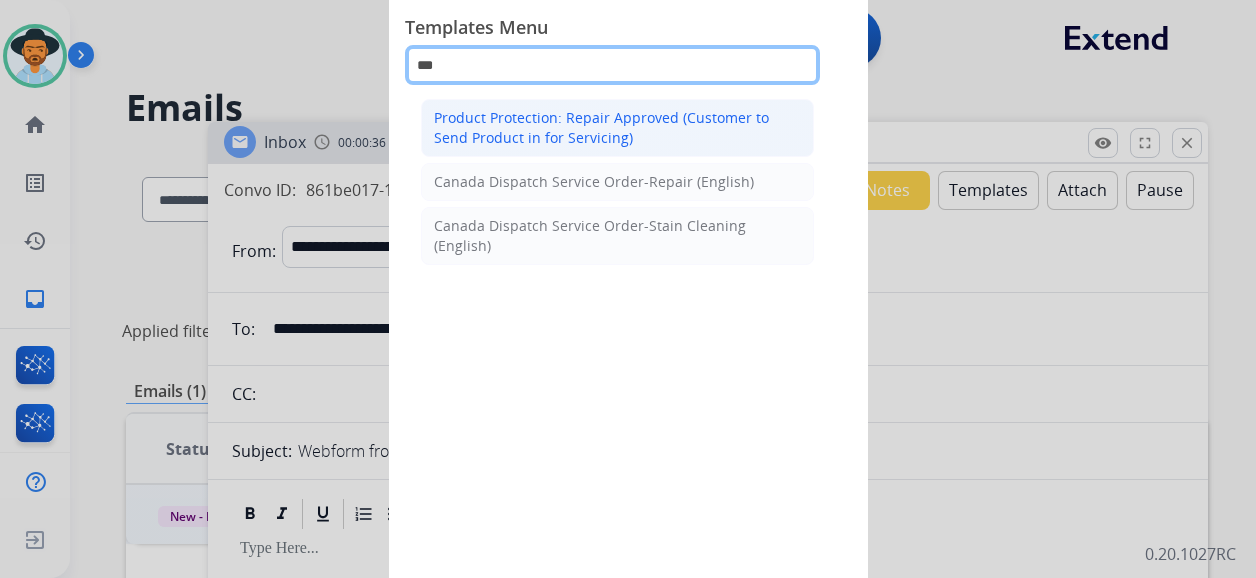 type on "***" 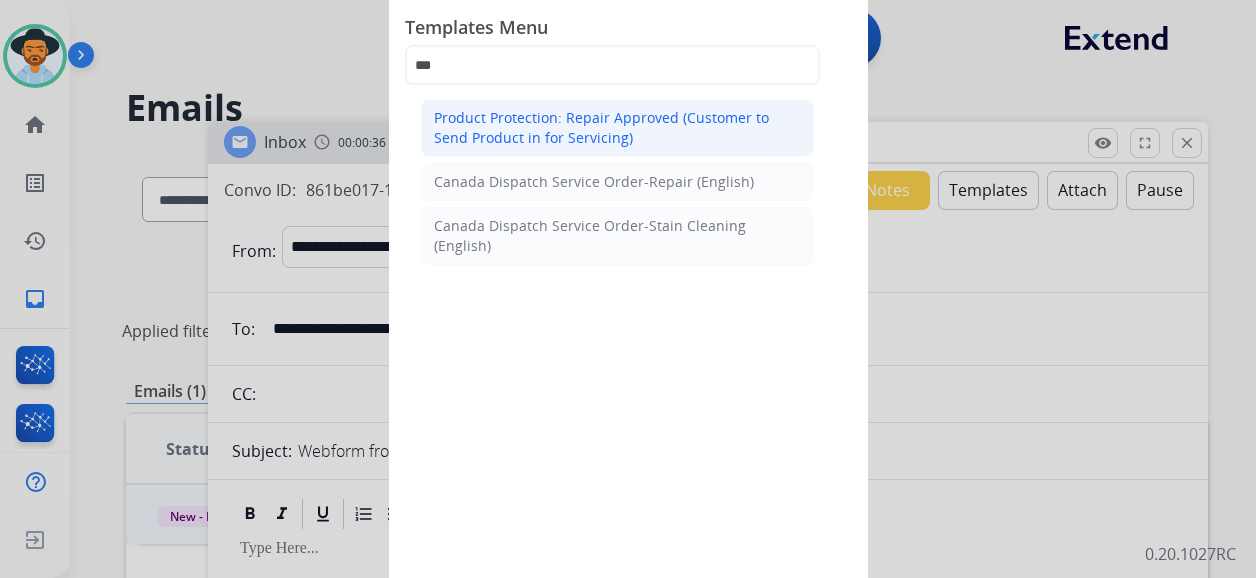 click on "Product Protection: Repair Approved (Customer to Send Product in for Servicing)" 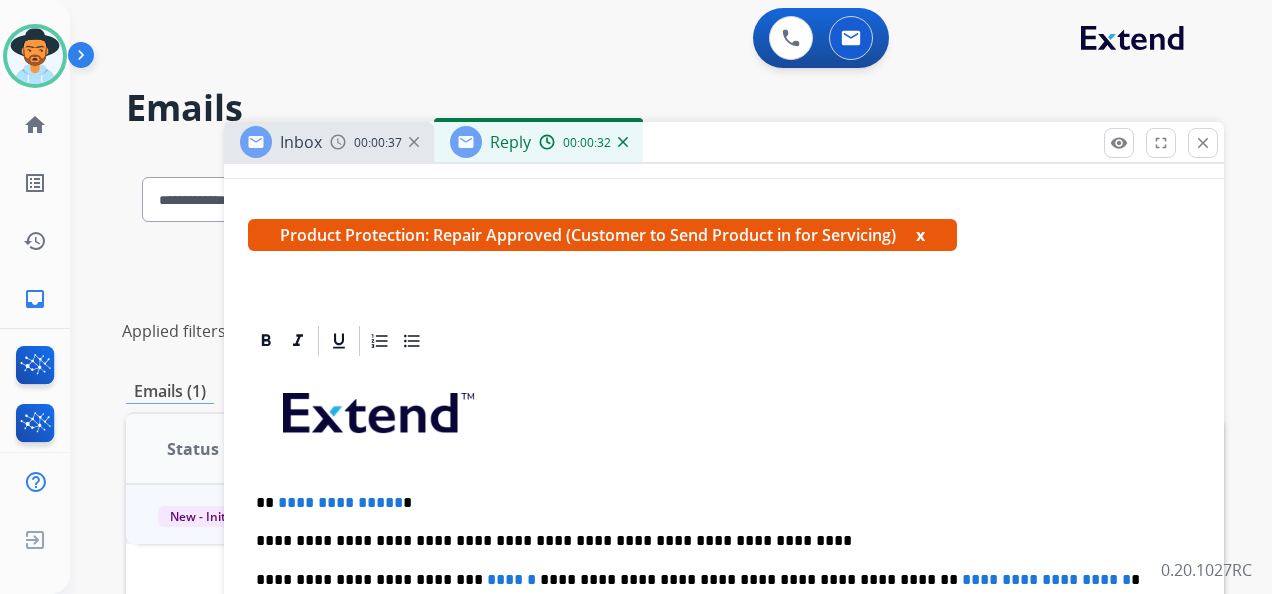 scroll, scrollTop: 476, scrollLeft: 0, axis: vertical 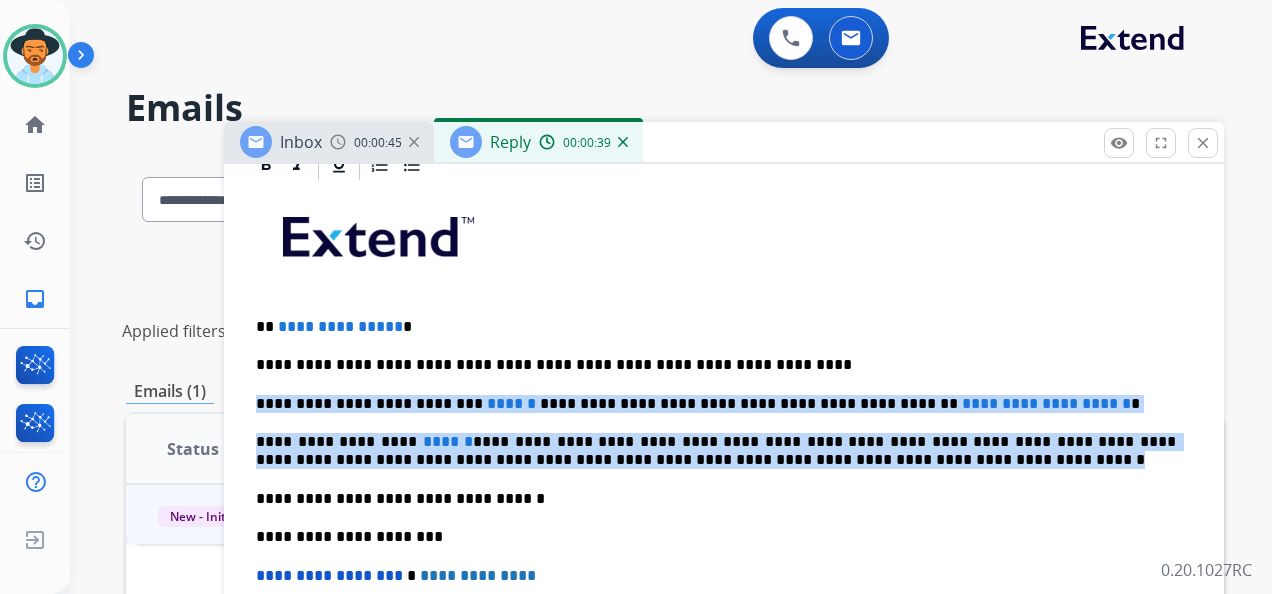 drag, startPoint x: 256, startPoint y: 397, endPoint x: 837, endPoint y: 464, distance: 584.8504 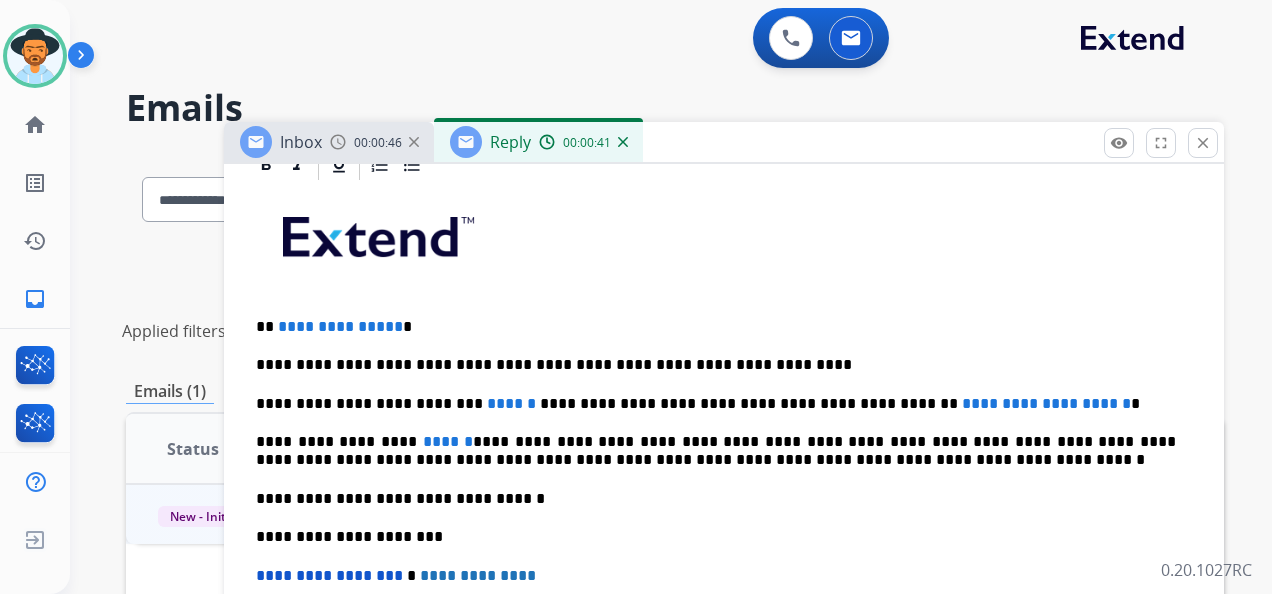 scroll, scrollTop: 419, scrollLeft: 0, axis: vertical 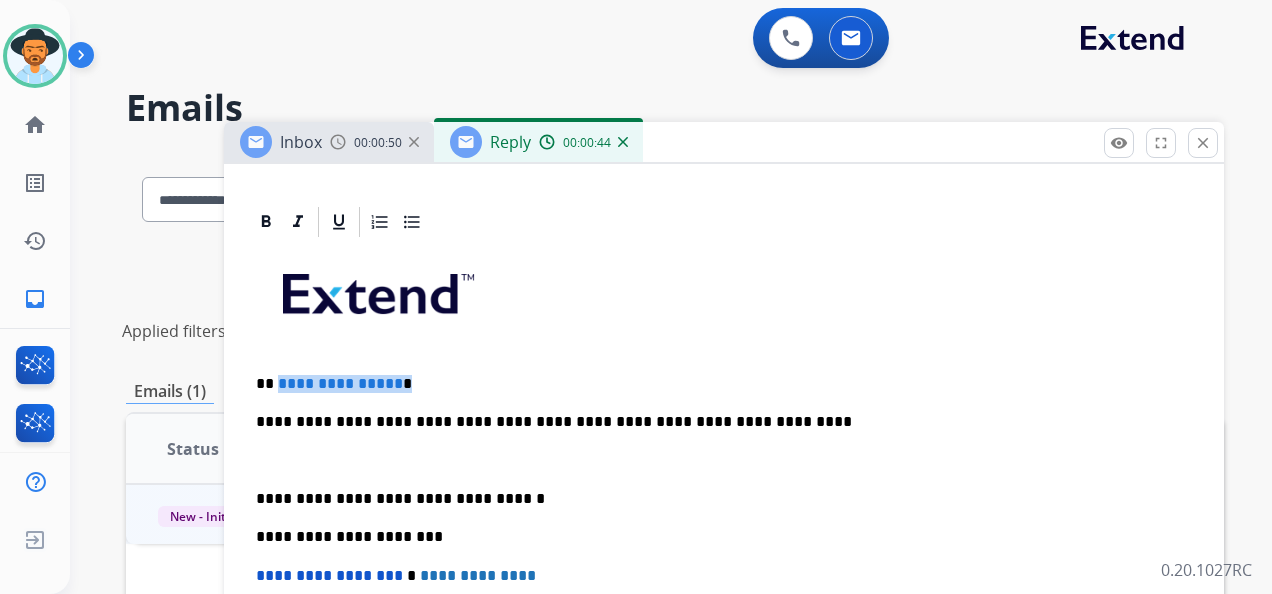 drag, startPoint x: 410, startPoint y: 379, endPoint x: 275, endPoint y: 374, distance: 135.09256 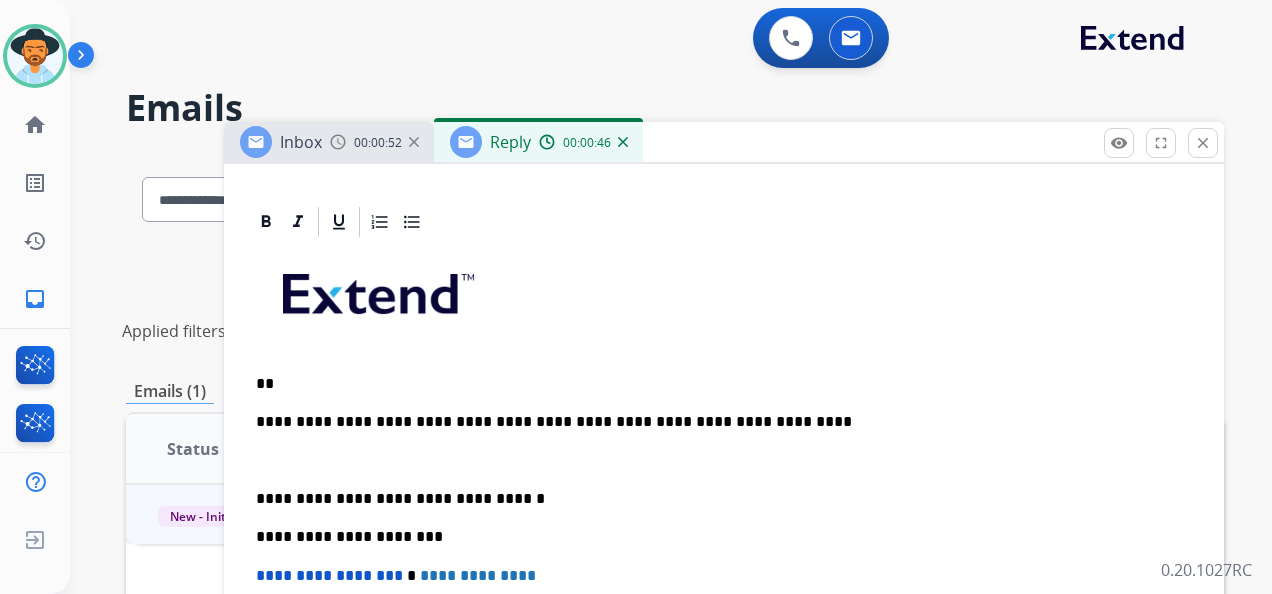 type 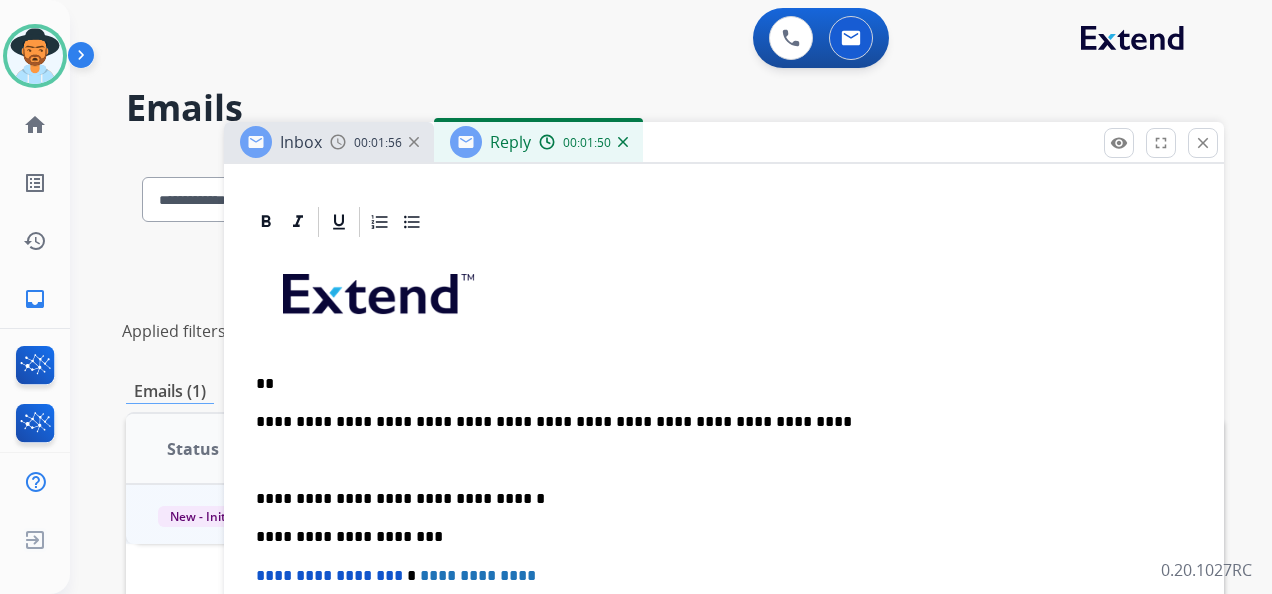 click on "**********" at bounding box center [716, 422] 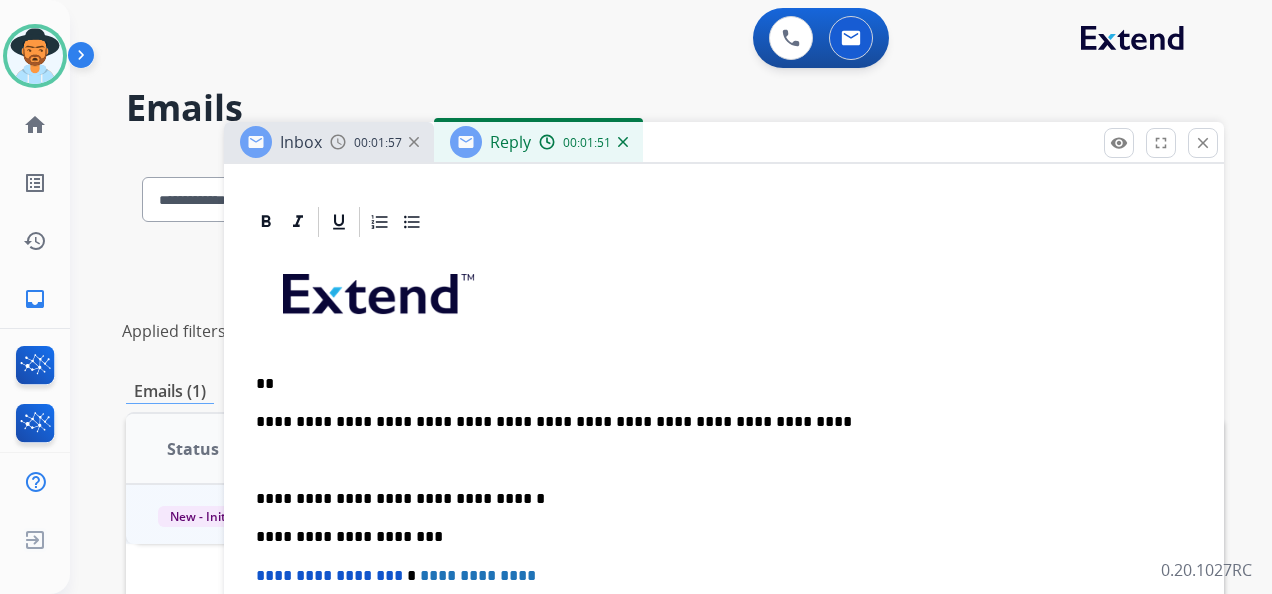 scroll, scrollTop: 457, scrollLeft: 0, axis: vertical 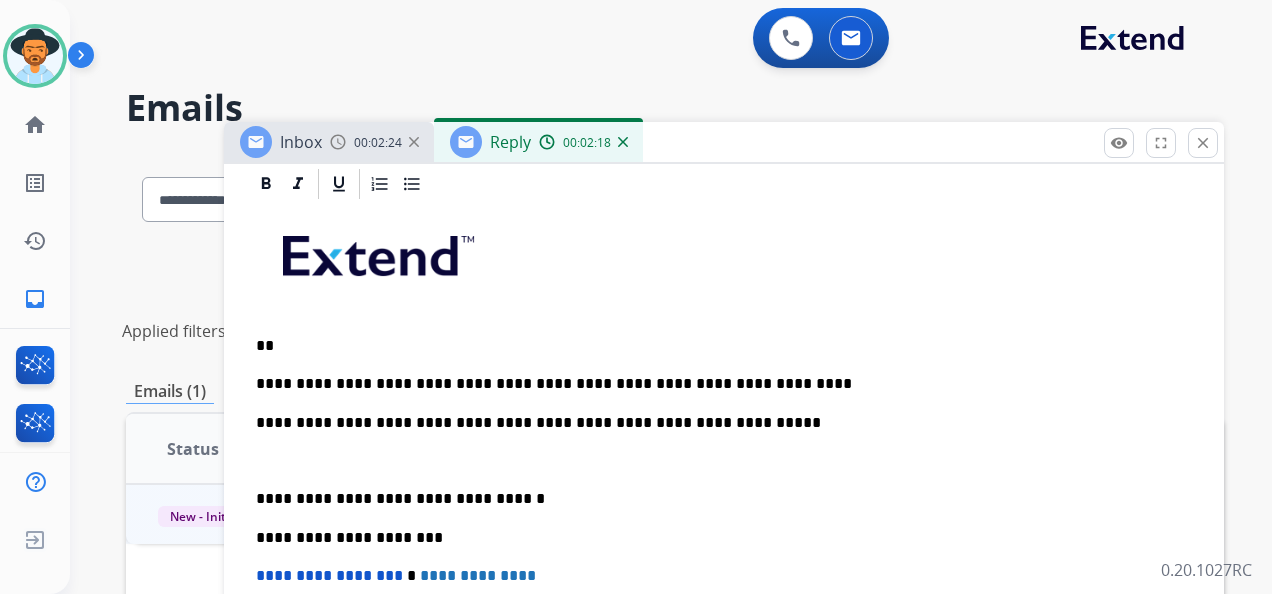 click on "**********" at bounding box center [716, 423] 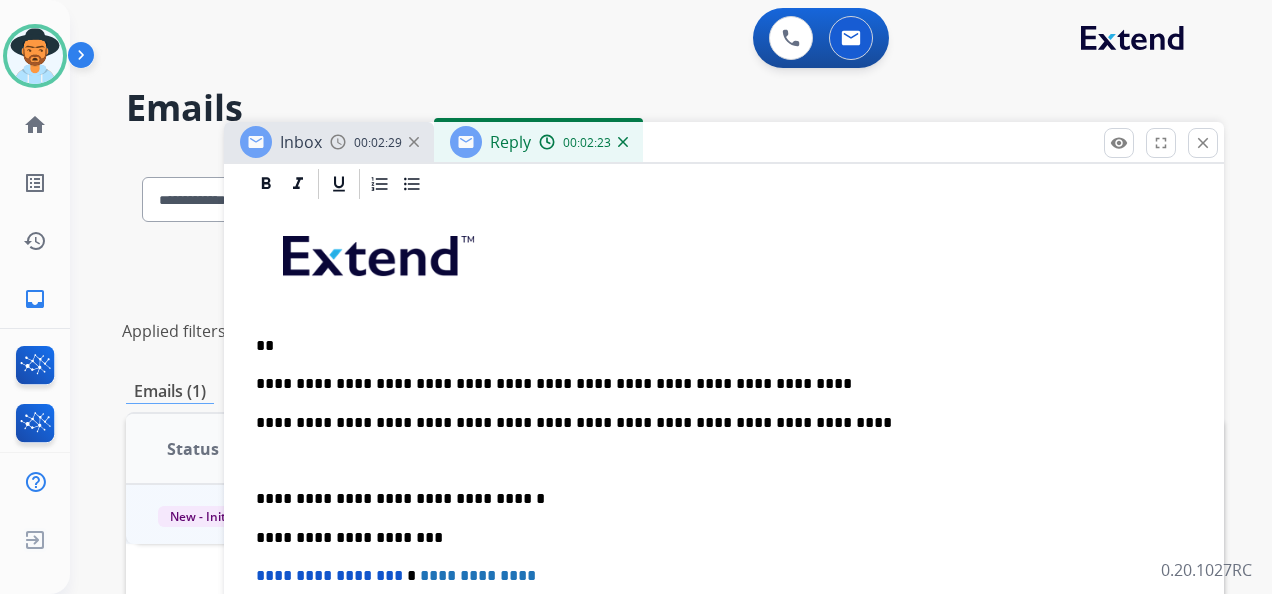 click on "**********" at bounding box center (716, 423) 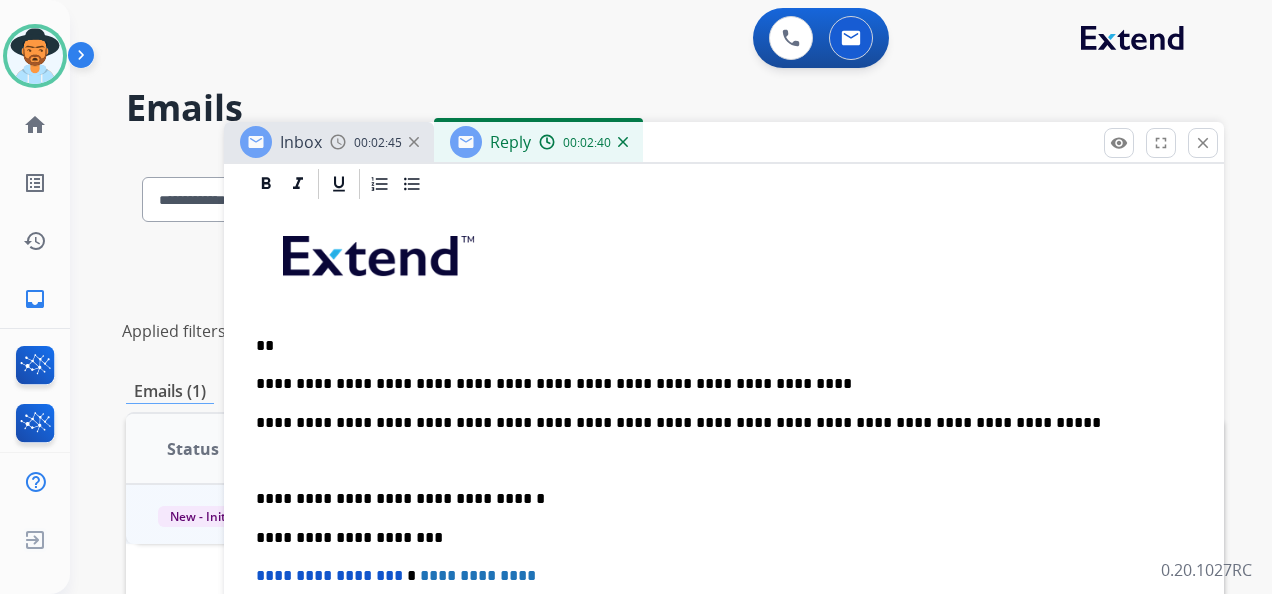 click on "**" at bounding box center [716, 346] 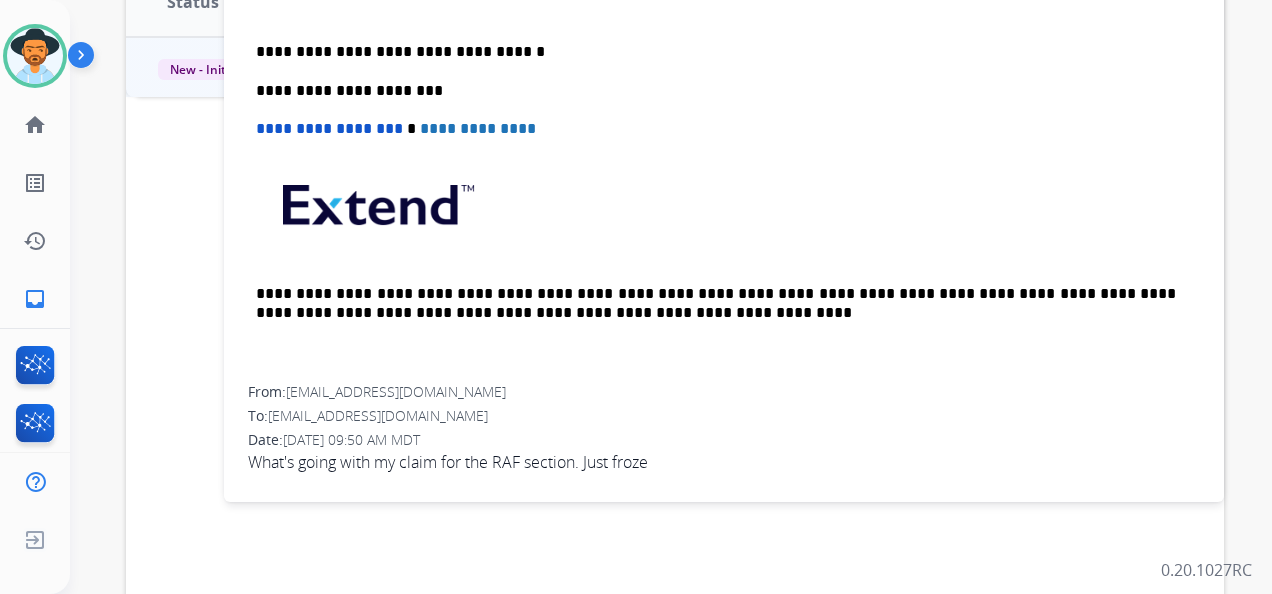 scroll, scrollTop: 500, scrollLeft: 0, axis: vertical 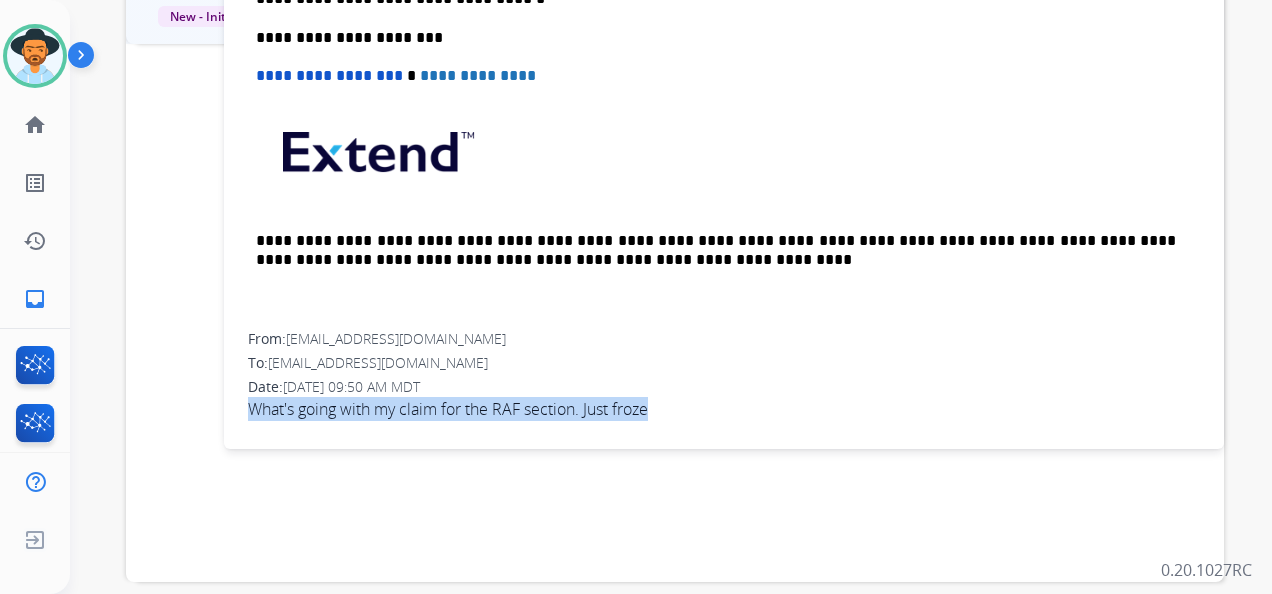 drag, startPoint x: 246, startPoint y: 401, endPoint x: 653, endPoint y: 402, distance: 407.00122 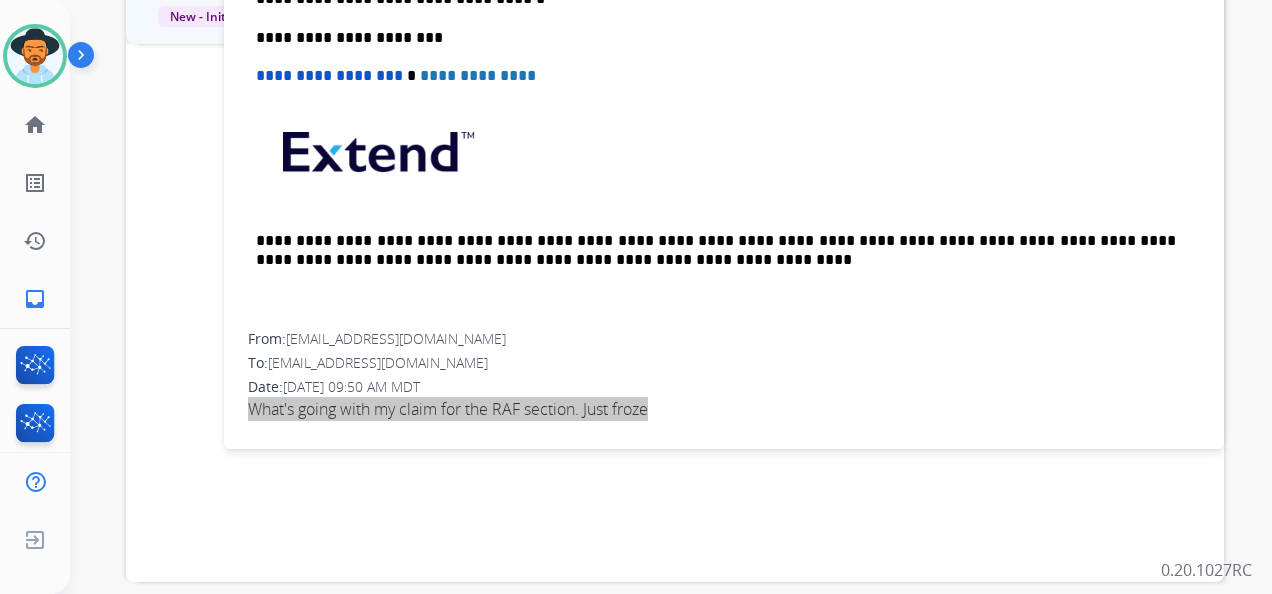 scroll, scrollTop: 0, scrollLeft: 0, axis: both 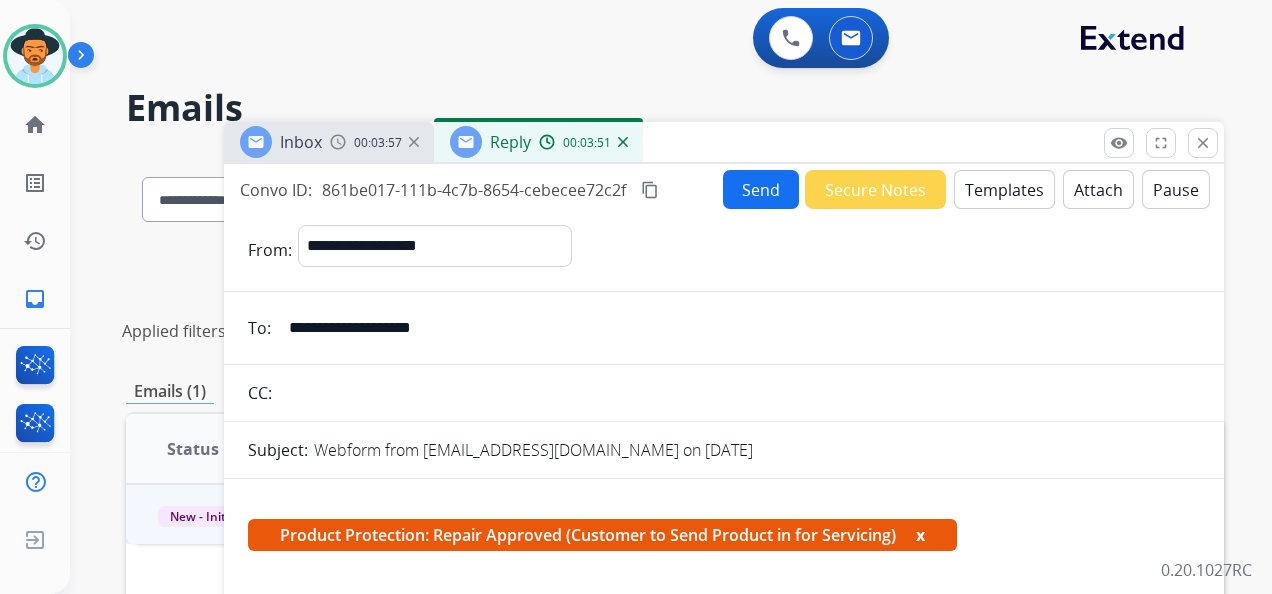click on "content_copy" at bounding box center [650, 190] 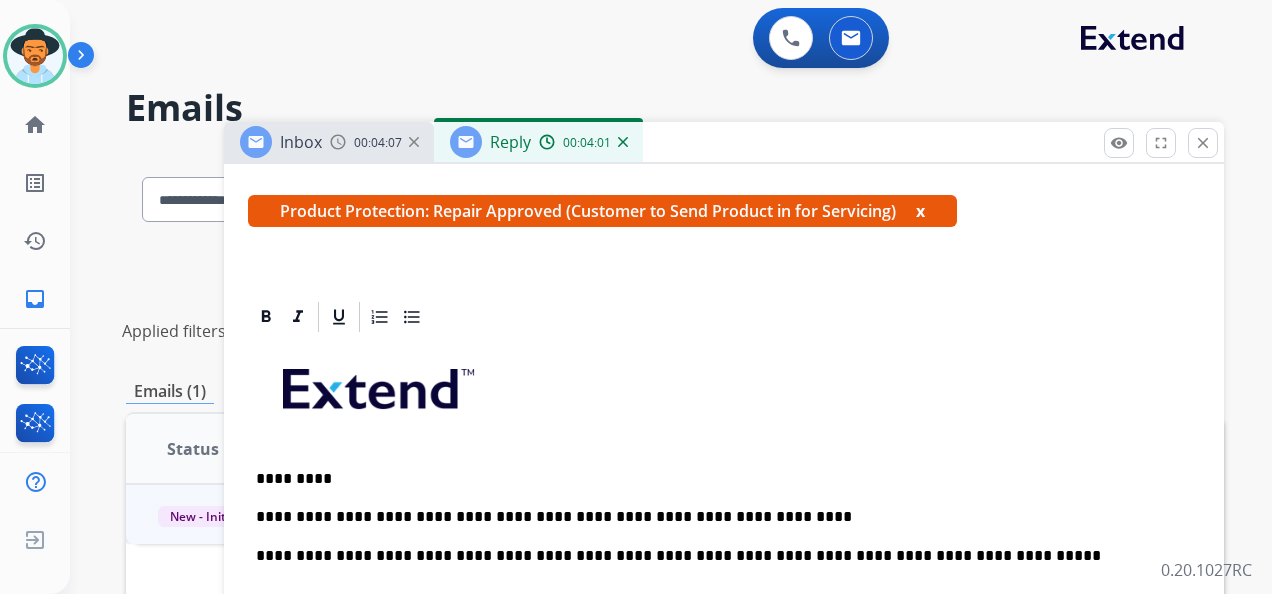 scroll, scrollTop: 457, scrollLeft: 0, axis: vertical 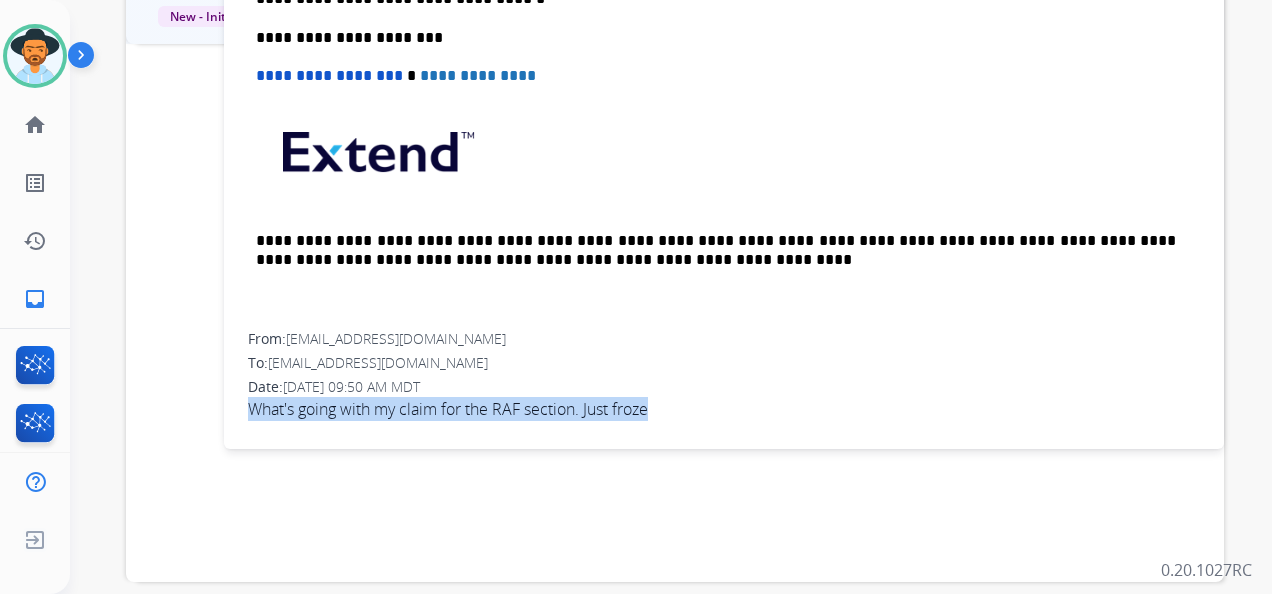 copy on "What's going with my claim for the RAF section.  Just froze" 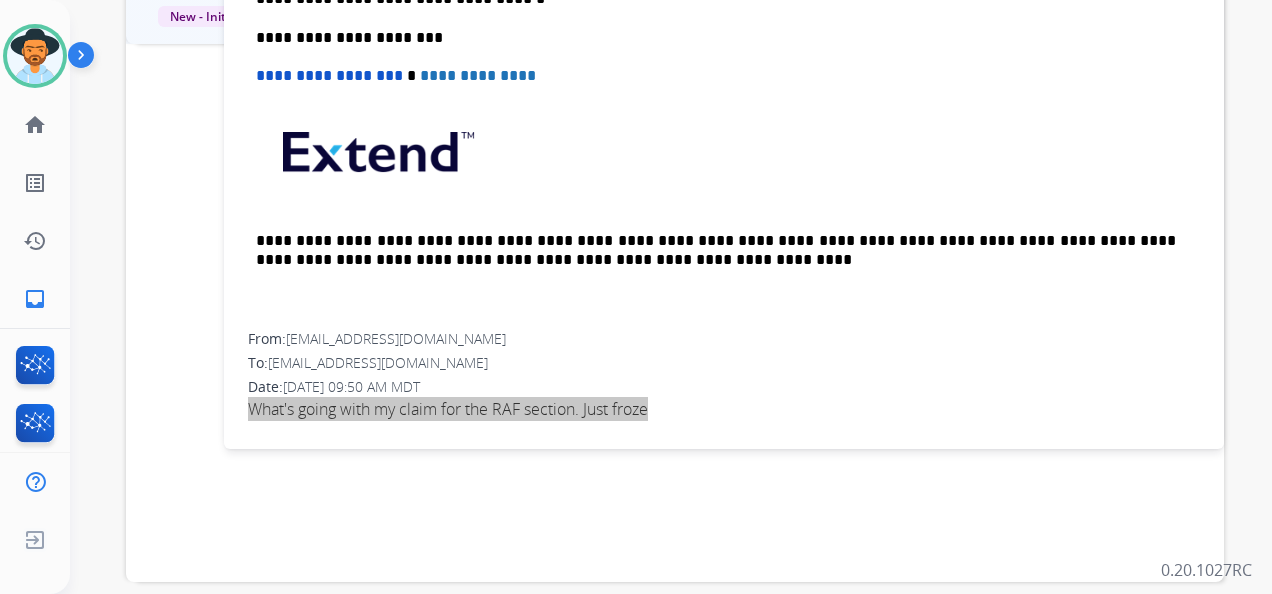 scroll, scrollTop: 57, scrollLeft: 0, axis: vertical 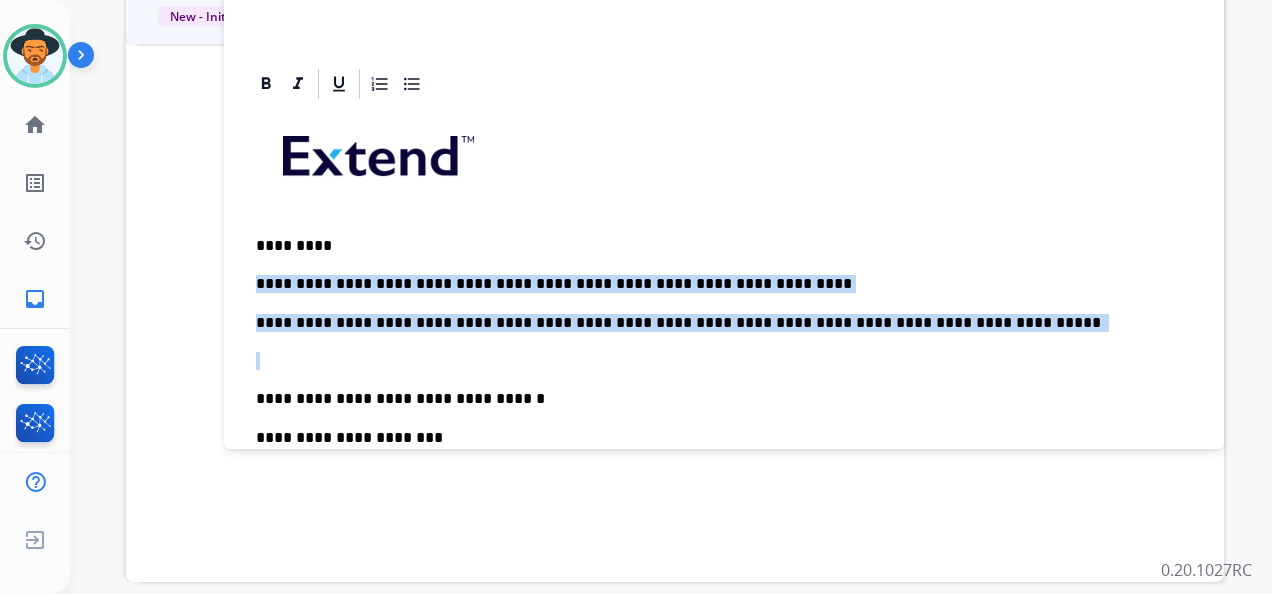 drag, startPoint x: 249, startPoint y: 276, endPoint x: 879, endPoint y: 349, distance: 634.2153 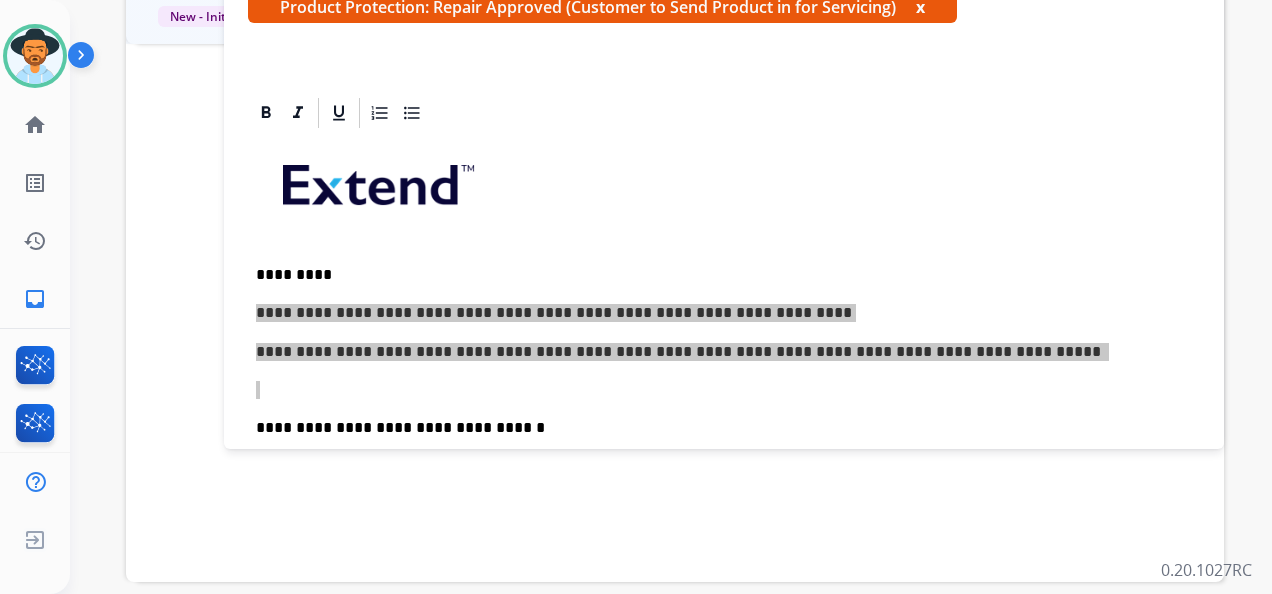 scroll, scrollTop: 0, scrollLeft: 0, axis: both 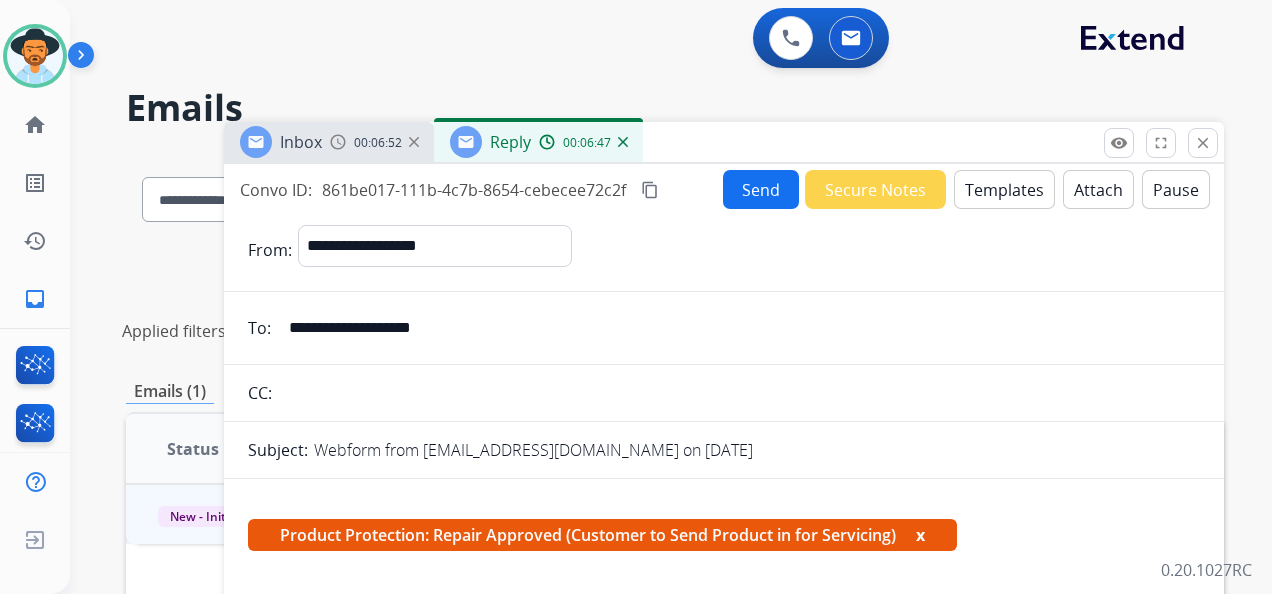 click on "Send" at bounding box center (761, 189) 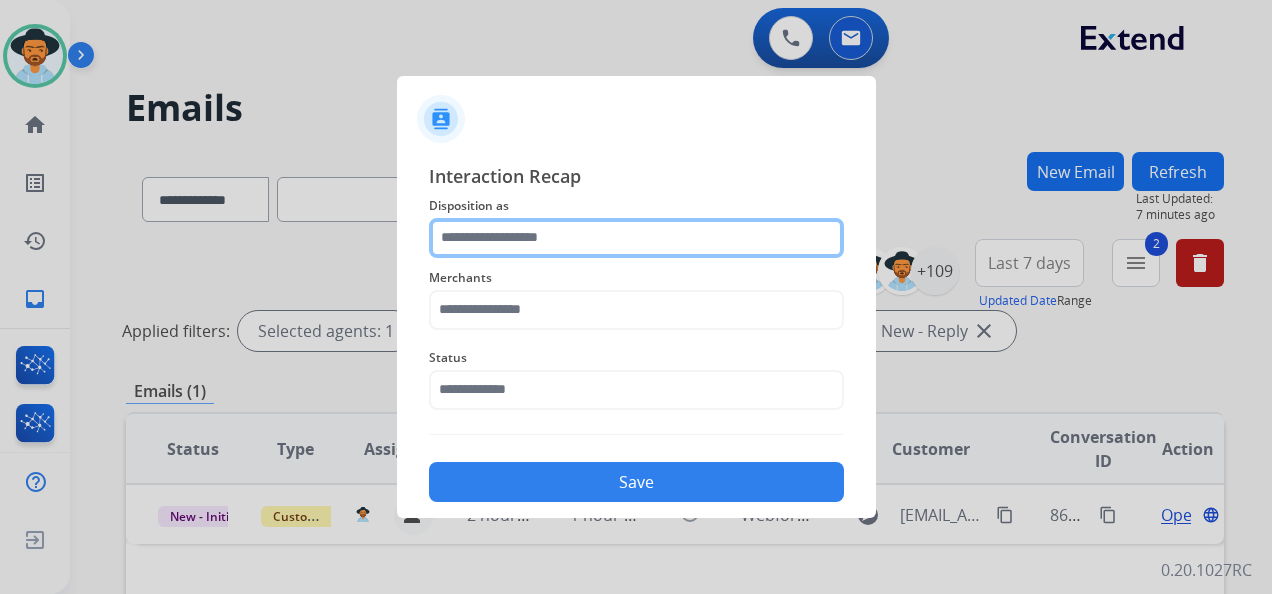 drag, startPoint x: 630, startPoint y: 242, endPoint x: 586, endPoint y: 250, distance: 44.72136 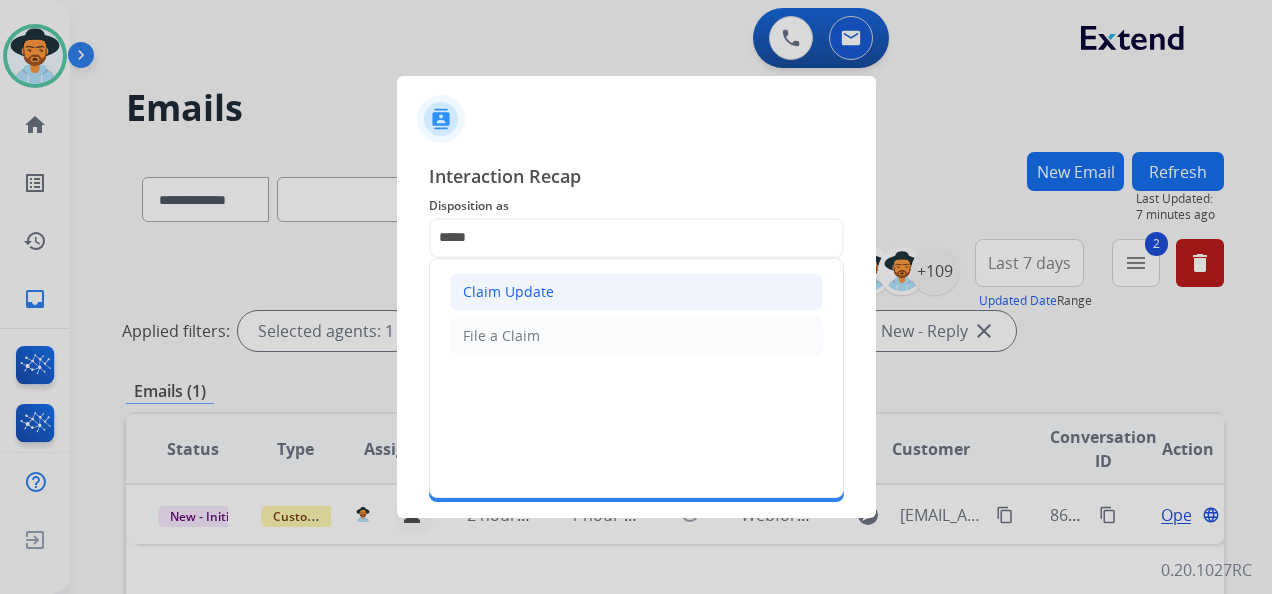click on "Claim Update" 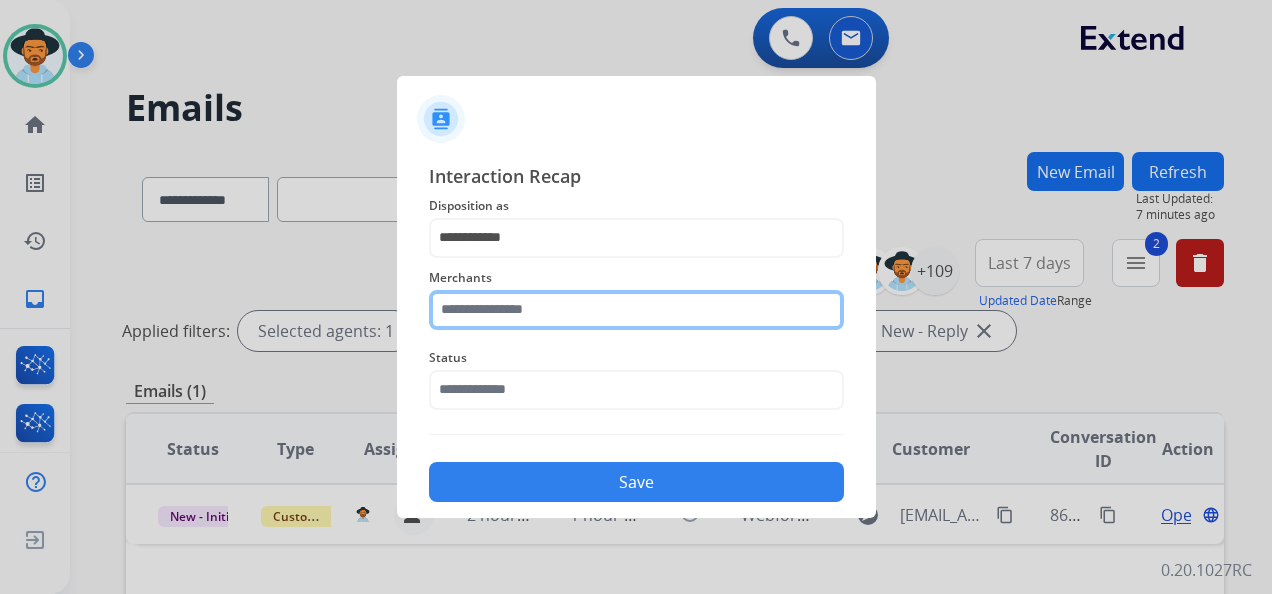 click 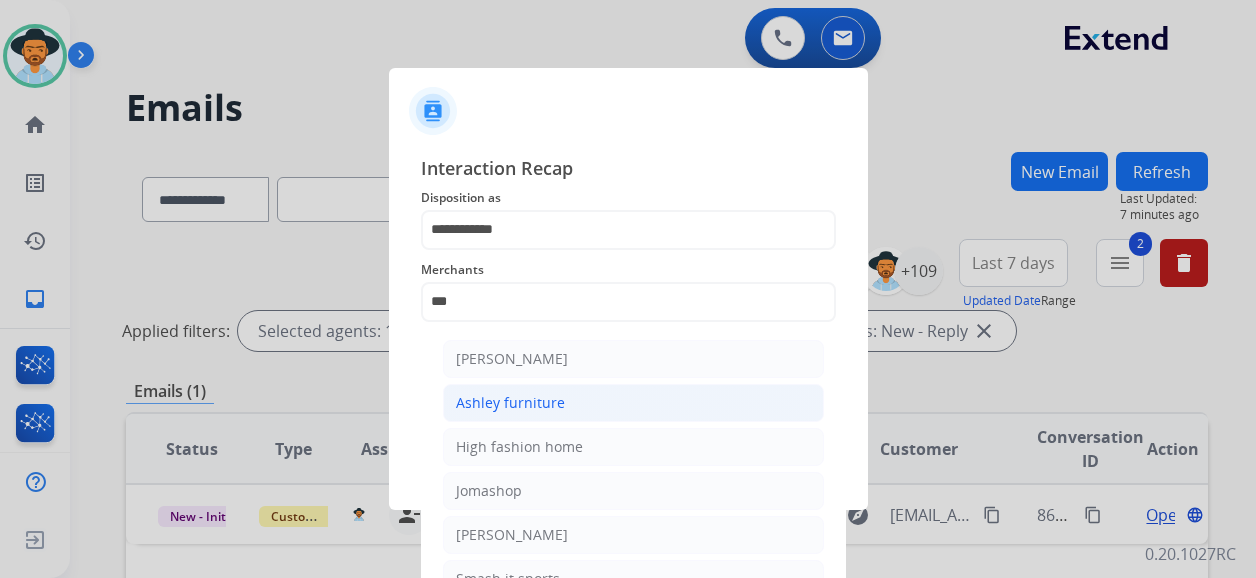 click on "Ashley furniture" 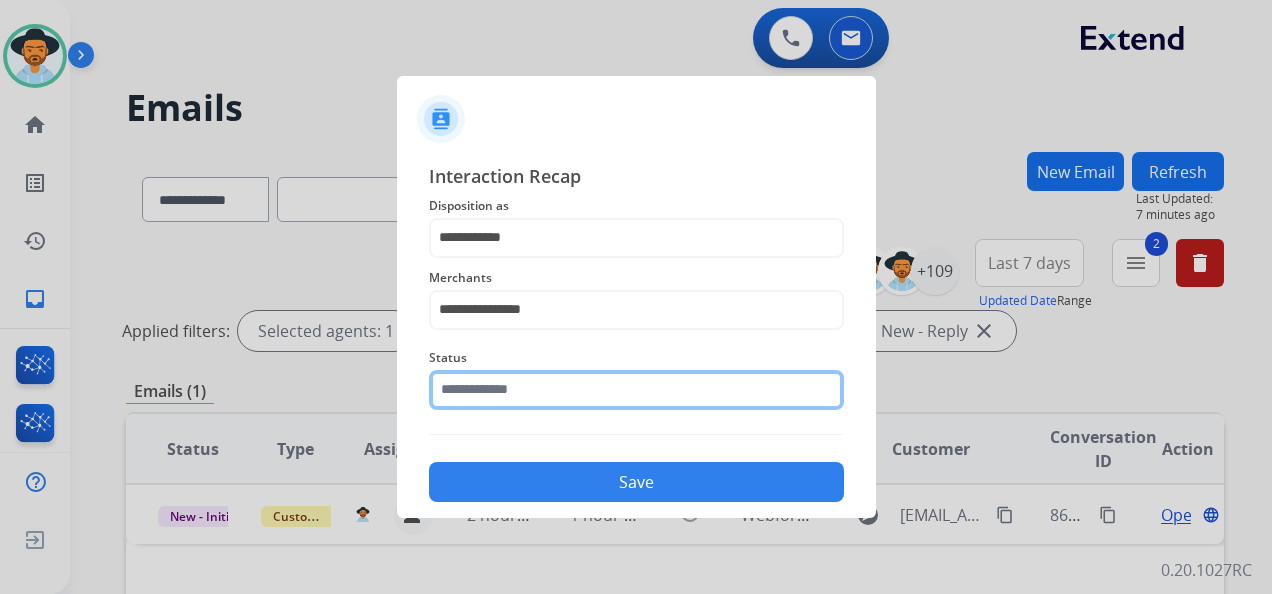 click on "Status" 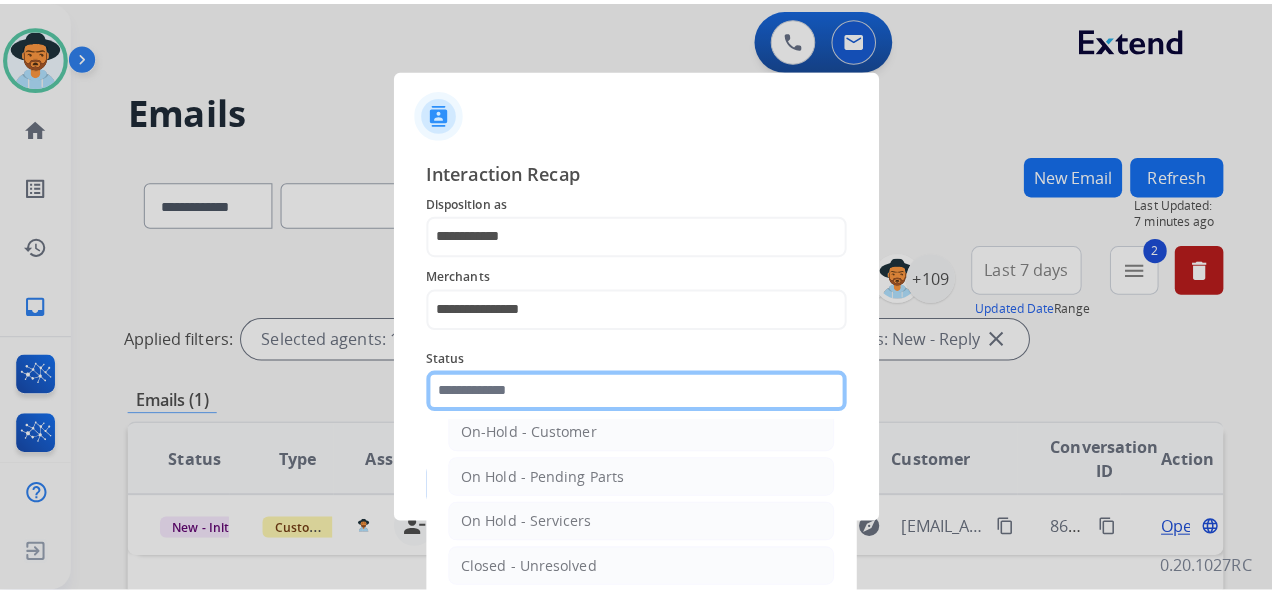 scroll, scrollTop: 100, scrollLeft: 0, axis: vertical 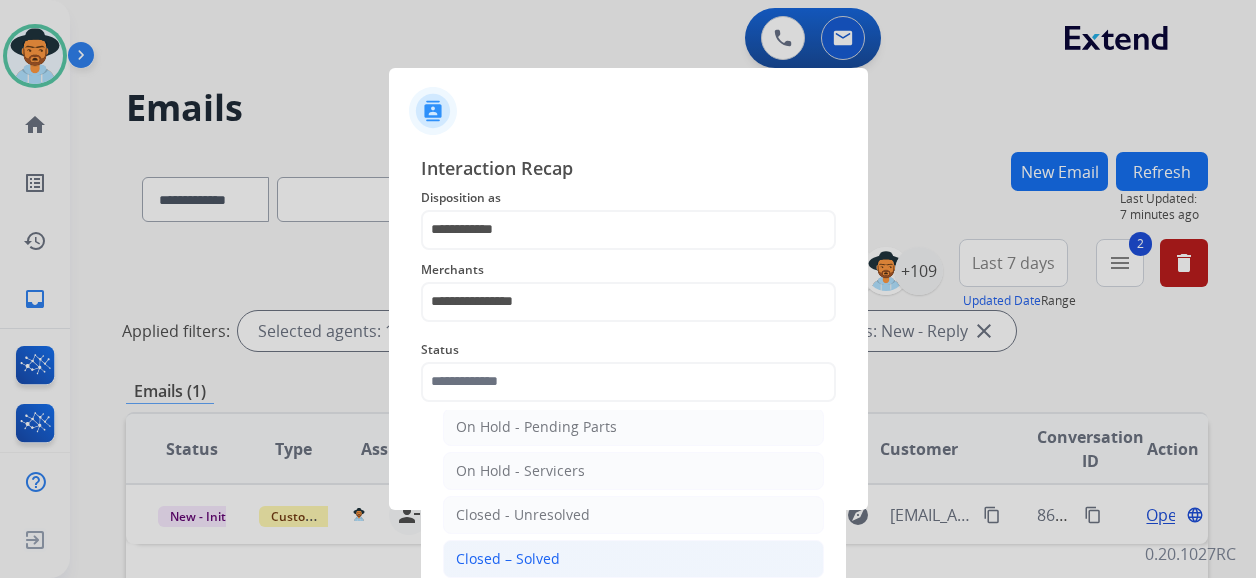 click on "Closed – Solved" 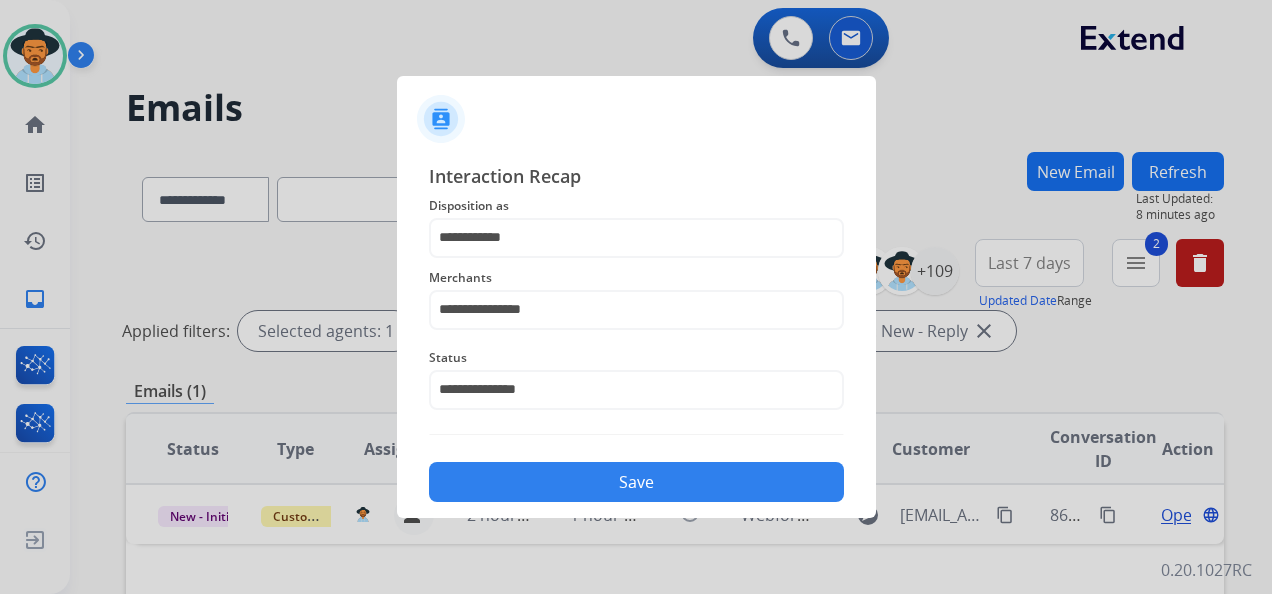 click on "Save" 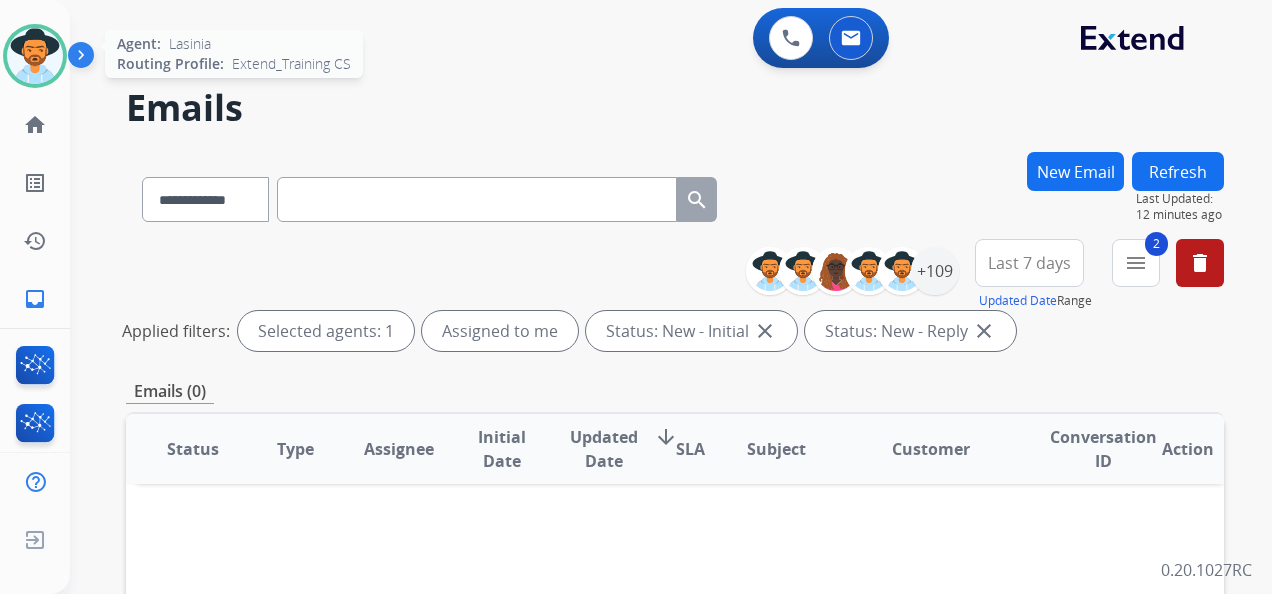 click at bounding box center [35, 56] 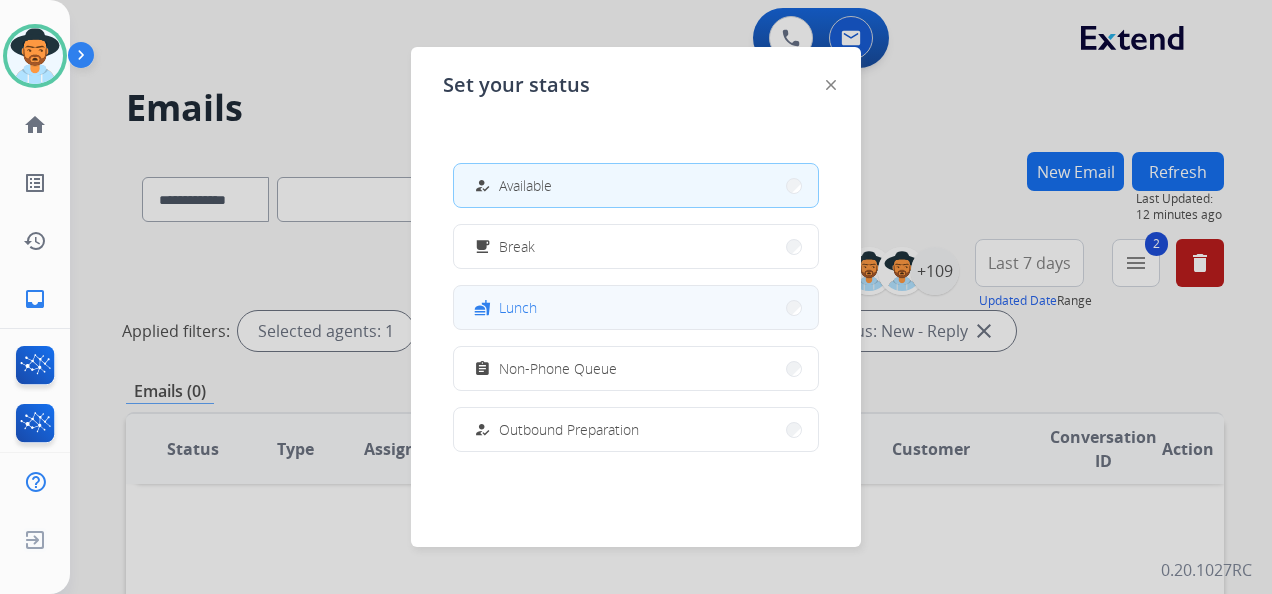 click on "fastfood Lunch" at bounding box center [636, 307] 